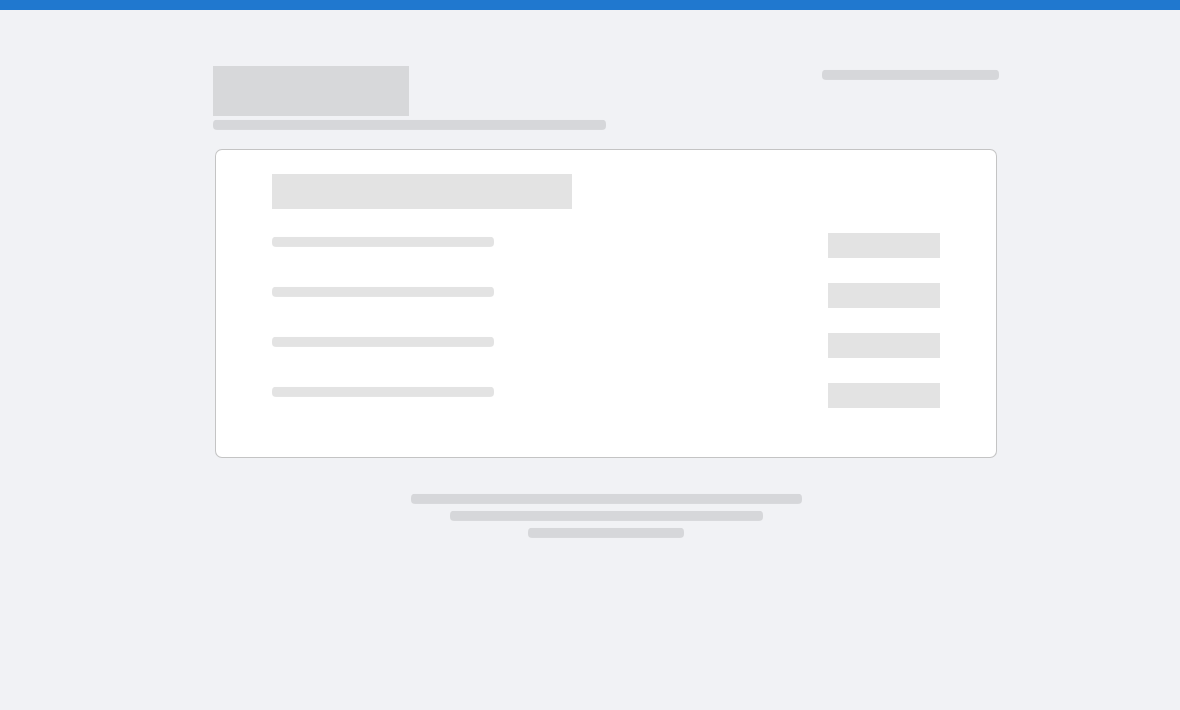 scroll, scrollTop: 0, scrollLeft: 0, axis: both 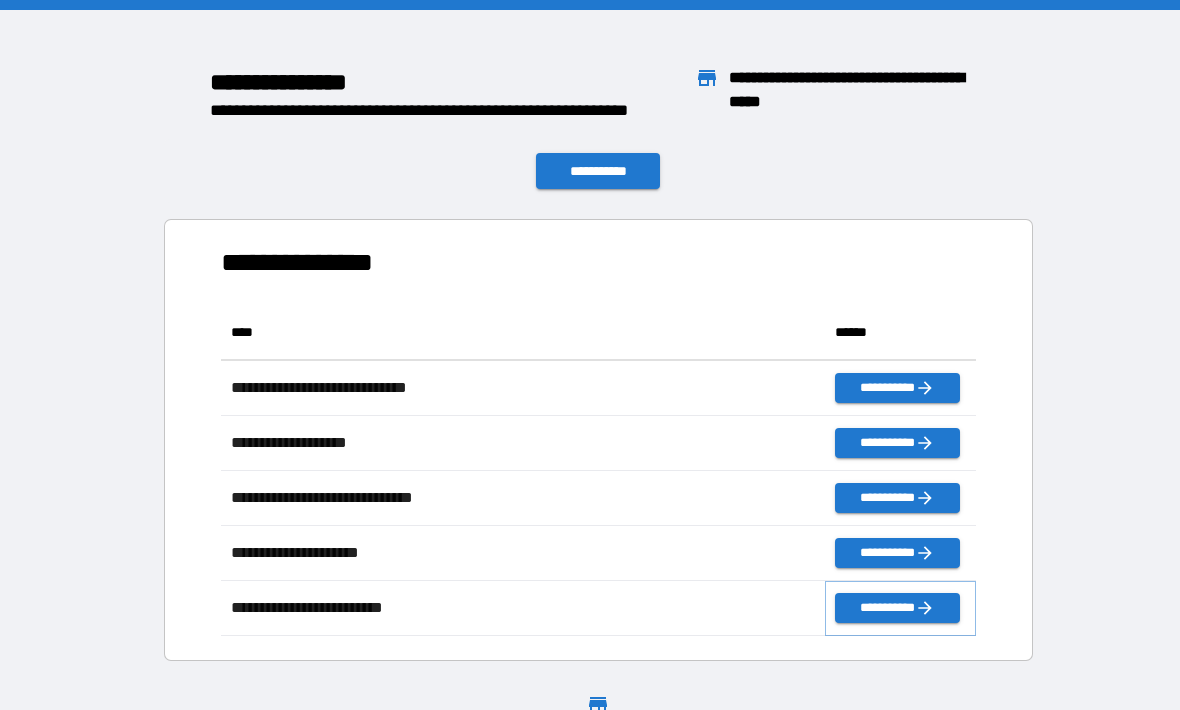 click on "**********" at bounding box center (897, 608) 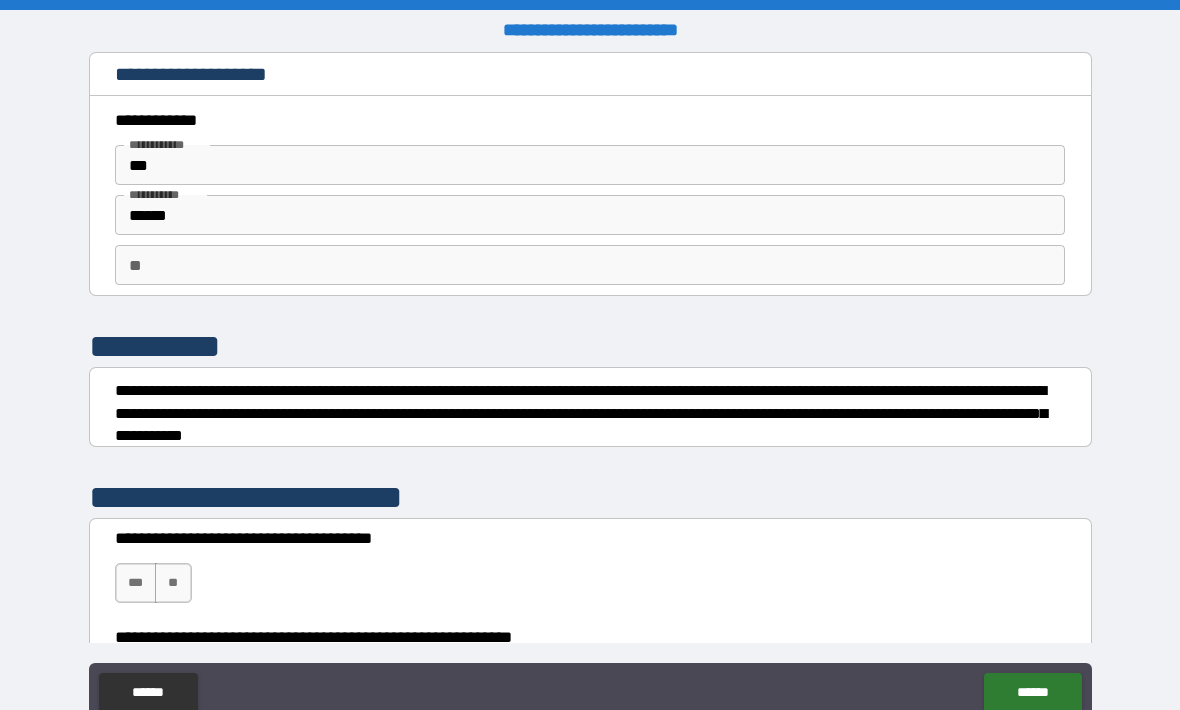 scroll, scrollTop: 0, scrollLeft: 0, axis: both 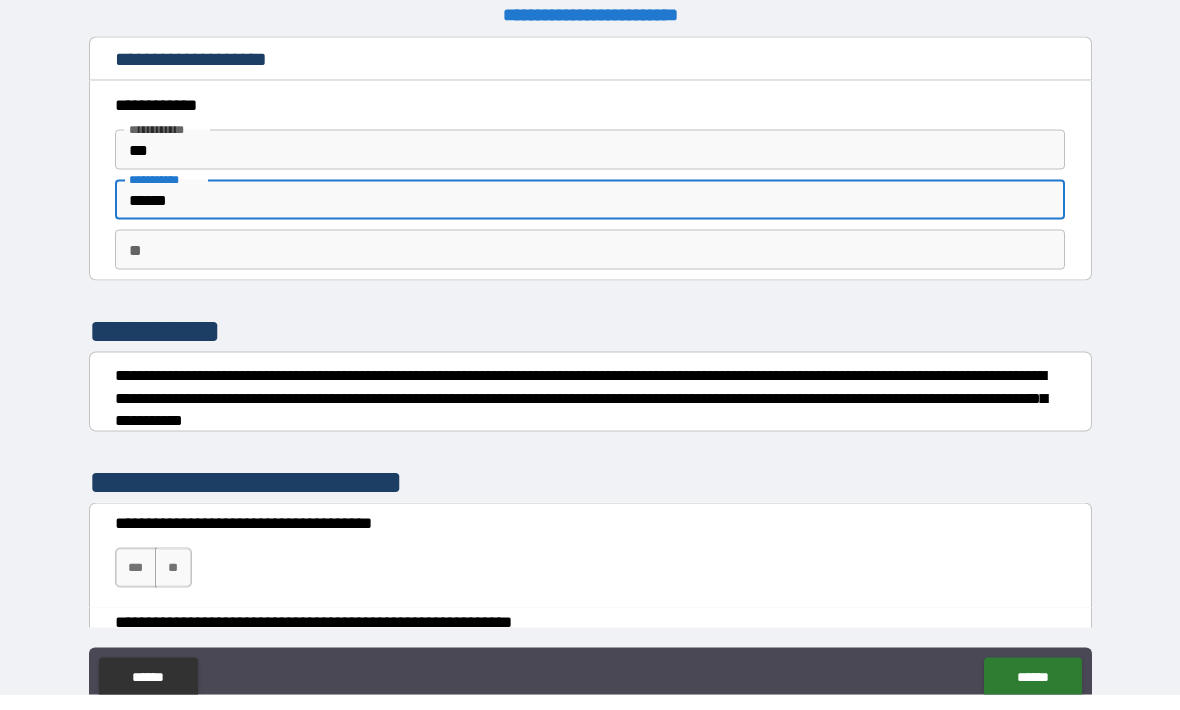 click on "**********" at bounding box center [590, 390] 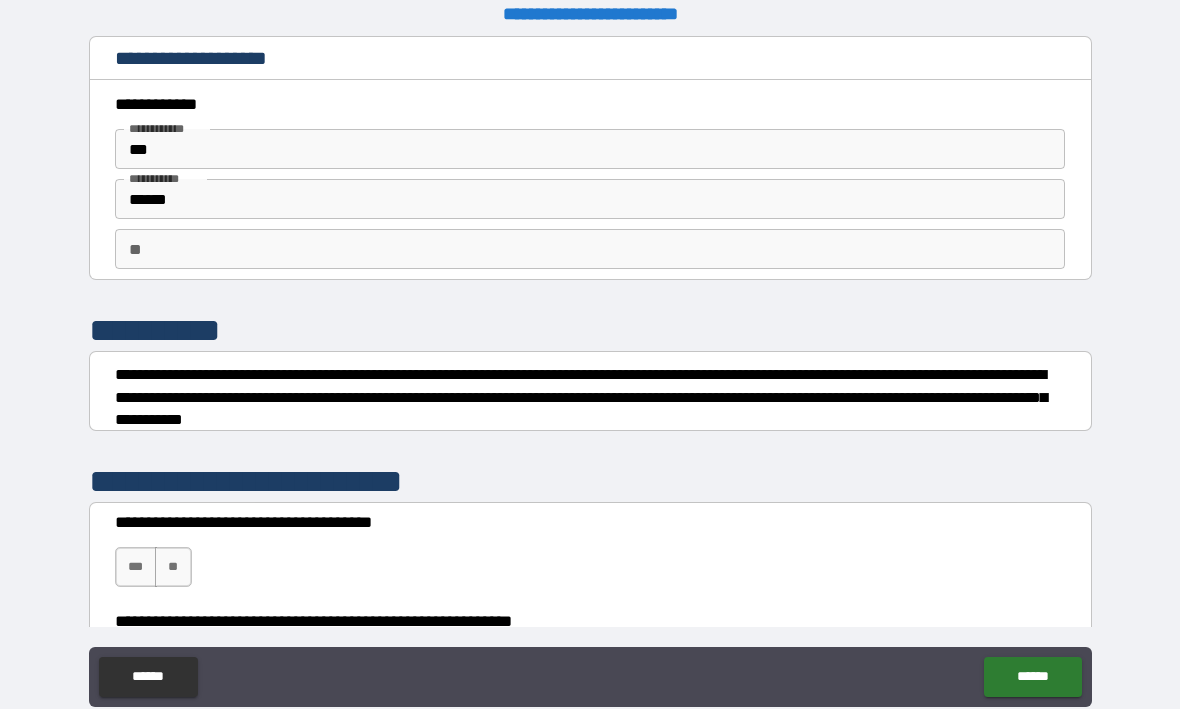 click on "**" at bounding box center [590, 250] 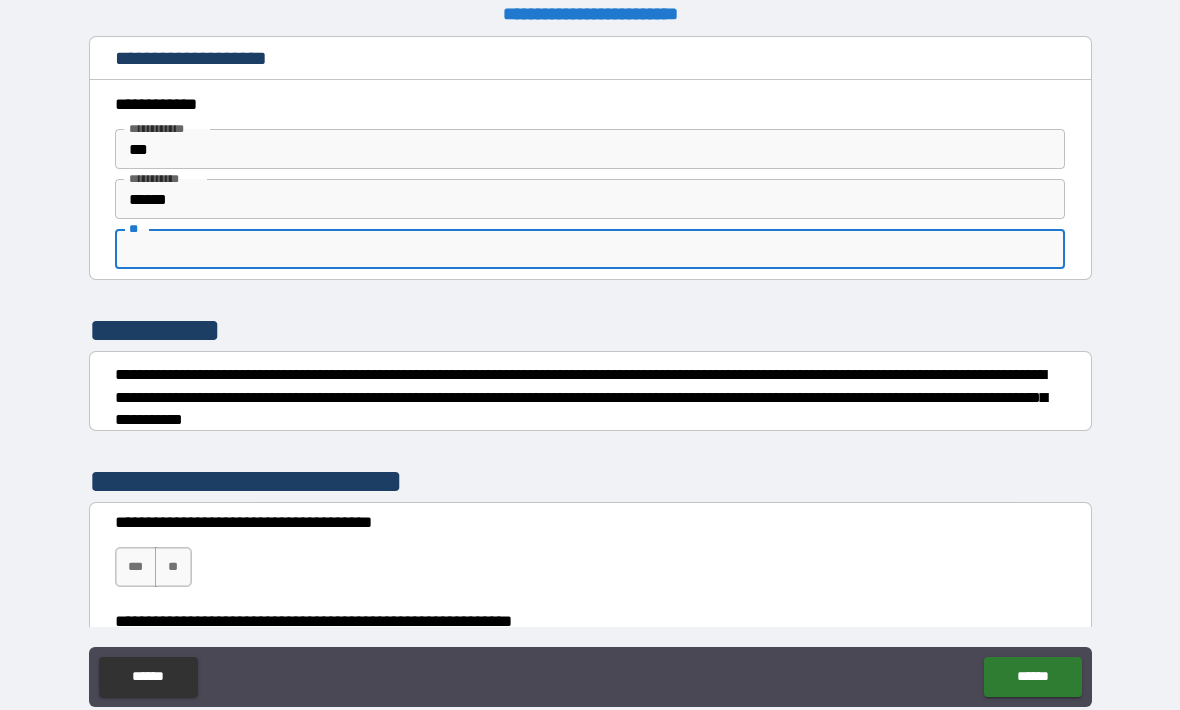 scroll, scrollTop: 15, scrollLeft: 0, axis: vertical 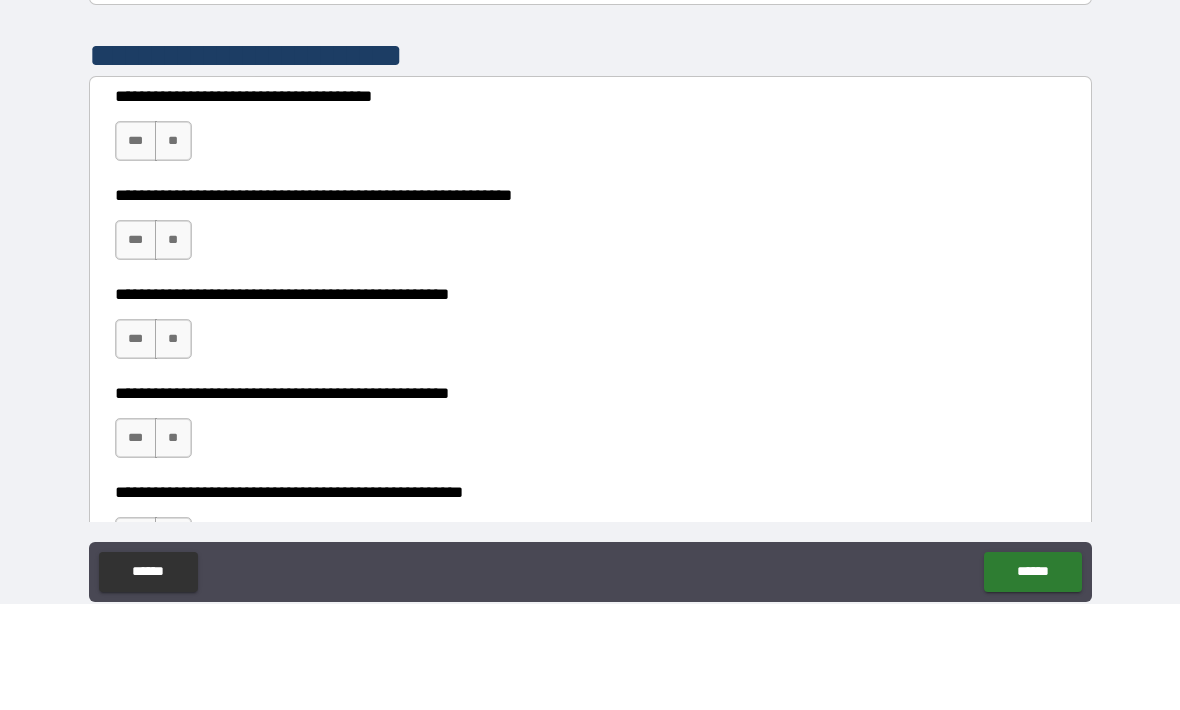 type on "***" 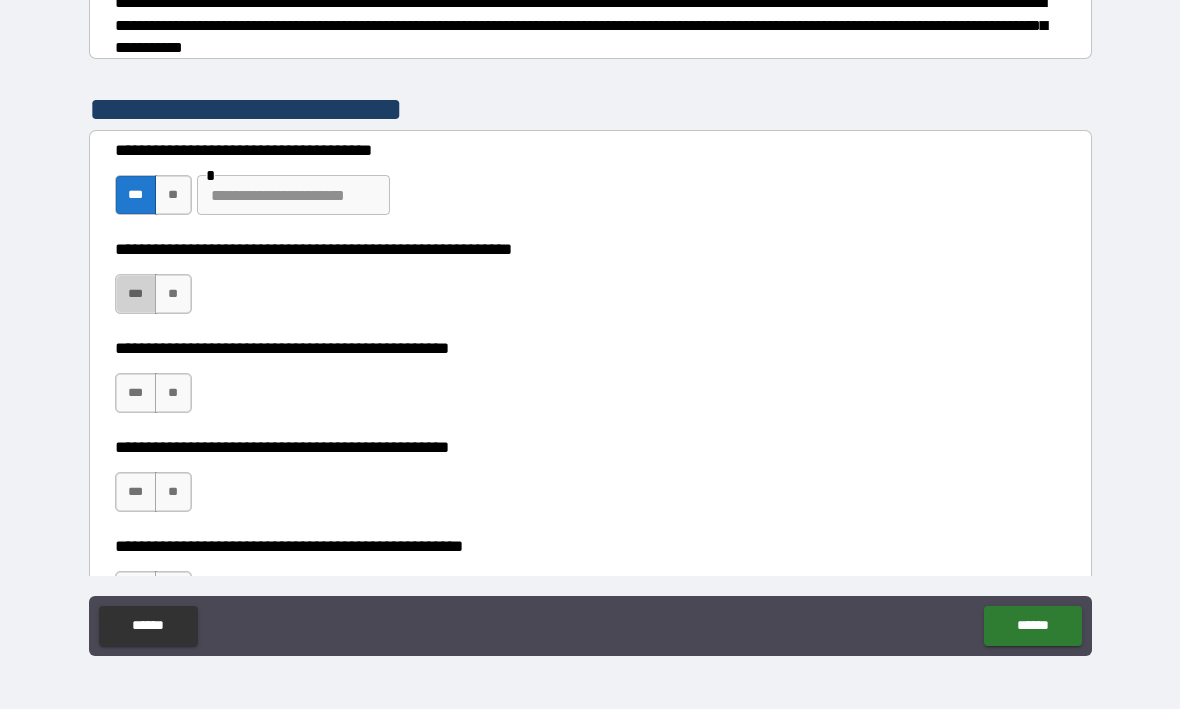 click on "***" at bounding box center [136, 295] 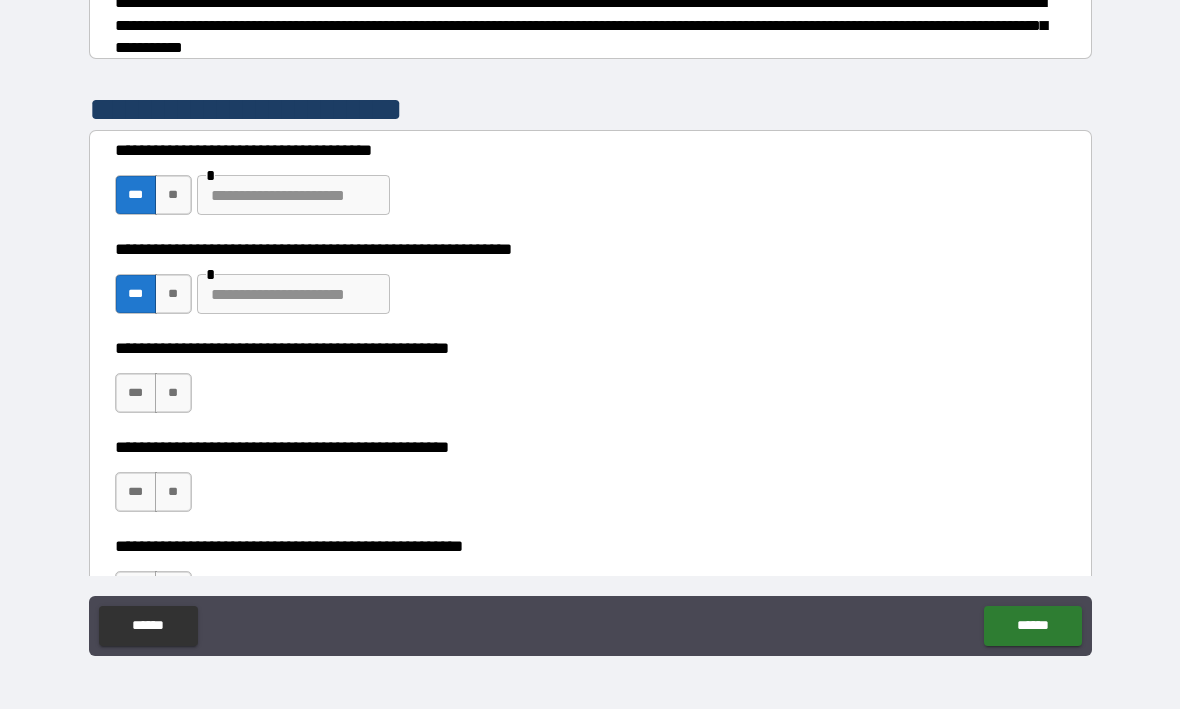 click on "**" at bounding box center [173, 394] 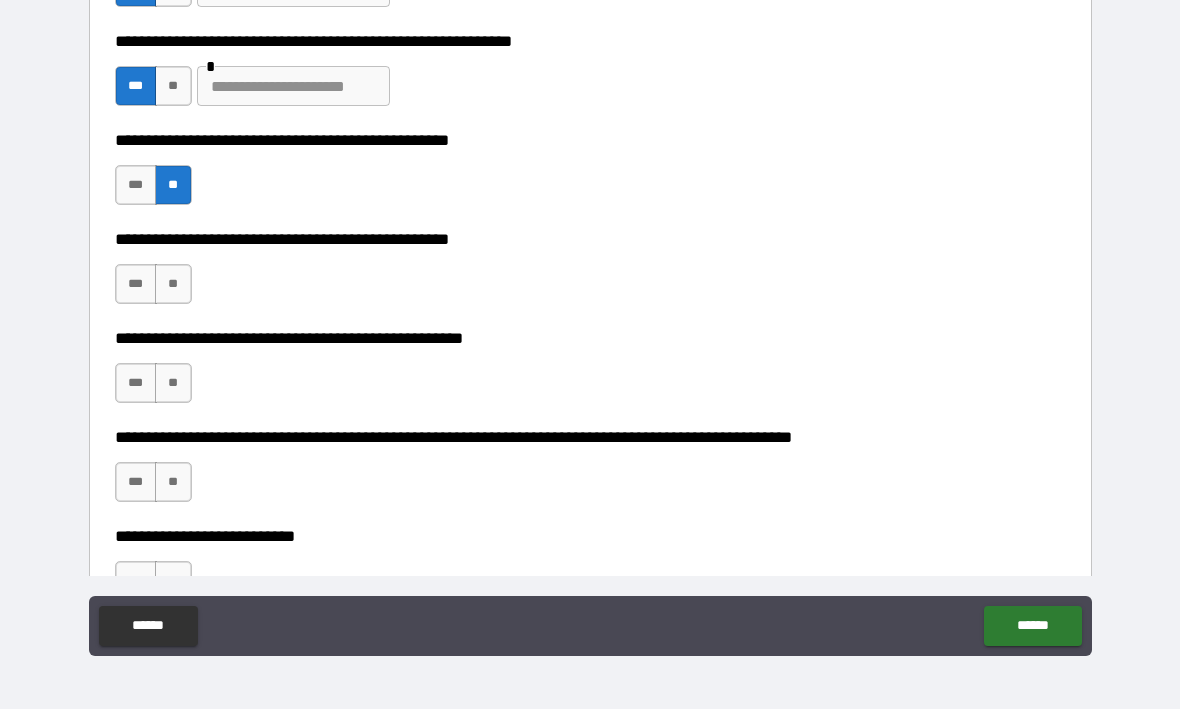 scroll, scrollTop: 527, scrollLeft: 0, axis: vertical 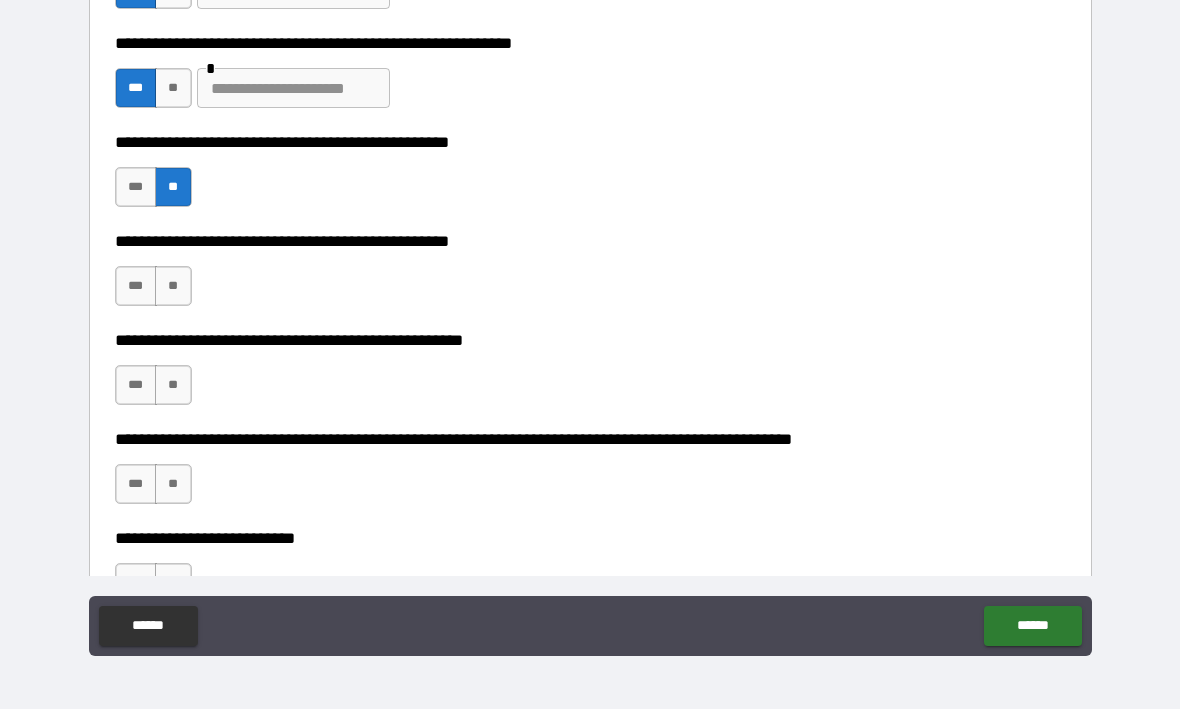 click on "***" at bounding box center (136, 287) 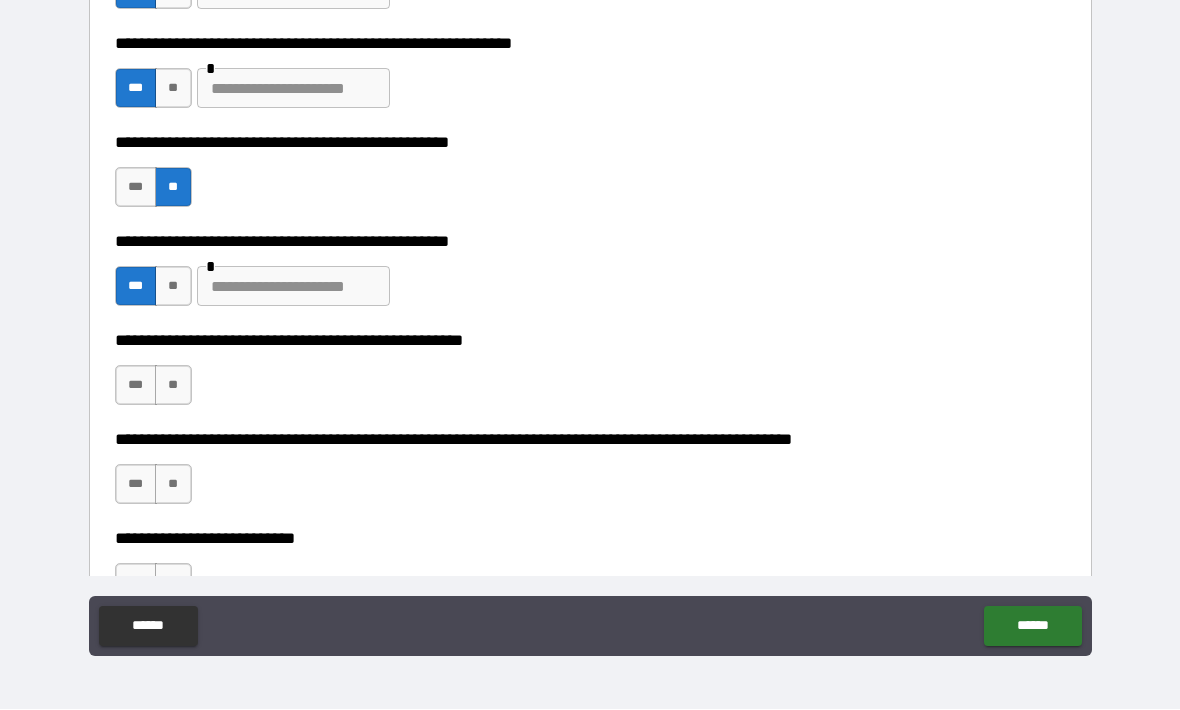 click on "**" at bounding box center (173, 386) 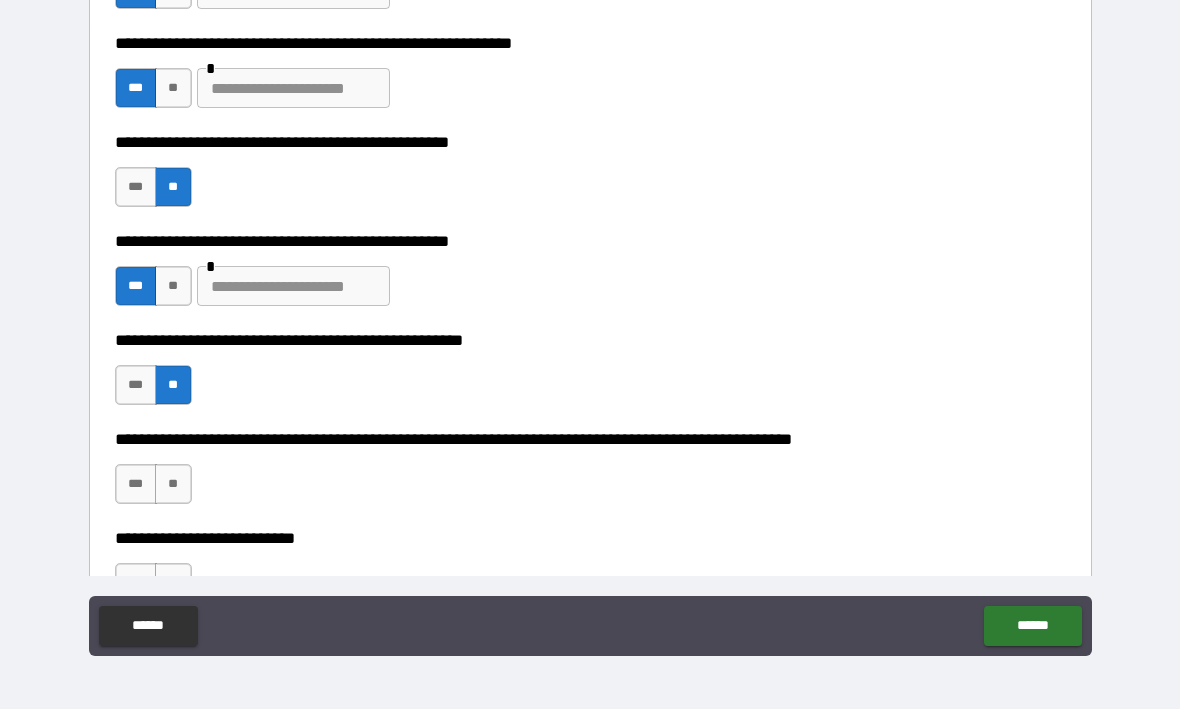 click on "**" at bounding box center (173, 485) 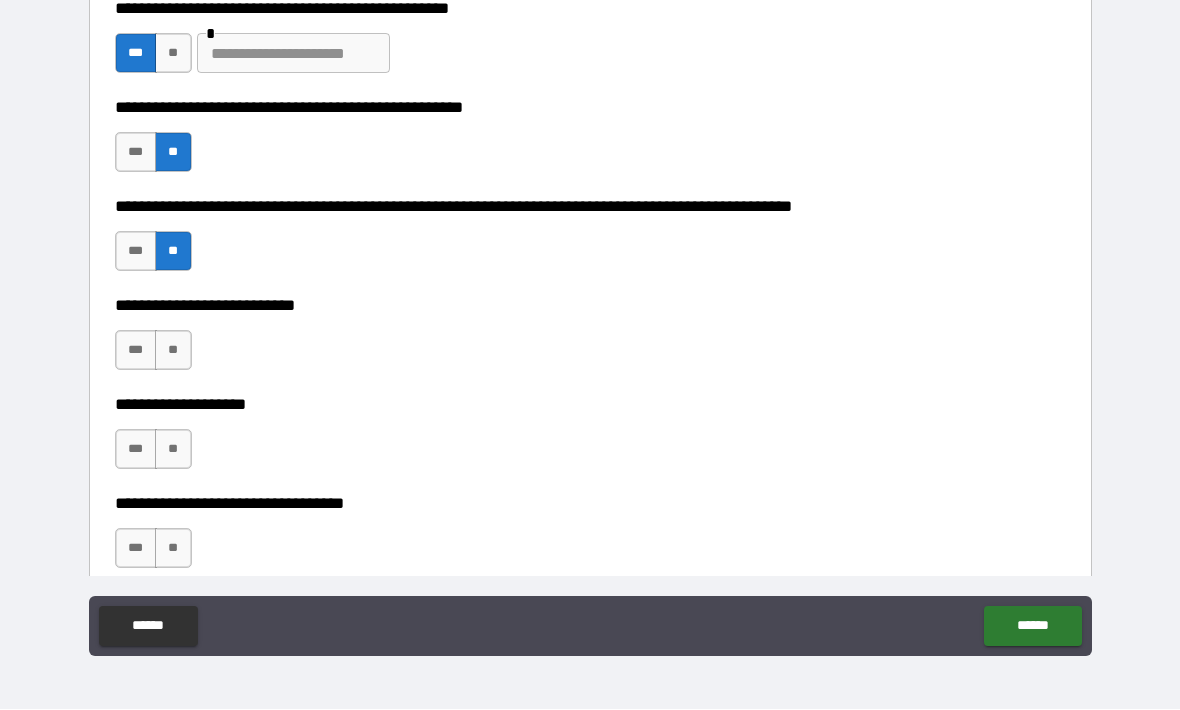 scroll, scrollTop: 782, scrollLeft: 0, axis: vertical 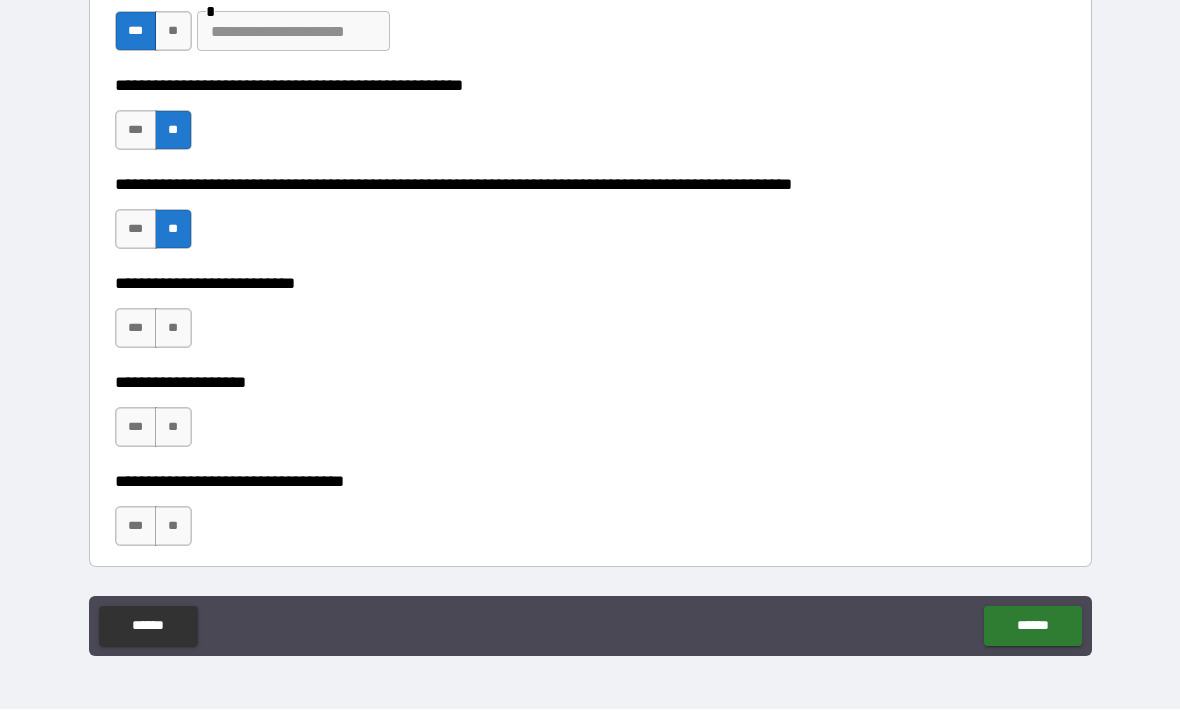 click on "**" at bounding box center (173, 329) 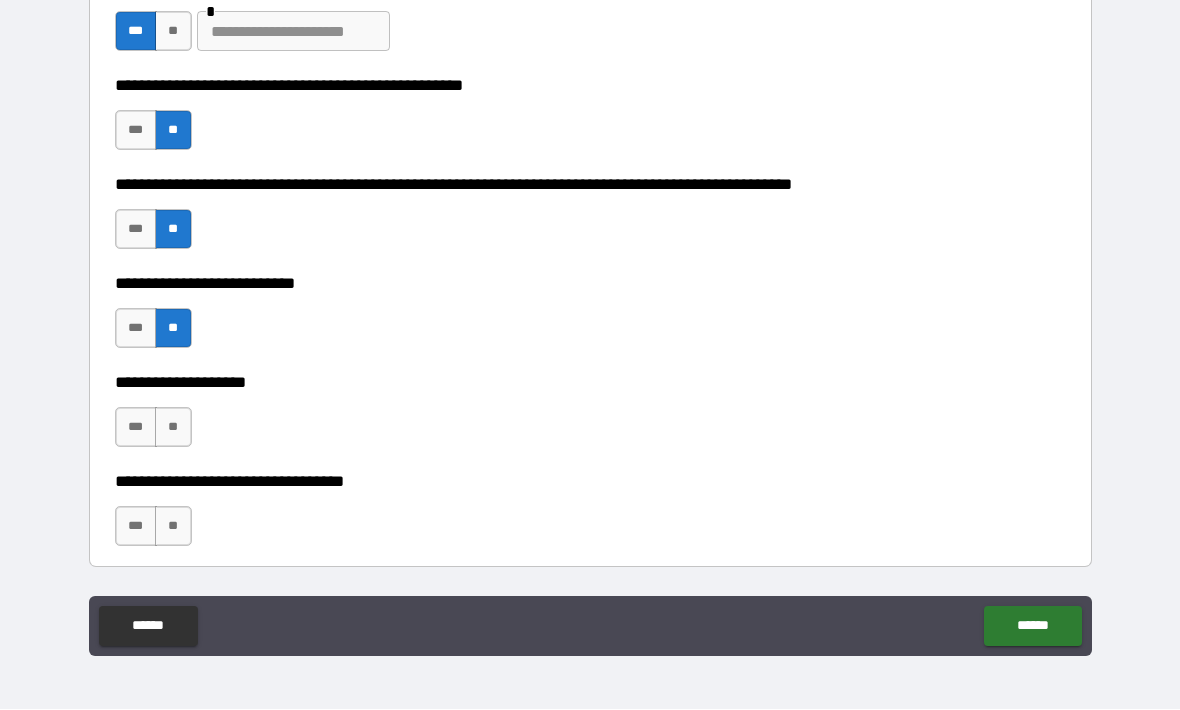 click on "**" at bounding box center (173, 428) 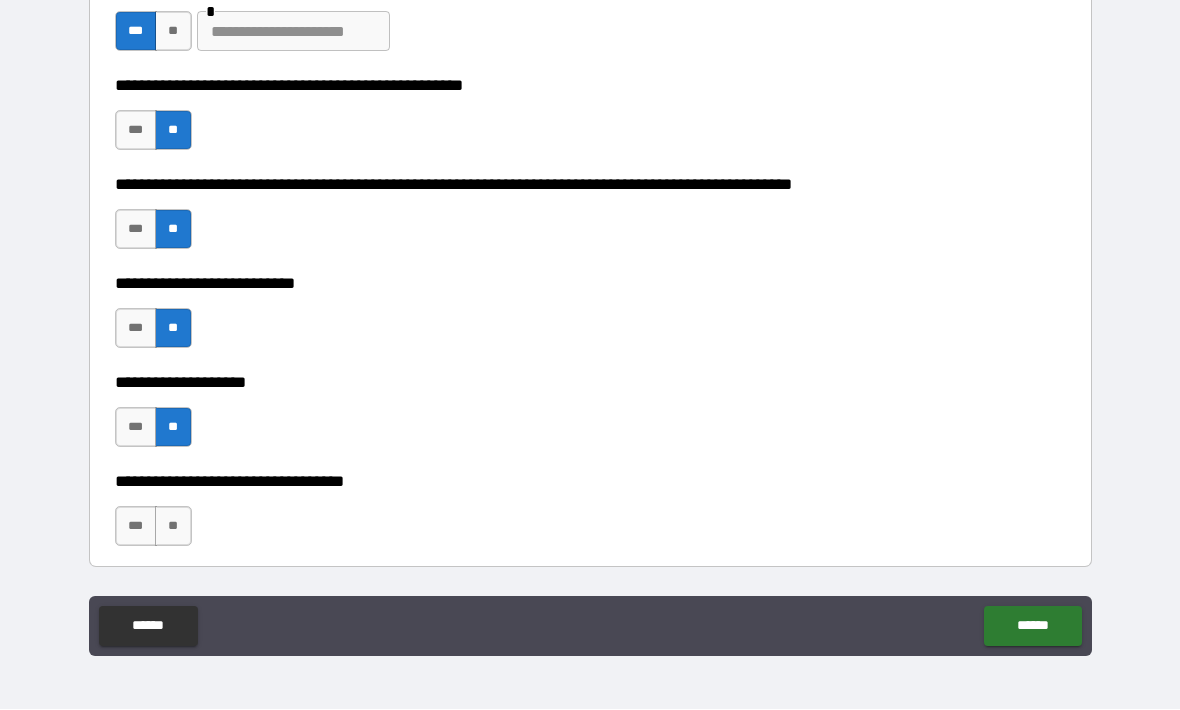 click on "**" at bounding box center (173, 527) 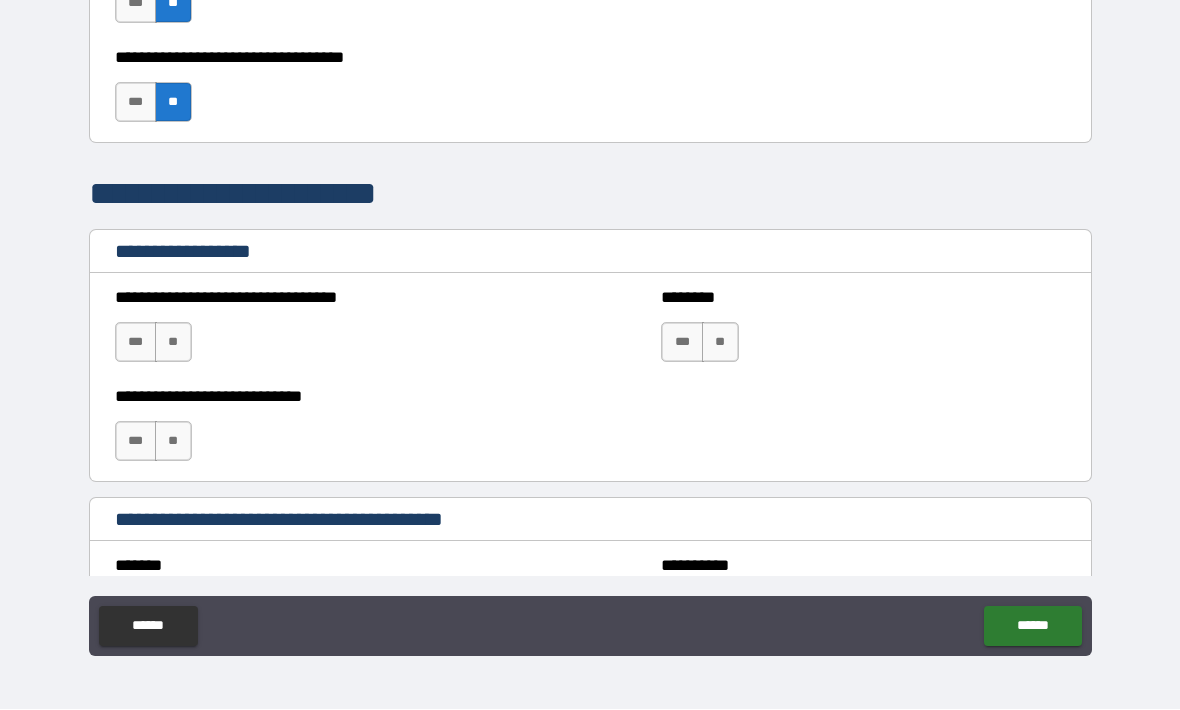 scroll, scrollTop: 1207, scrollLeft: 0, axis: vertical 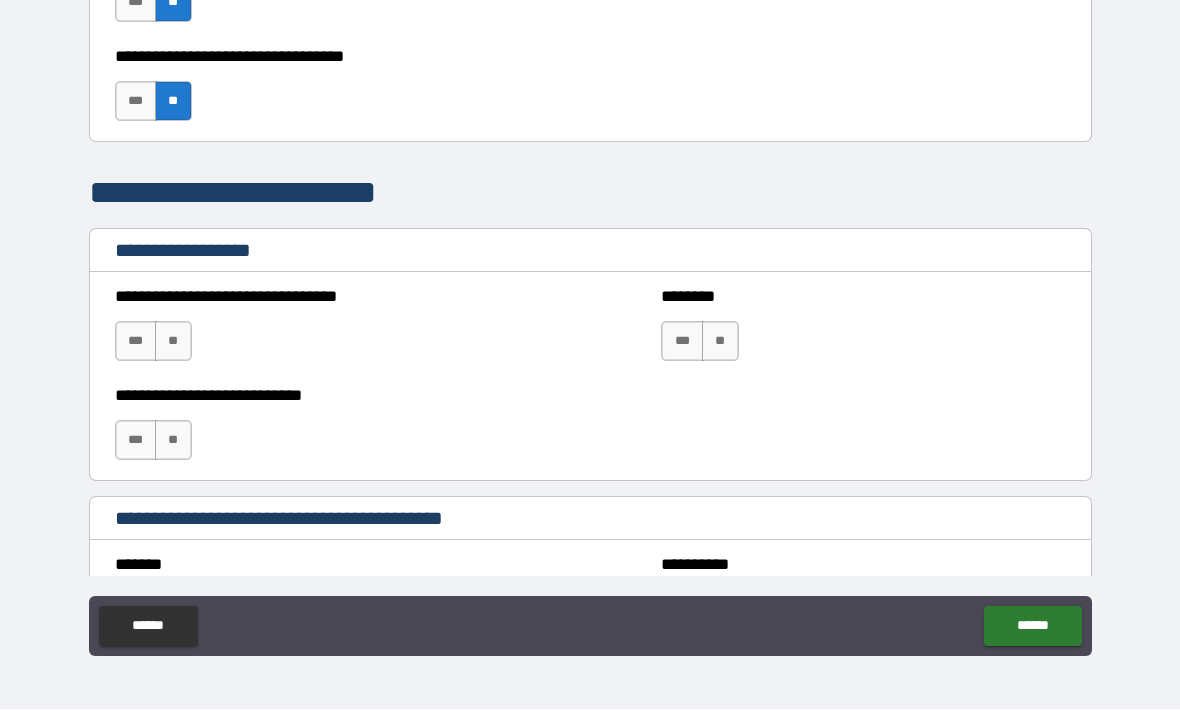 click on "**" at bounding box center (173, 342) 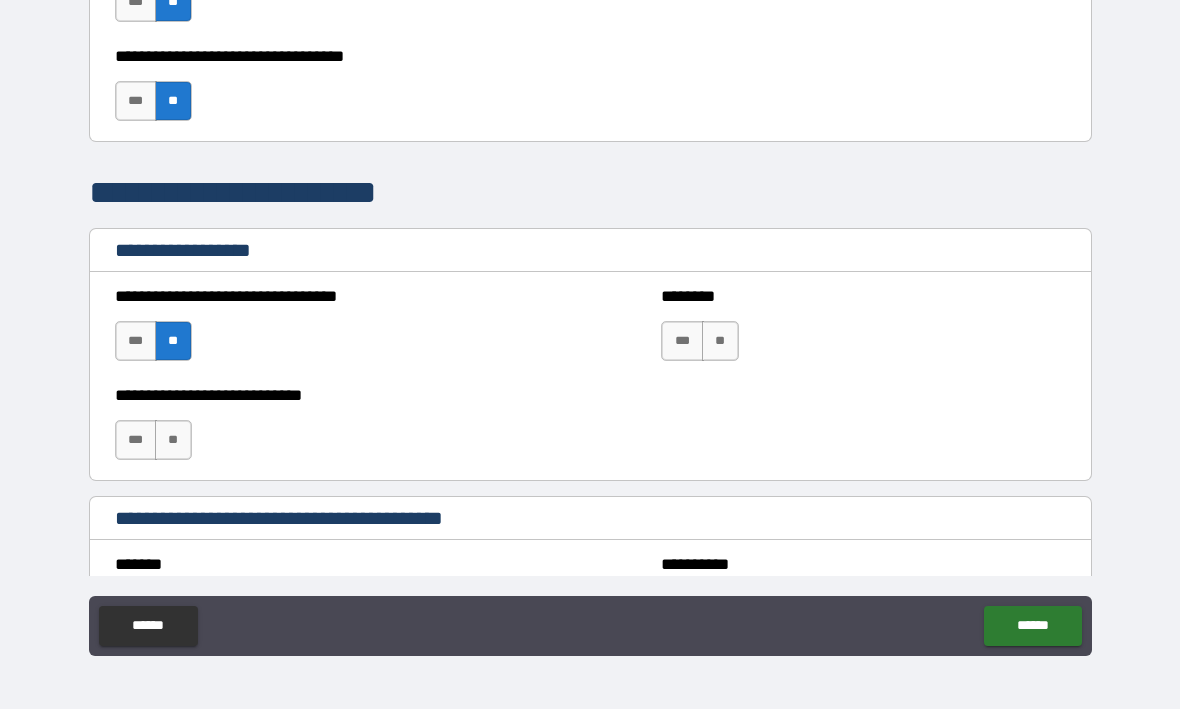 click on "**" at bounding box center [173, 441] 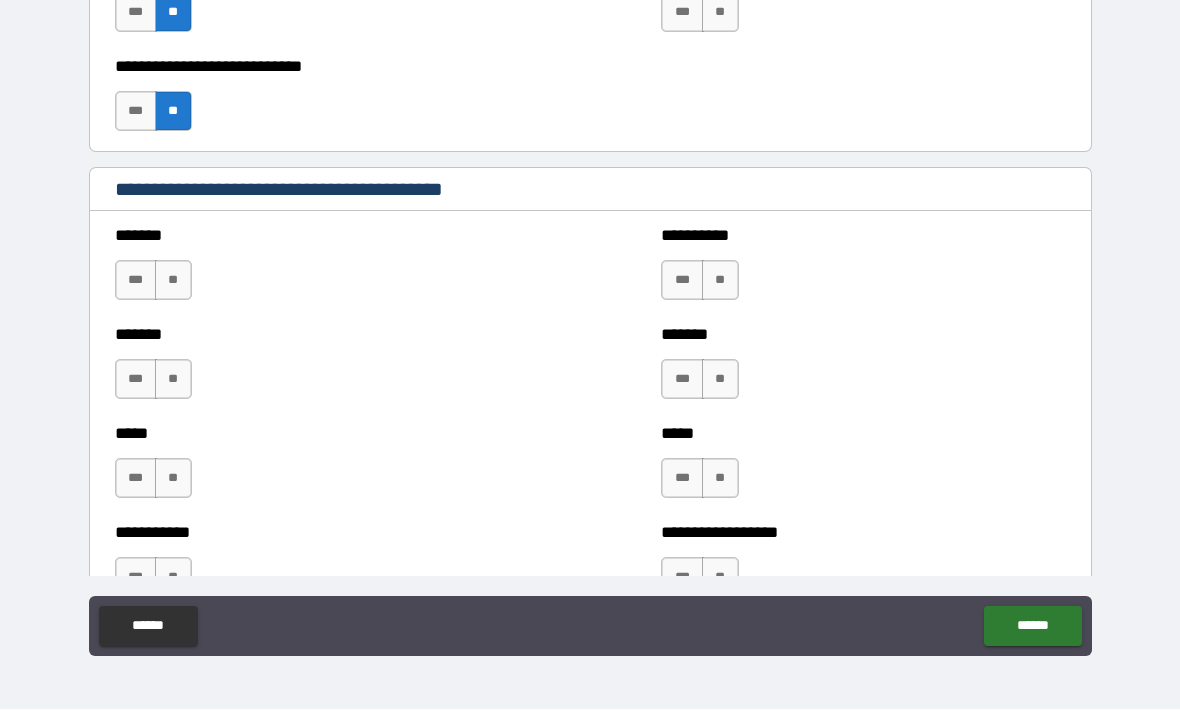 scroll, scrollTop: 1536, scrollLeft: 0, axis: vertical 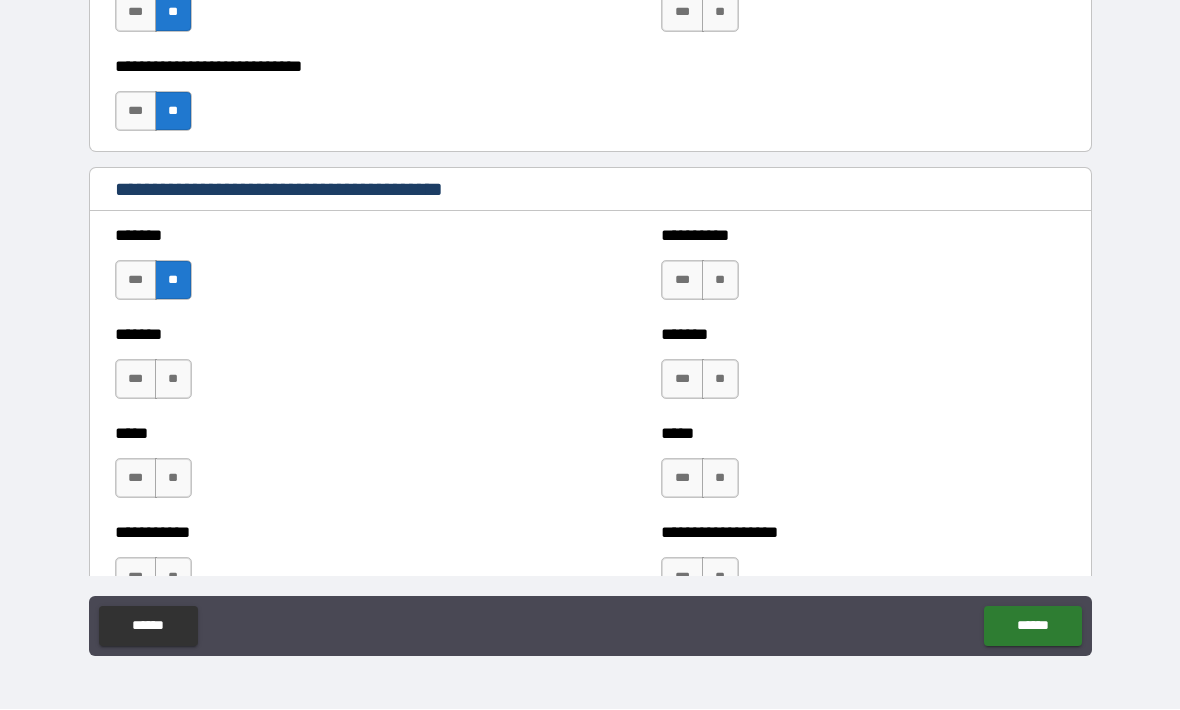 click on "**" at bounding box center [173, 380] 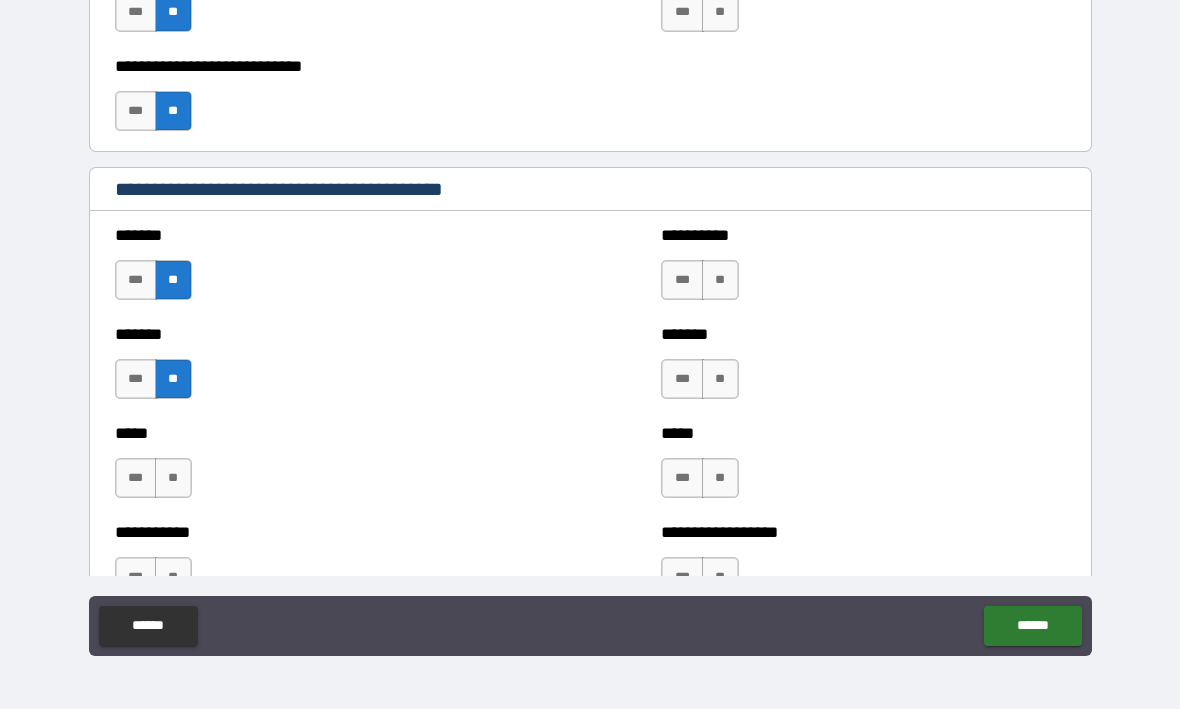 click on "**" at bounding box center (173, 479) 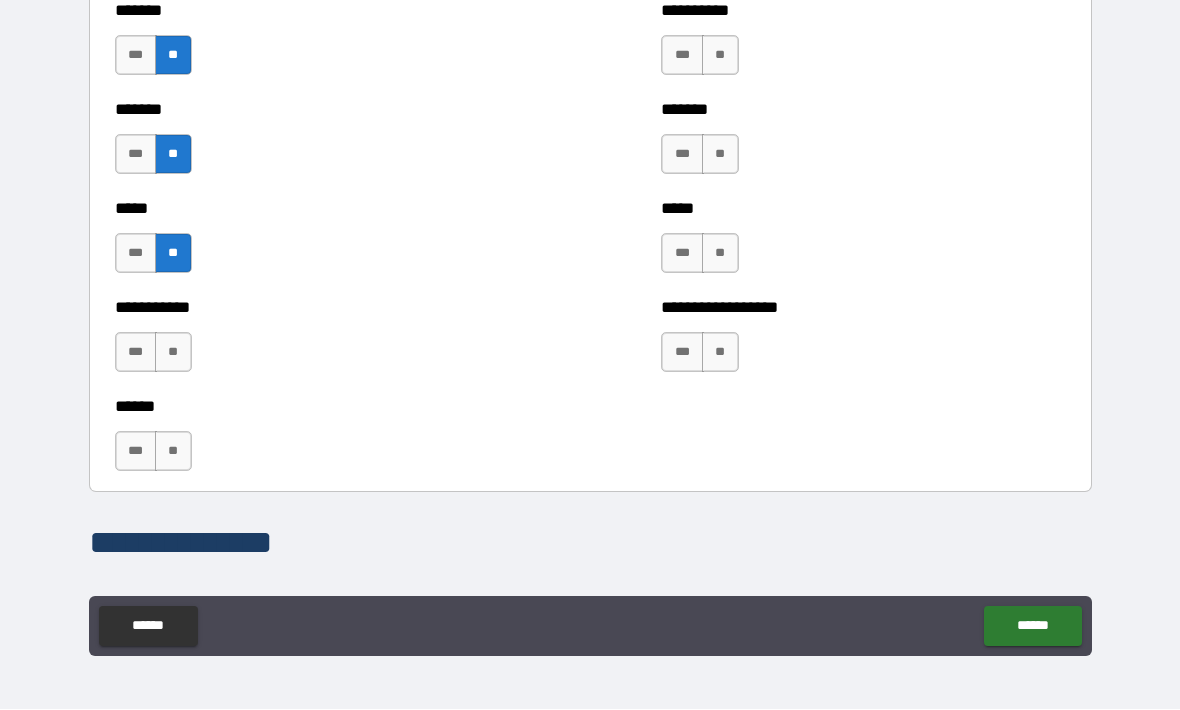 scroll, scrollTop: 1760, scrollLeft: 0, axis: vertical 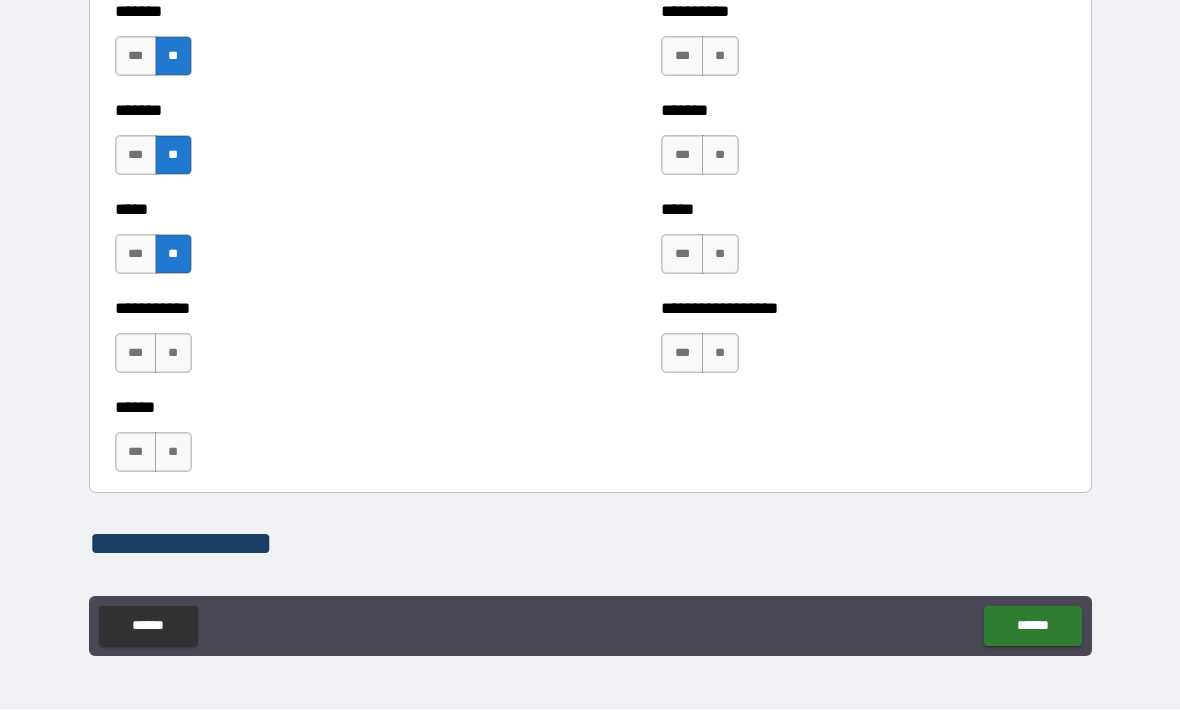 click on "**" at bounding box center [173, 354] 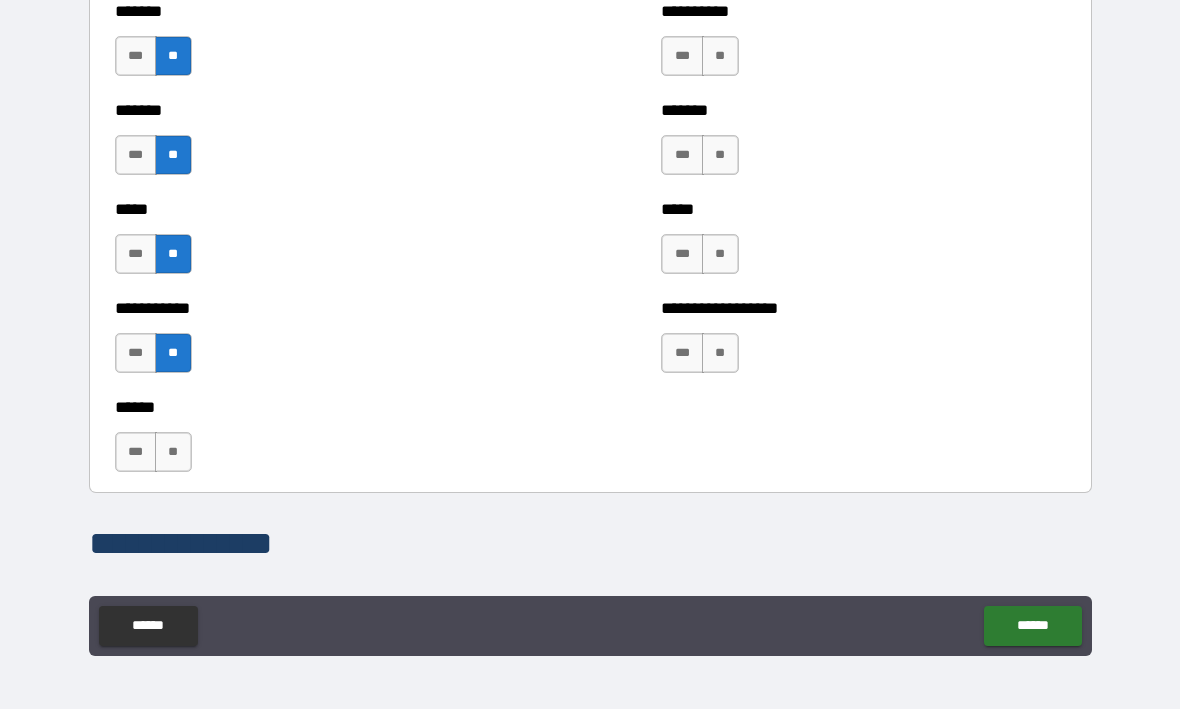 click on "**" at bounding box center [173, 453] 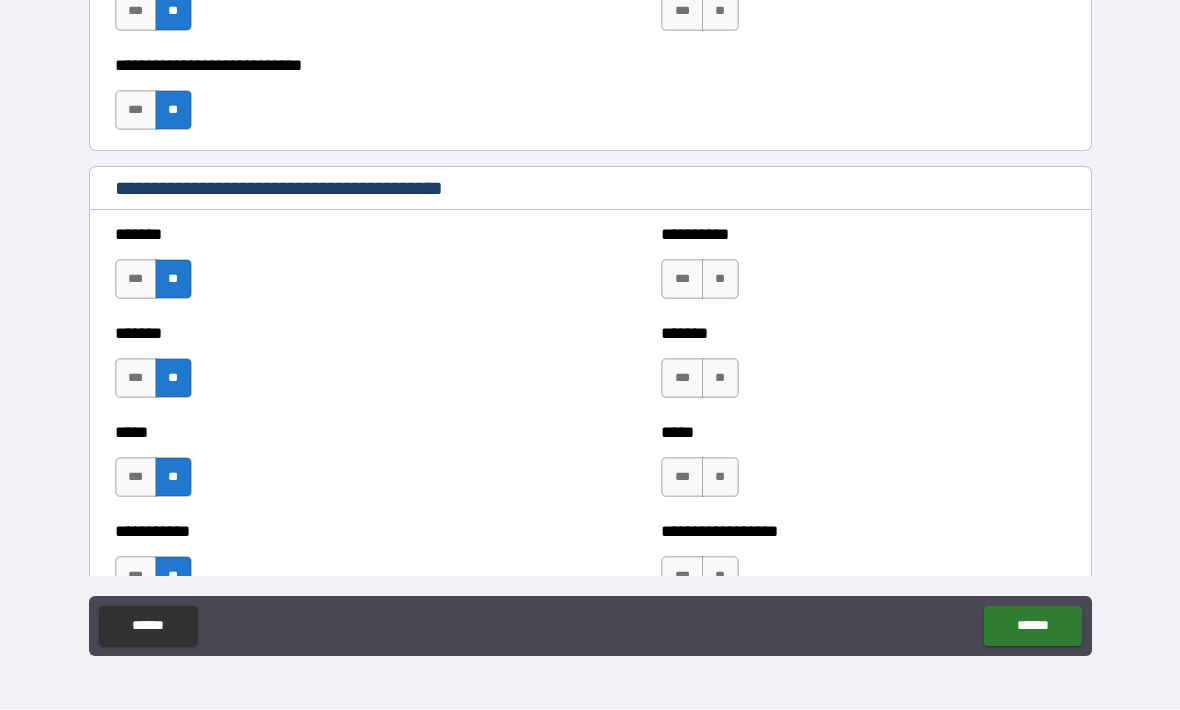 scroll, scrollTop: 1542, scrollLeft: 0, axis: vertical 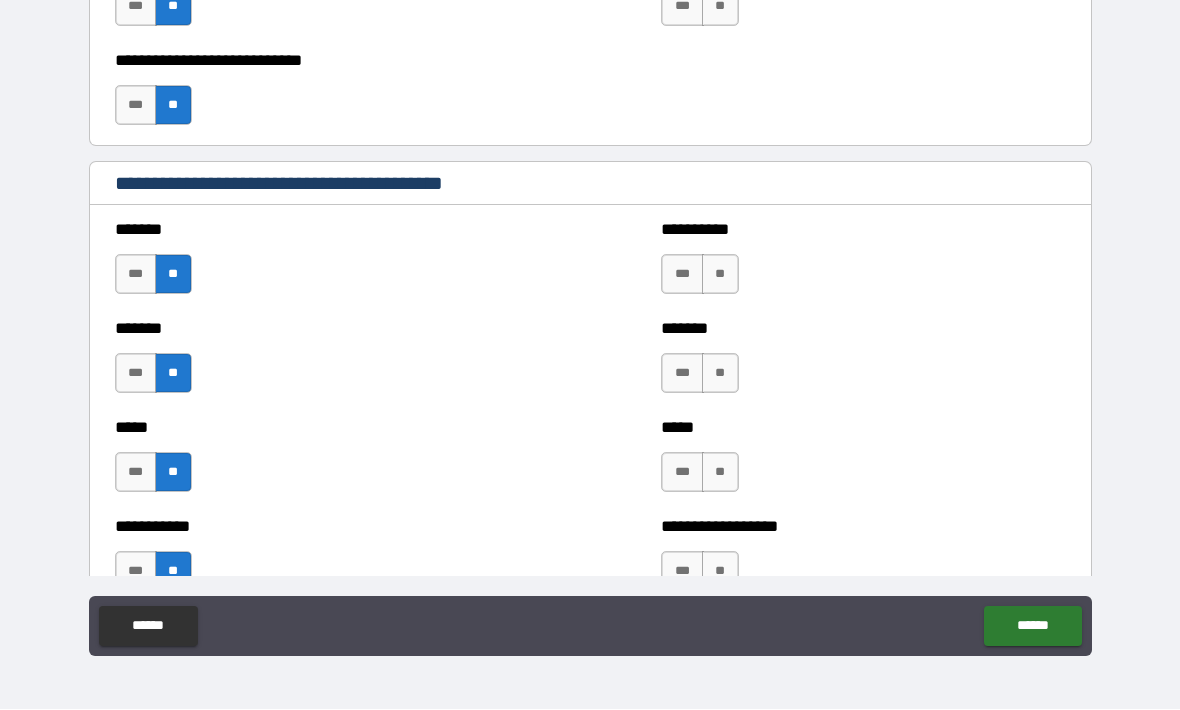 click on "**" at bounding box center [720, 275] 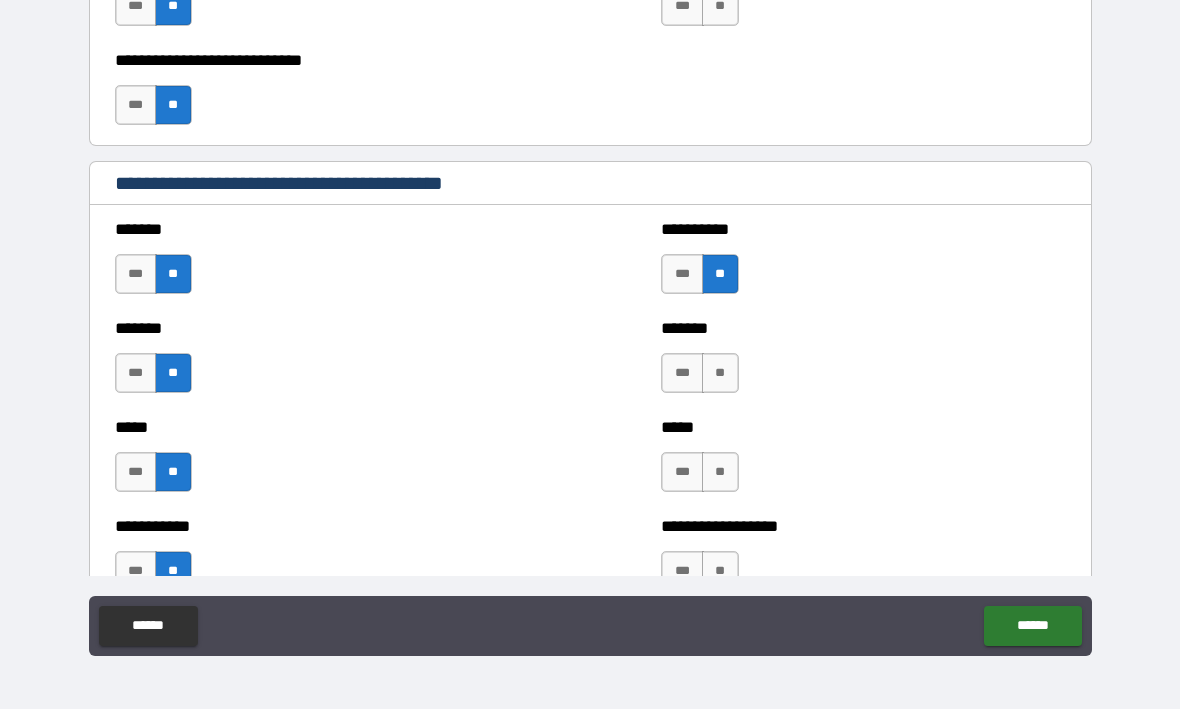 click on "**" at bounding box center [720, 374] 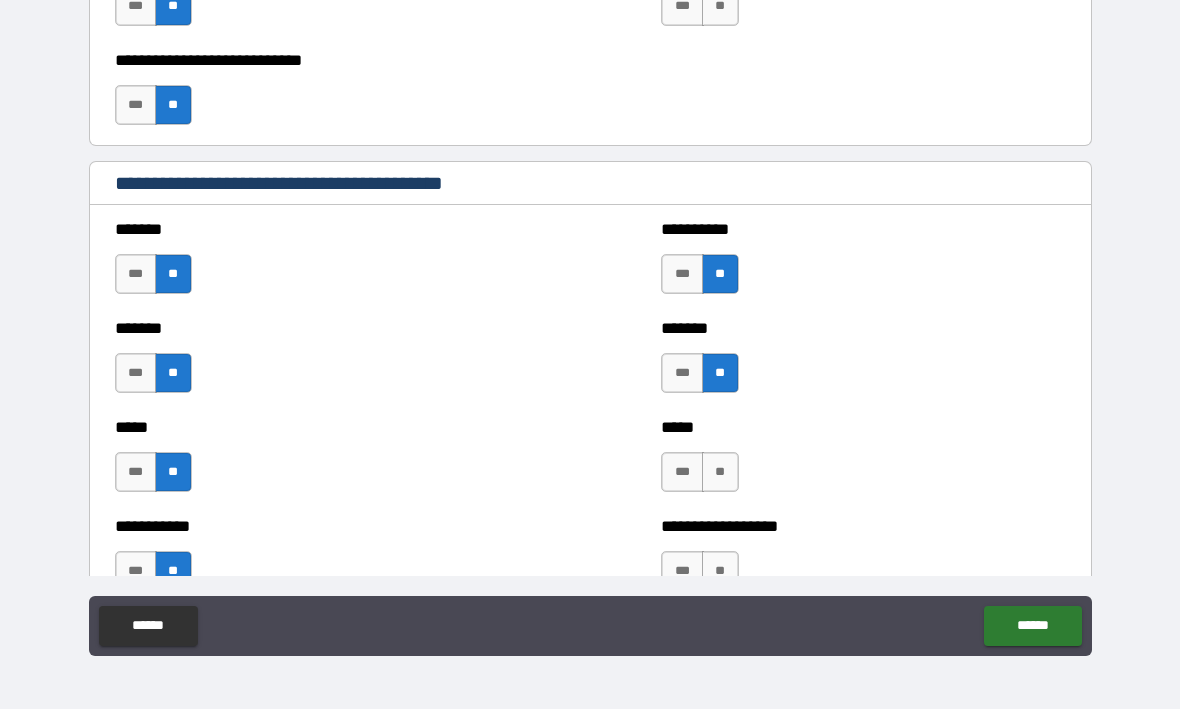 click on "**" at bounding box center [720, 473] 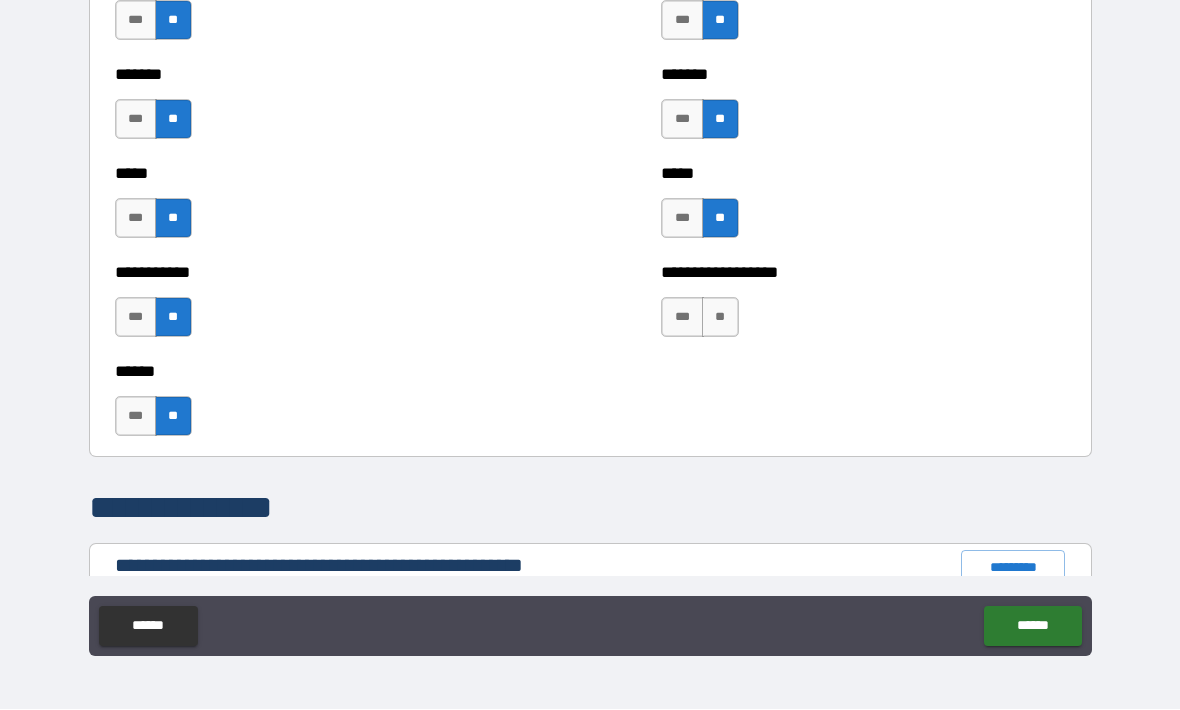 scroll, scrollTop: 1792, scrollLeft: 0, axis: vertical 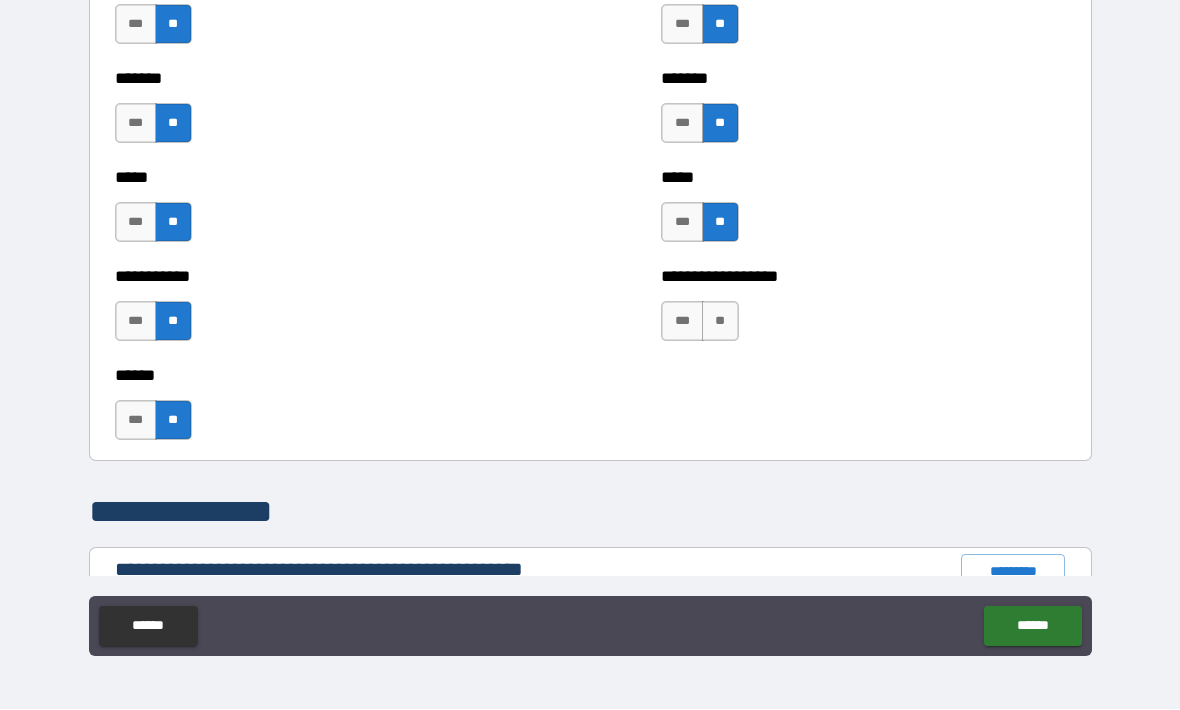 click on "**" at bounding box center [720, 322] 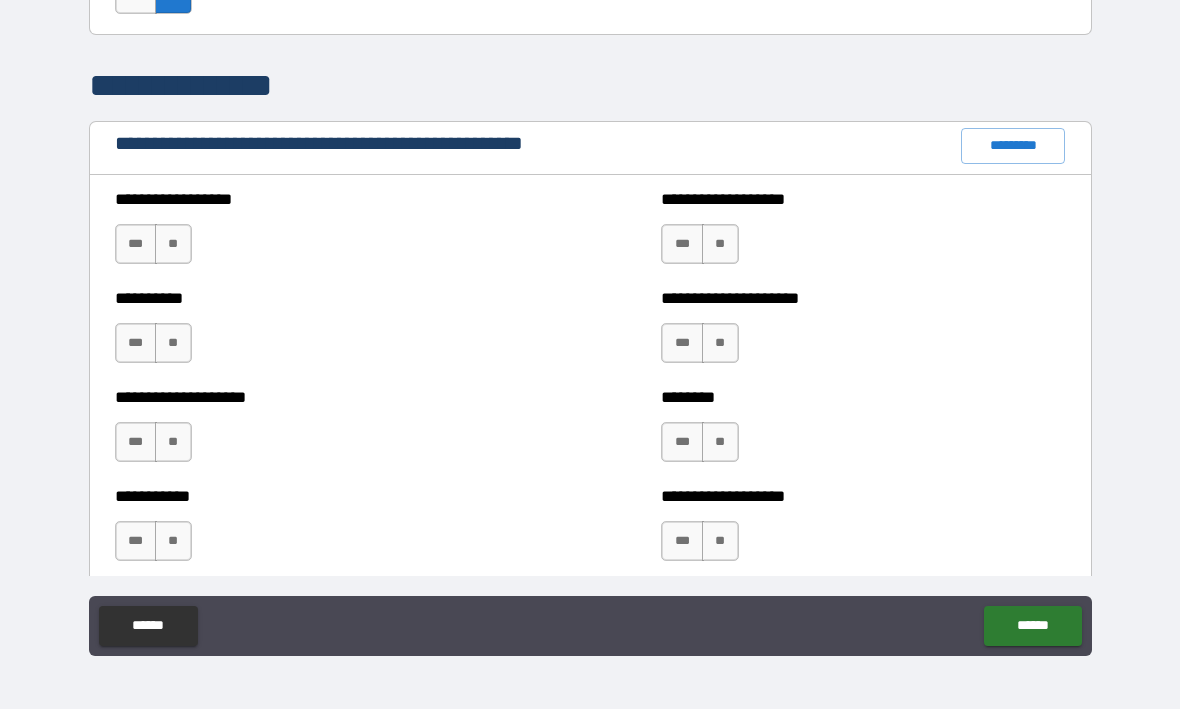 scroll, scrollTop: 2218, scrollLeft: 0, axis: vertical 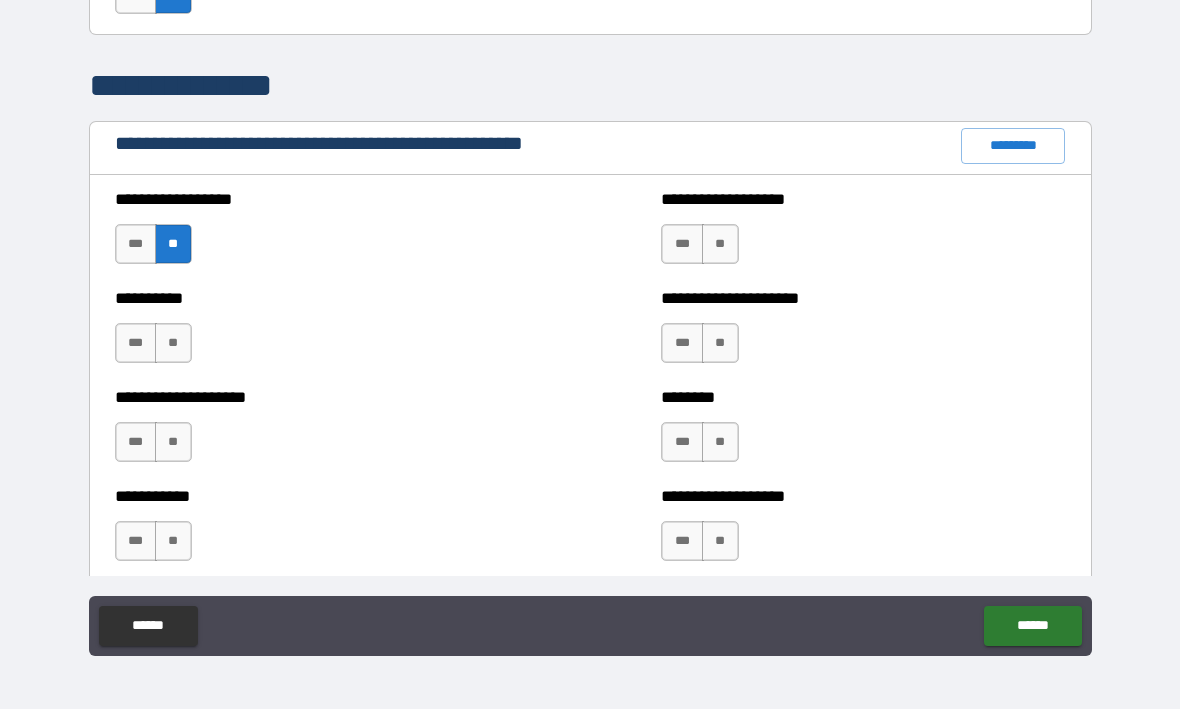 click on "**" at bounding box center [173, 344] 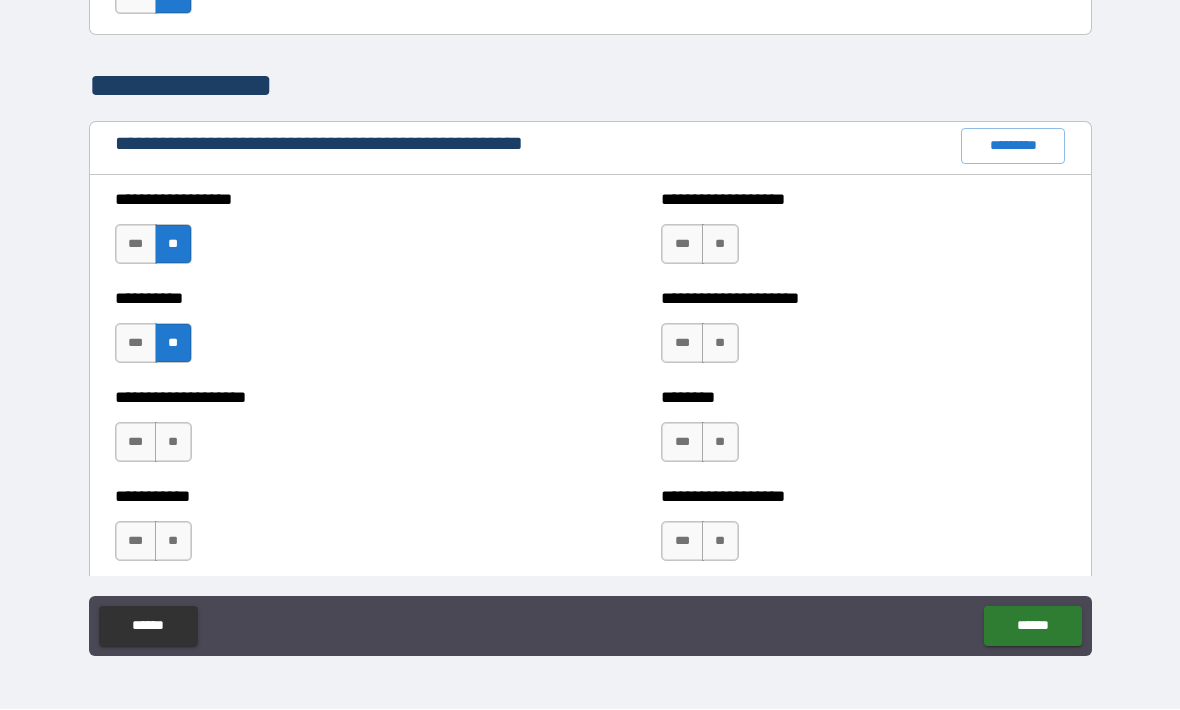 click on "**" at bounding box center [173, 443] 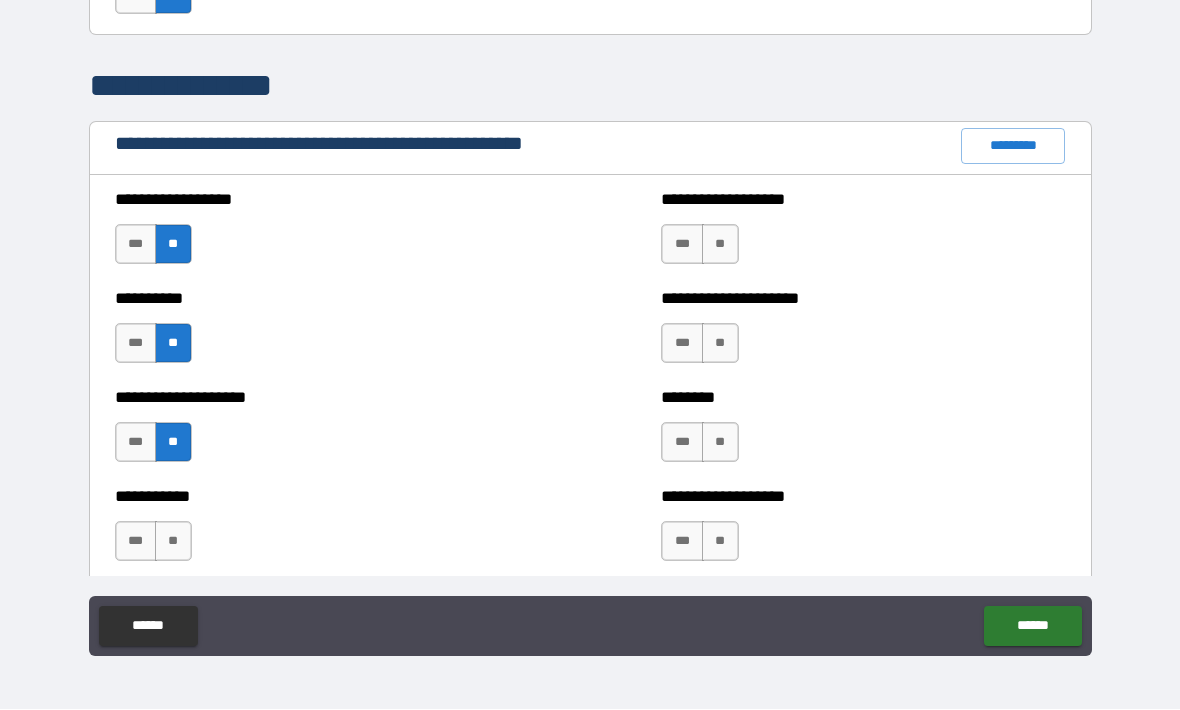 click on "**" at bounding box center [173, 542] 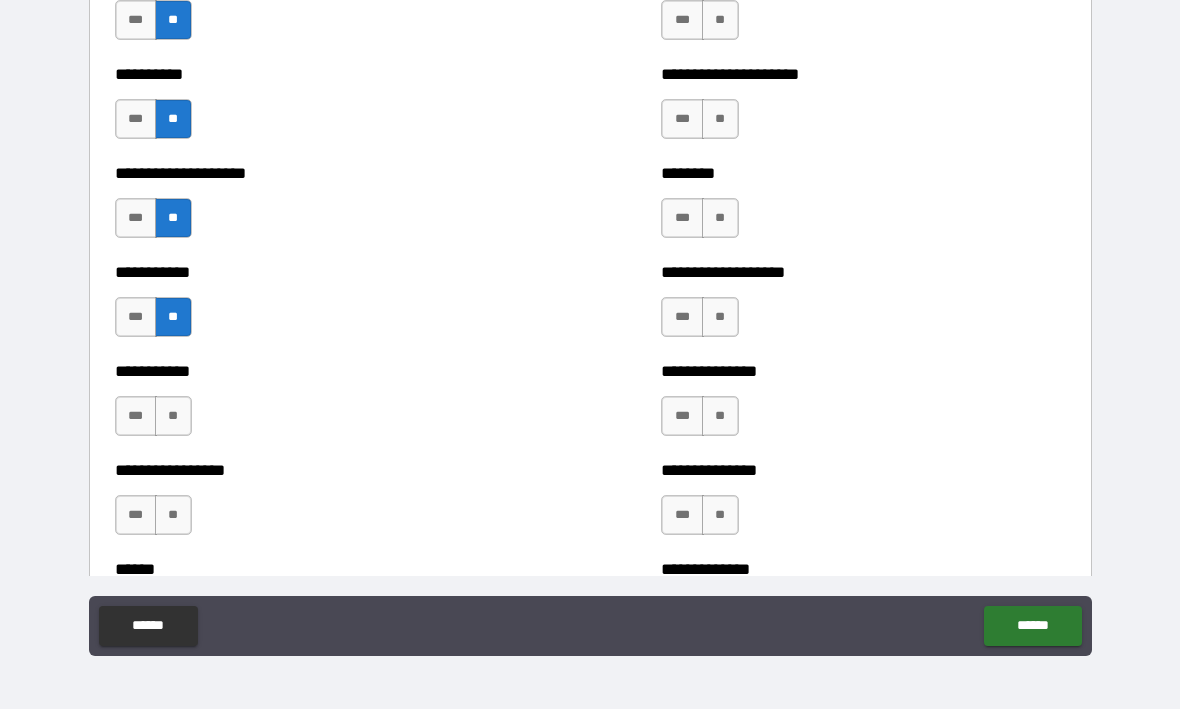 scroll, scrollTop: 2440, scrollLeft: 0, axis: vertical 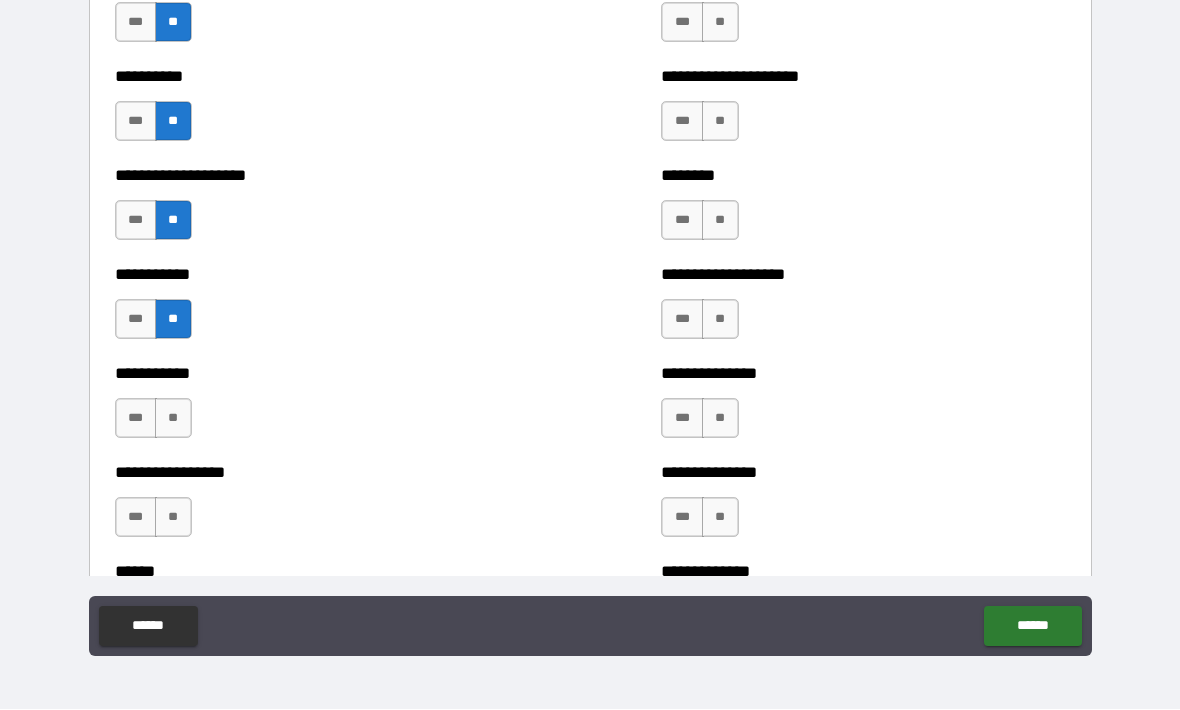 click on "**" at bounding box center [173, 419] 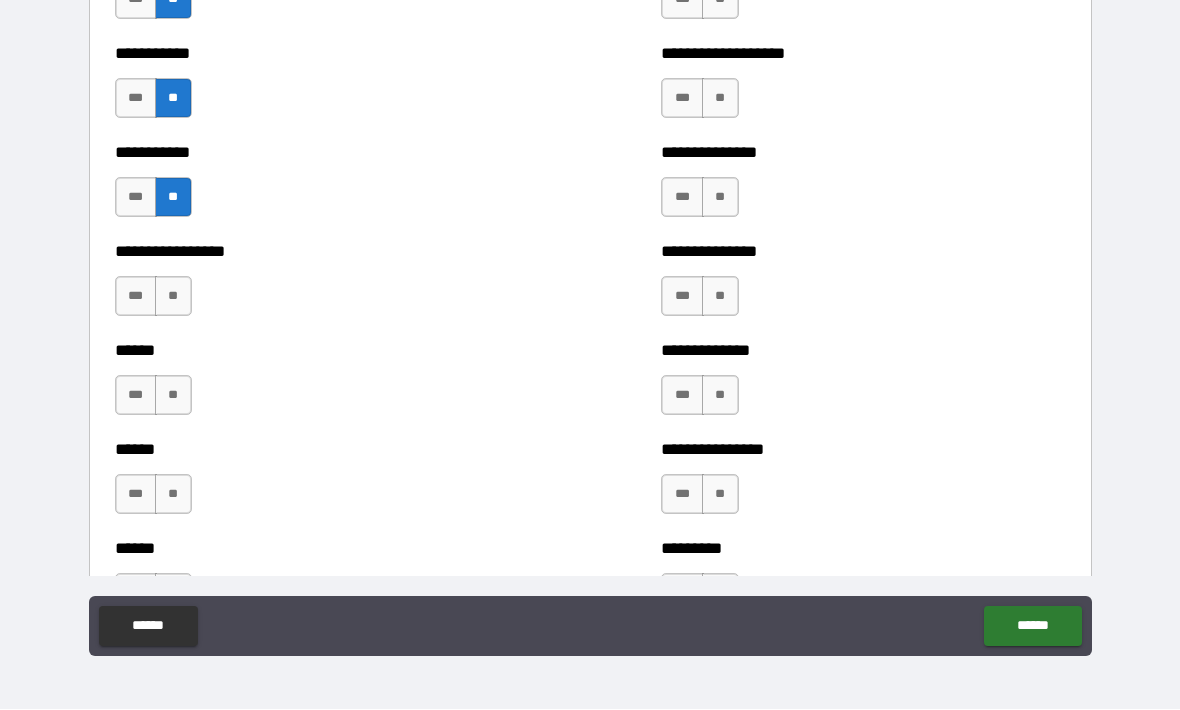 scroll, scrollTop: 2658, scrollLeft: 0, axis: vertical 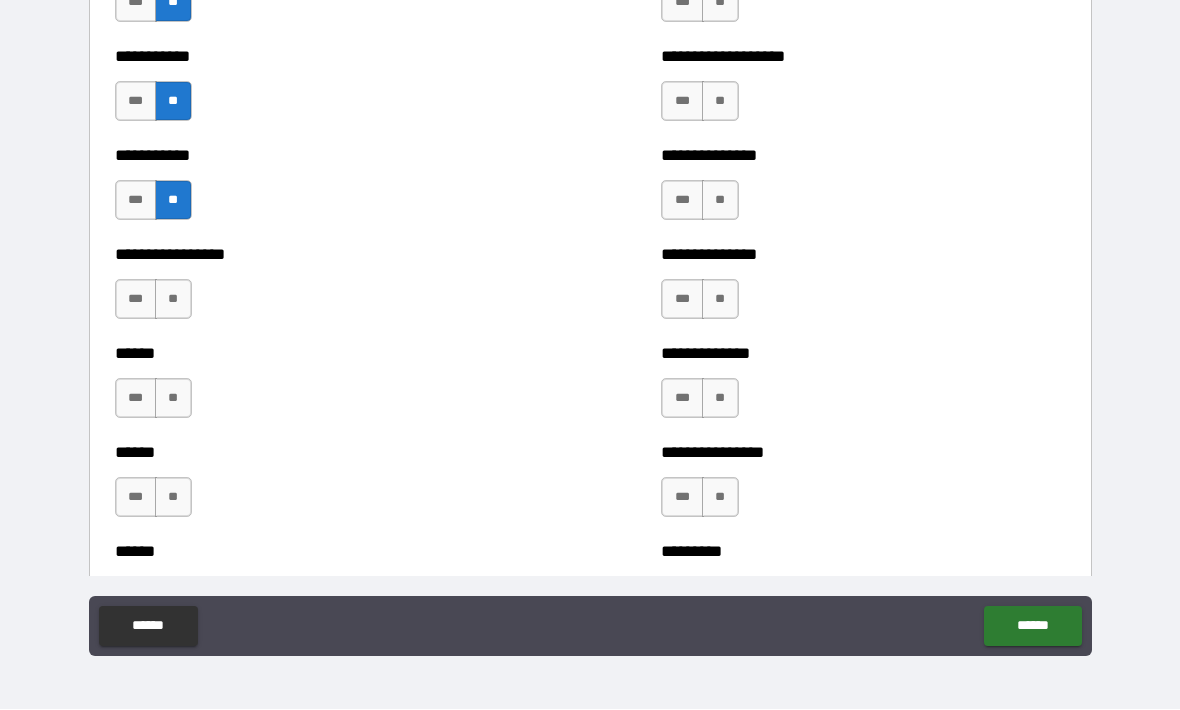 click on "**" at bounding box center (173, 300) 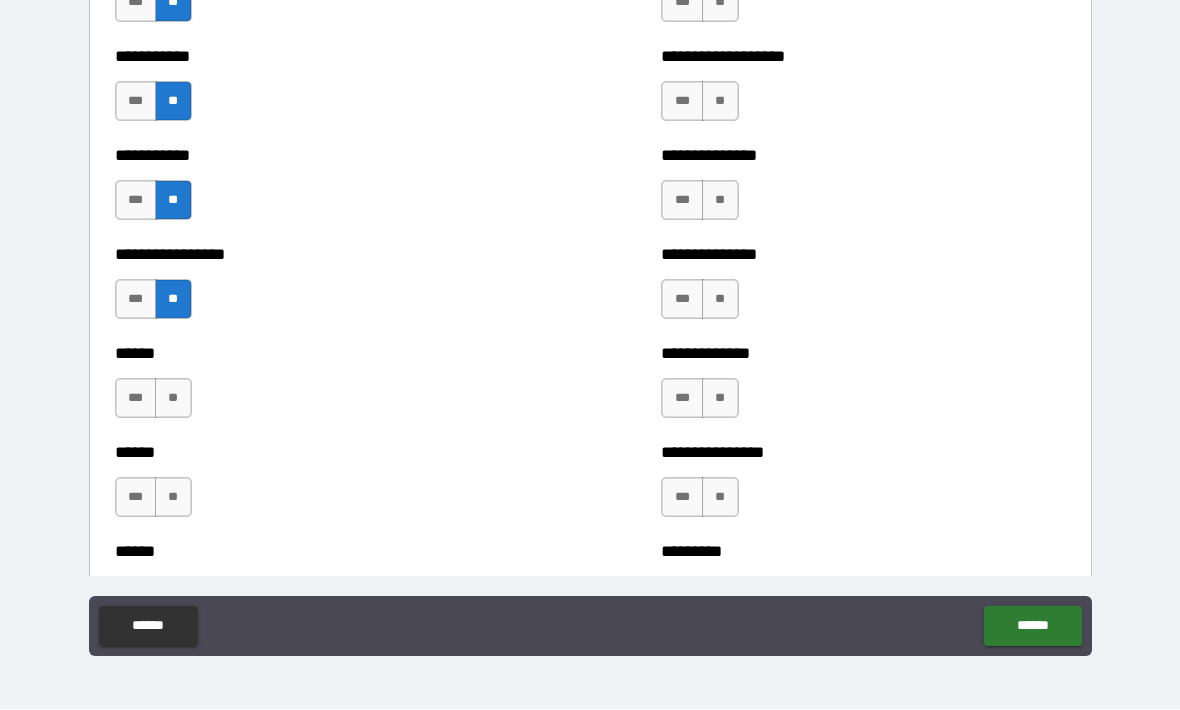 click on "**" at bounding box center [173, 399] 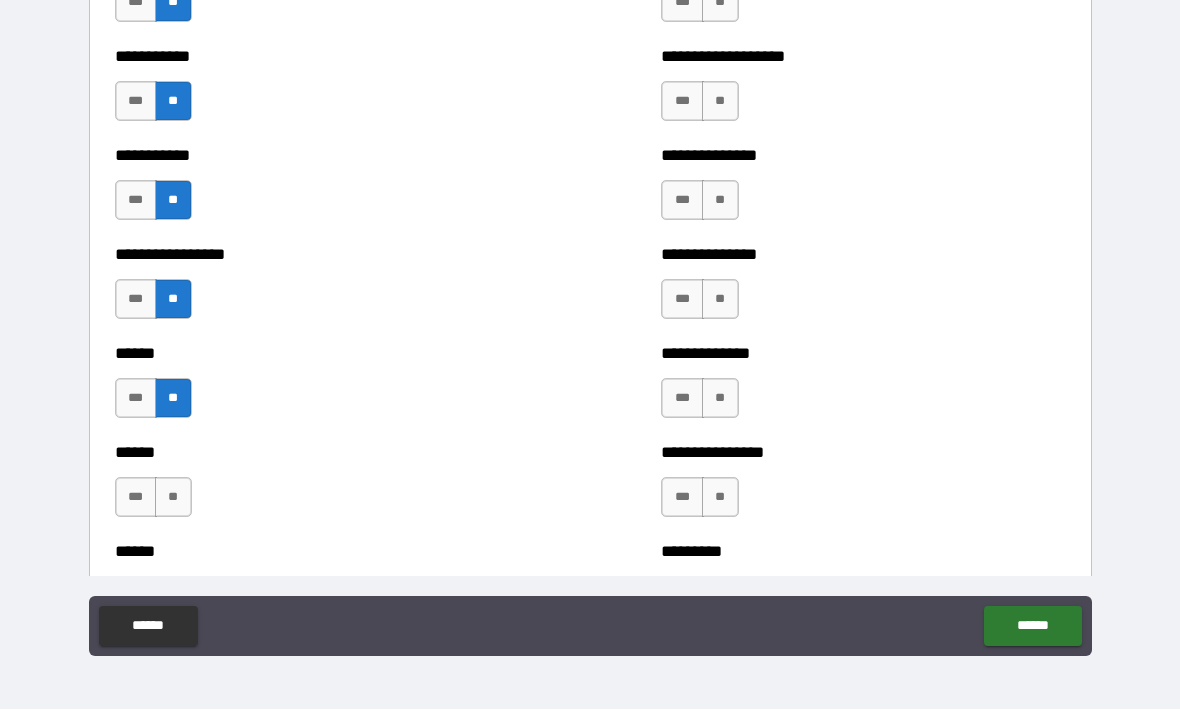 click on "**" at bounding box center [173, 498] 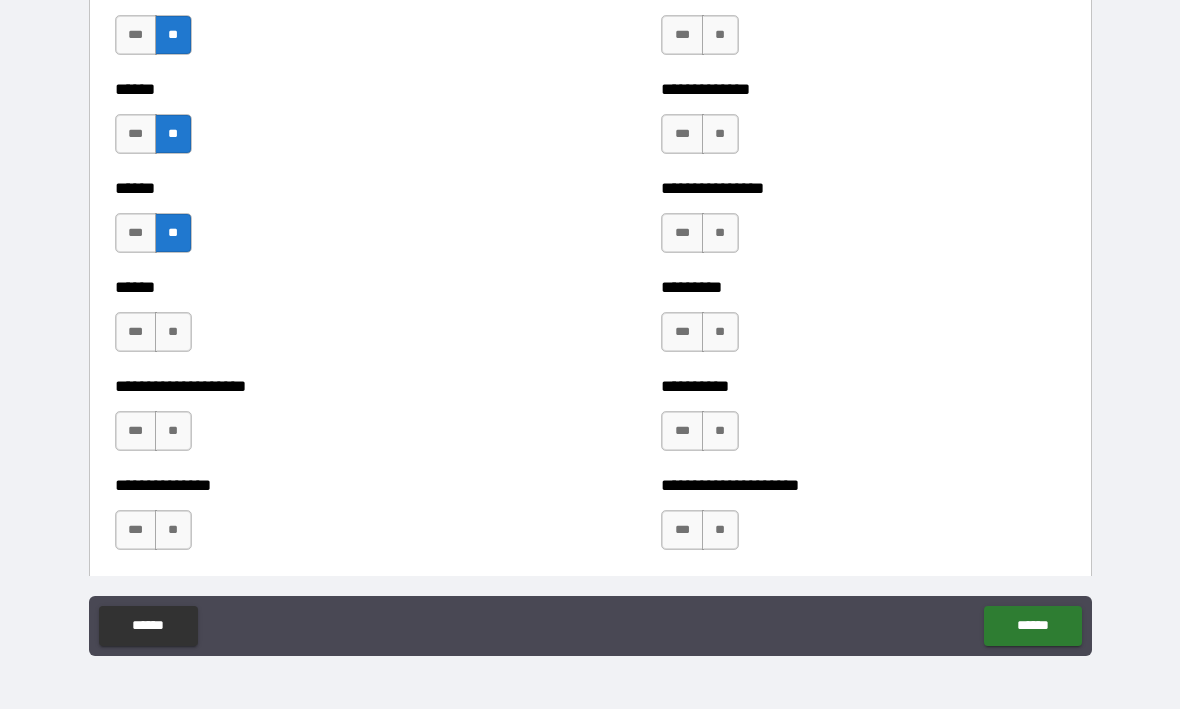scroll, scrollTop: 2920, scrollLeft: 0, axis: vertical 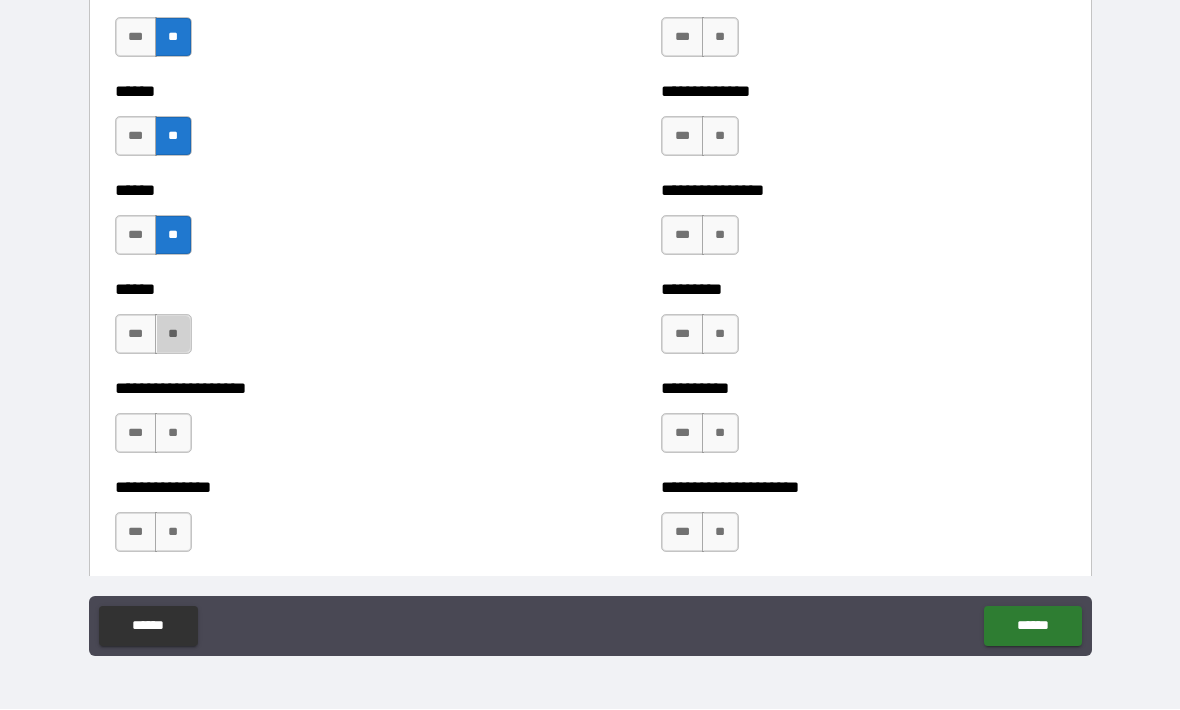 click on "**" at bounding box center [173, 335] 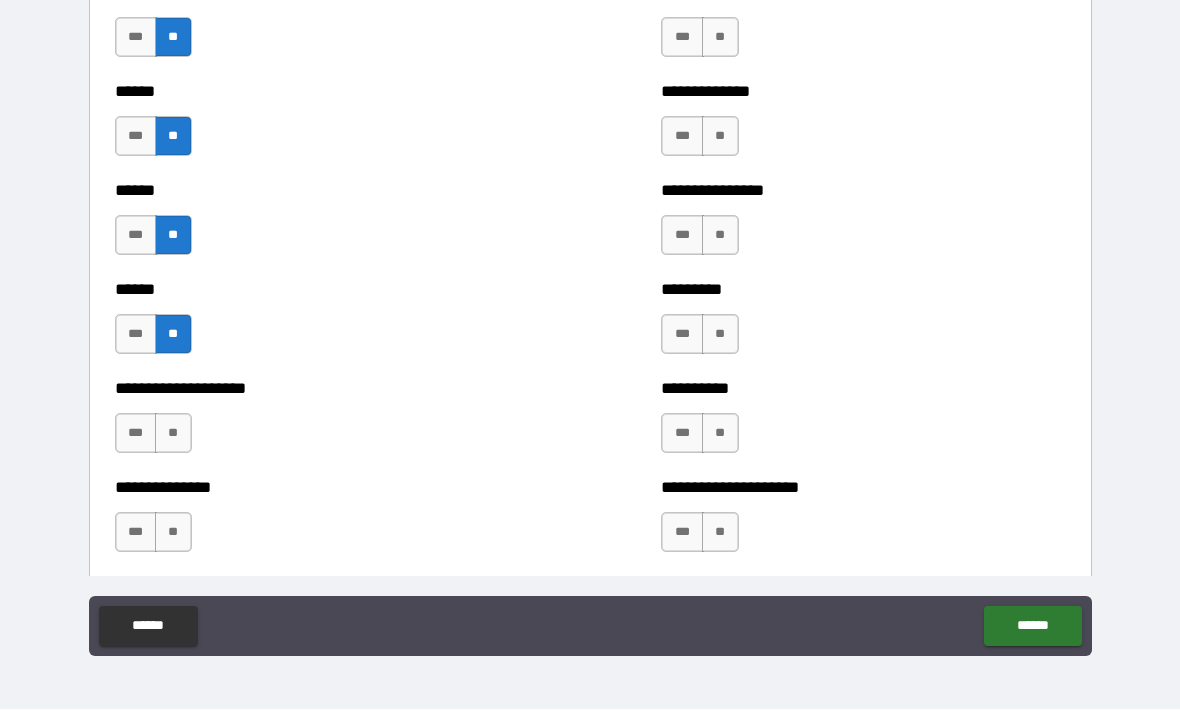 click on "***" at bounding box center [136, 434] 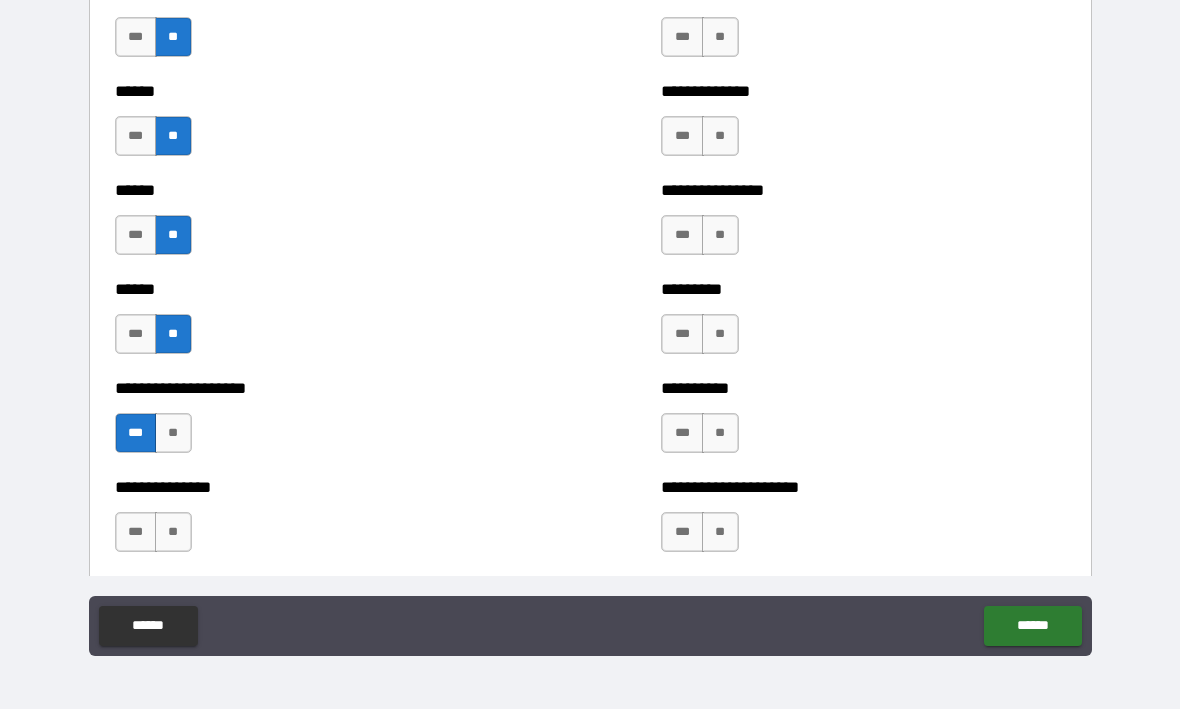 click on "***" at bounding box center [136, 533] 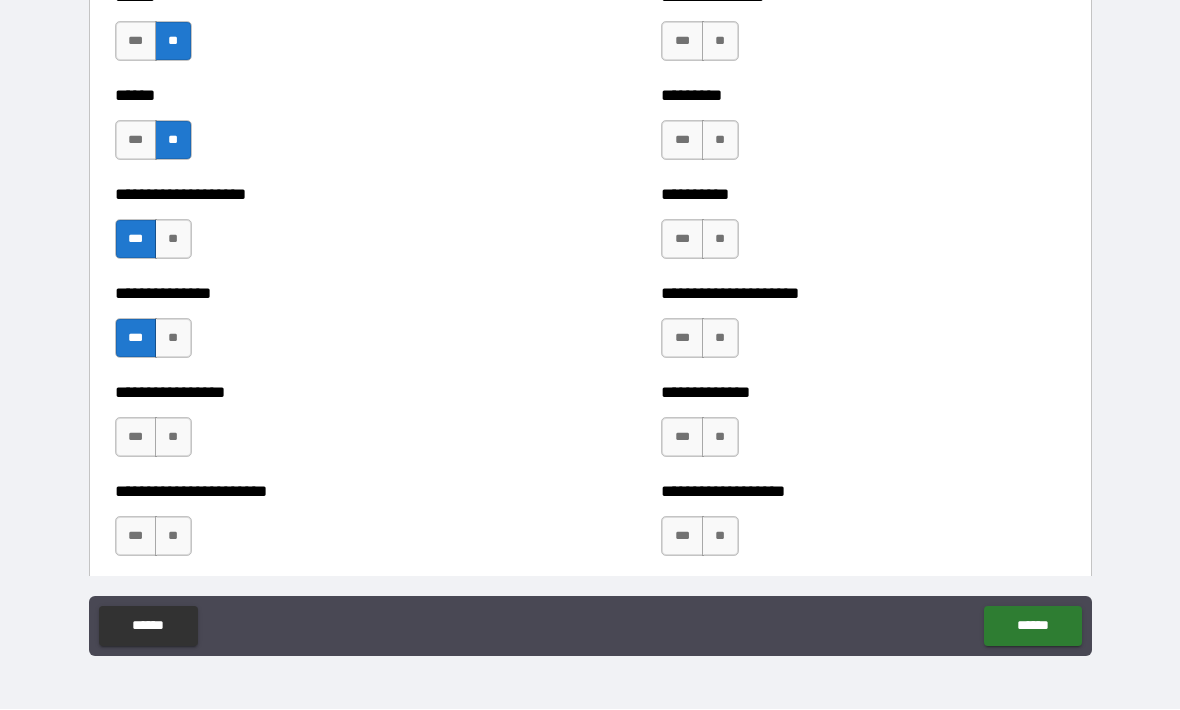 scroll, scrollTop: 3115, scrollLeft: 0, axis: vertical 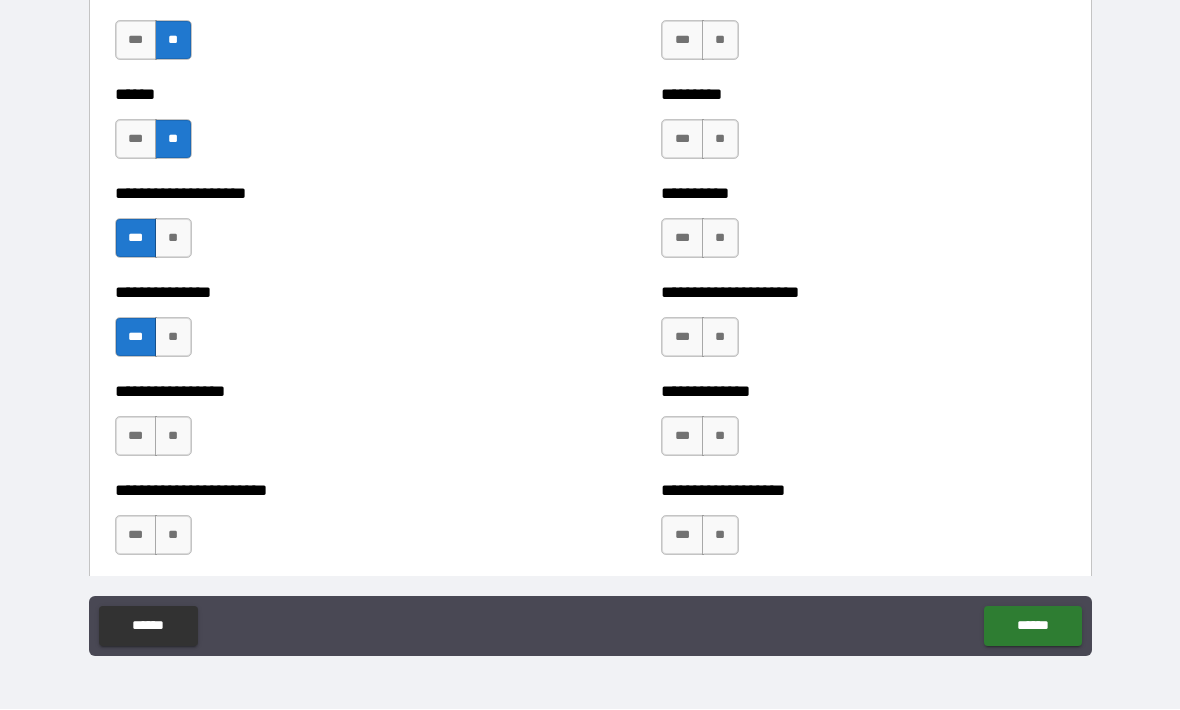 click on "***" at bounding box center [136, 437] 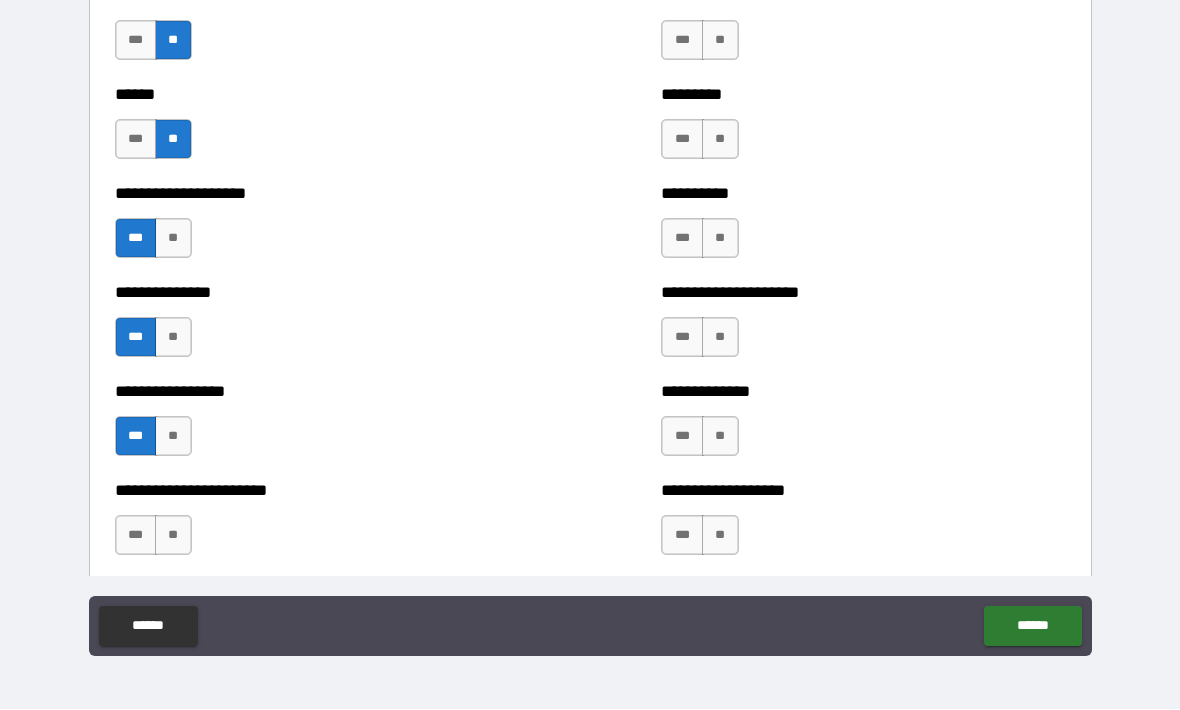 click on "**" at bounding box center [173, 536] 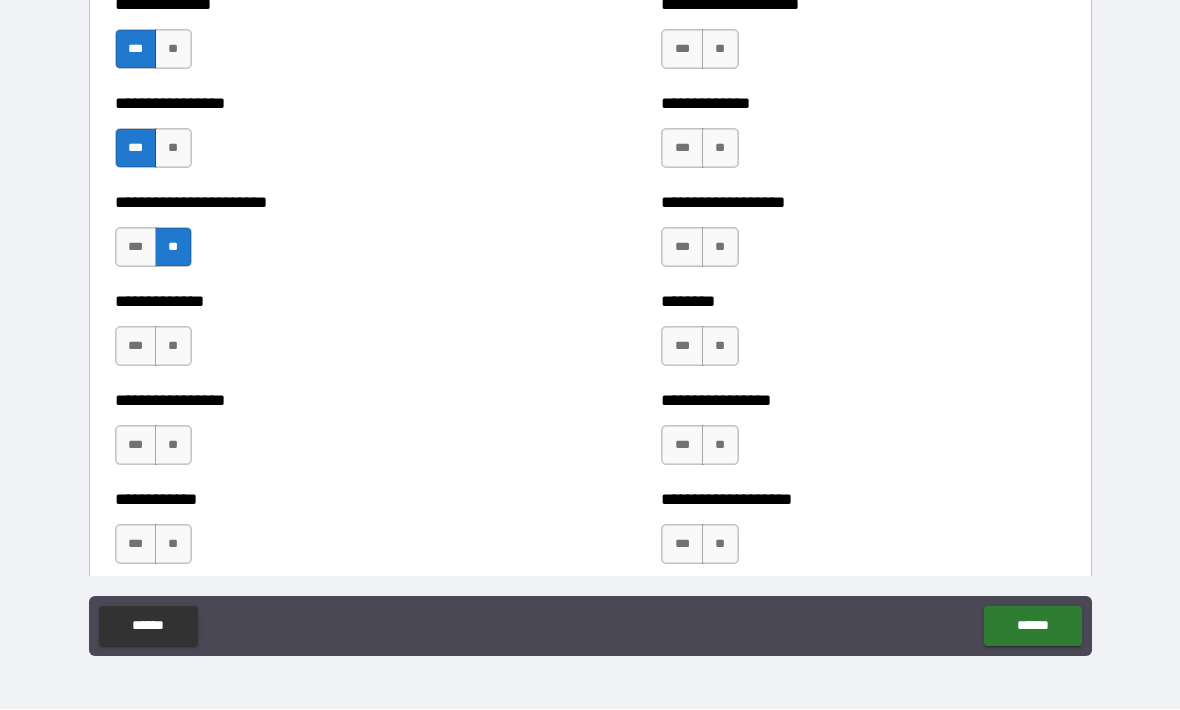 scroll, scrollTop: 3462, scrollLeft: 0, axis: vertical 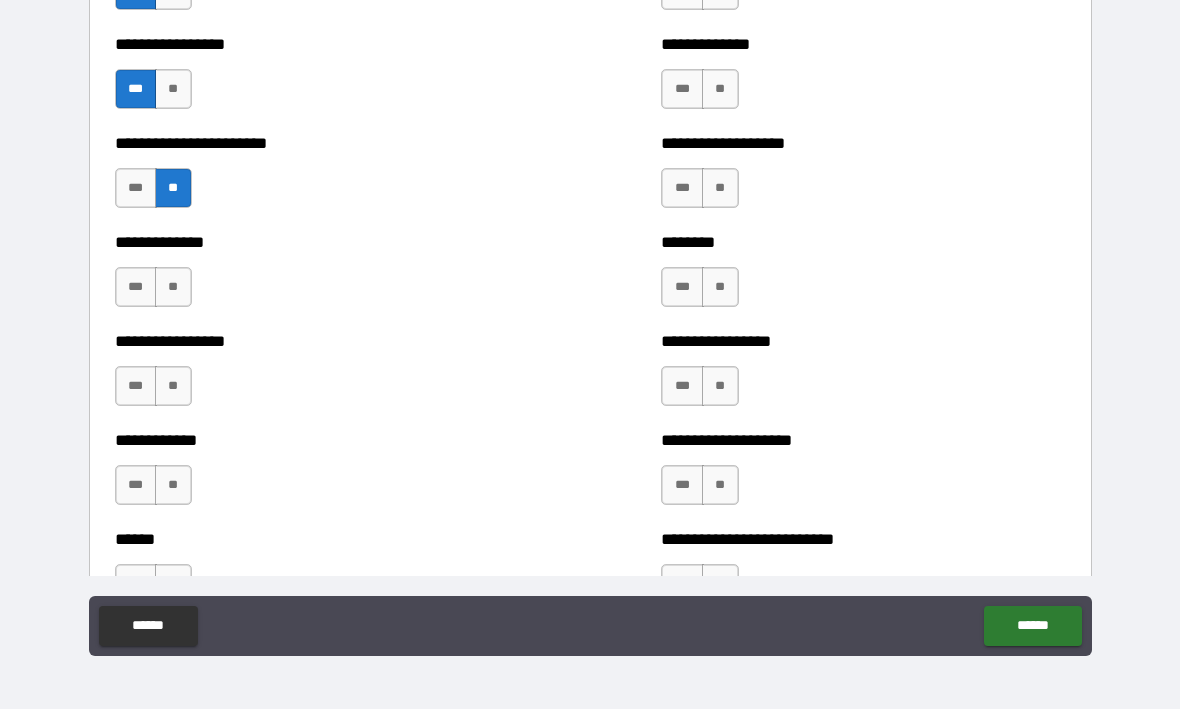 click on "**" at bounding box center (173, 288) 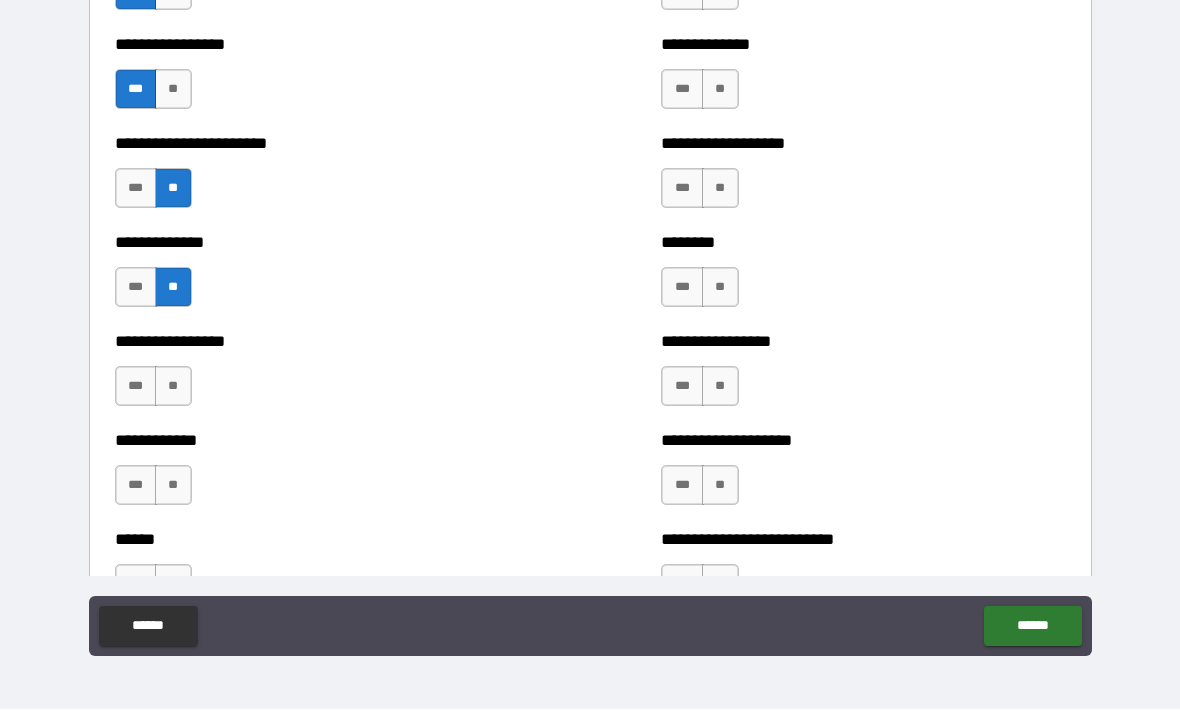 click on "**" at bounding box center (173, 387) 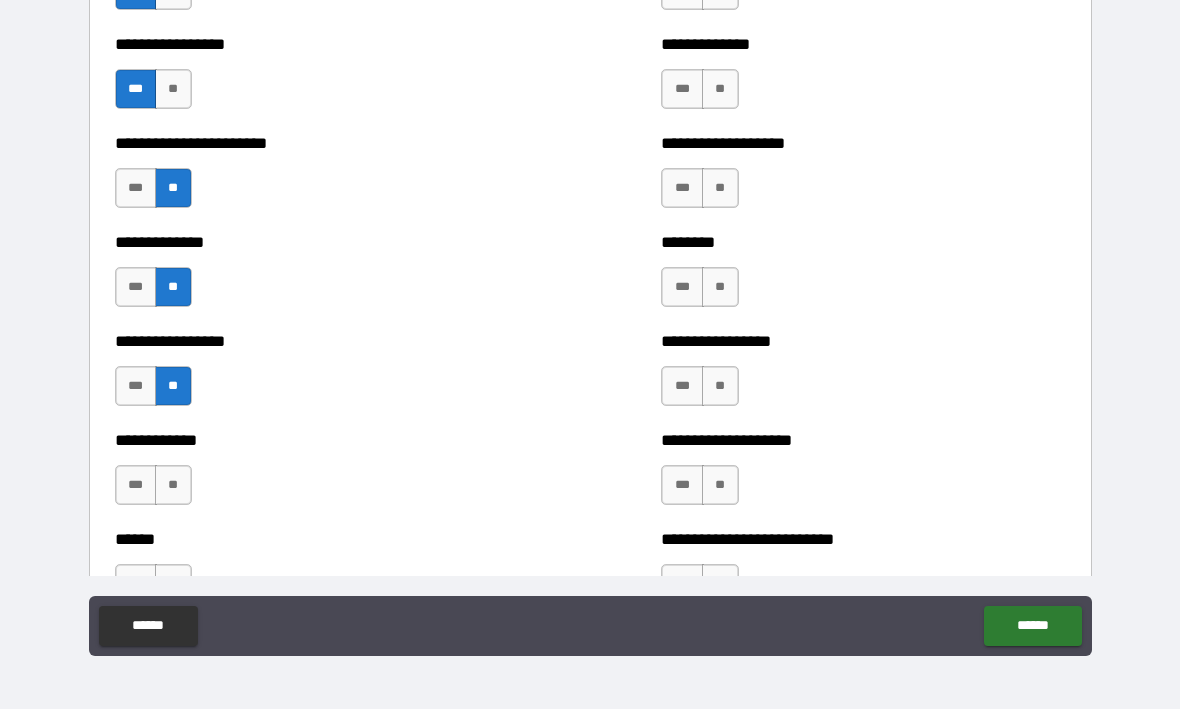 click on "**" at bounding box center [173, 486] 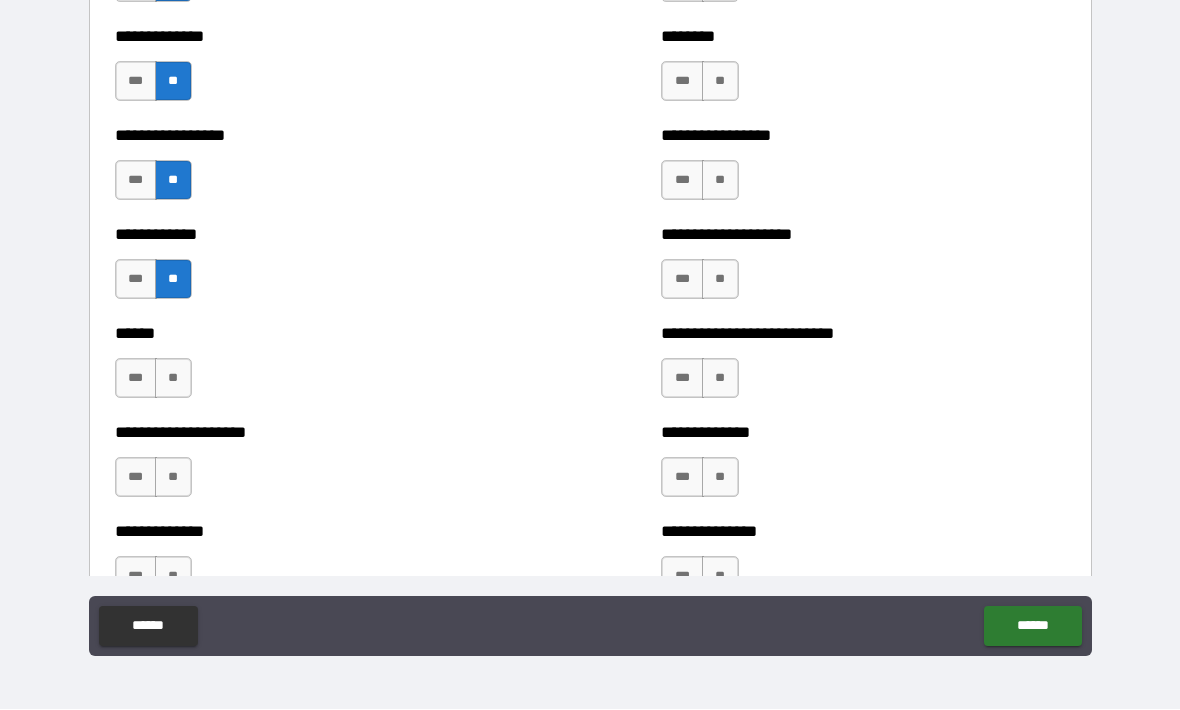 scroll, scrollTop: 3682, scrollLeft: 0, axis: vertical 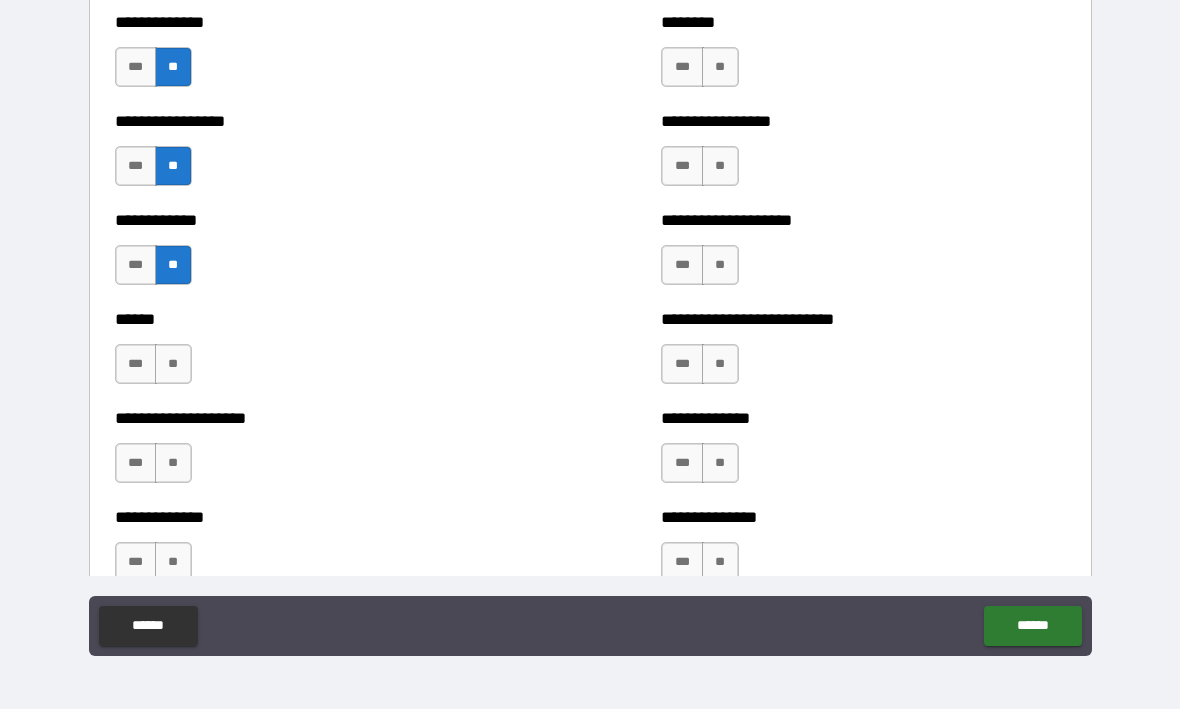 click on "**" at bounding box center [173, 365] 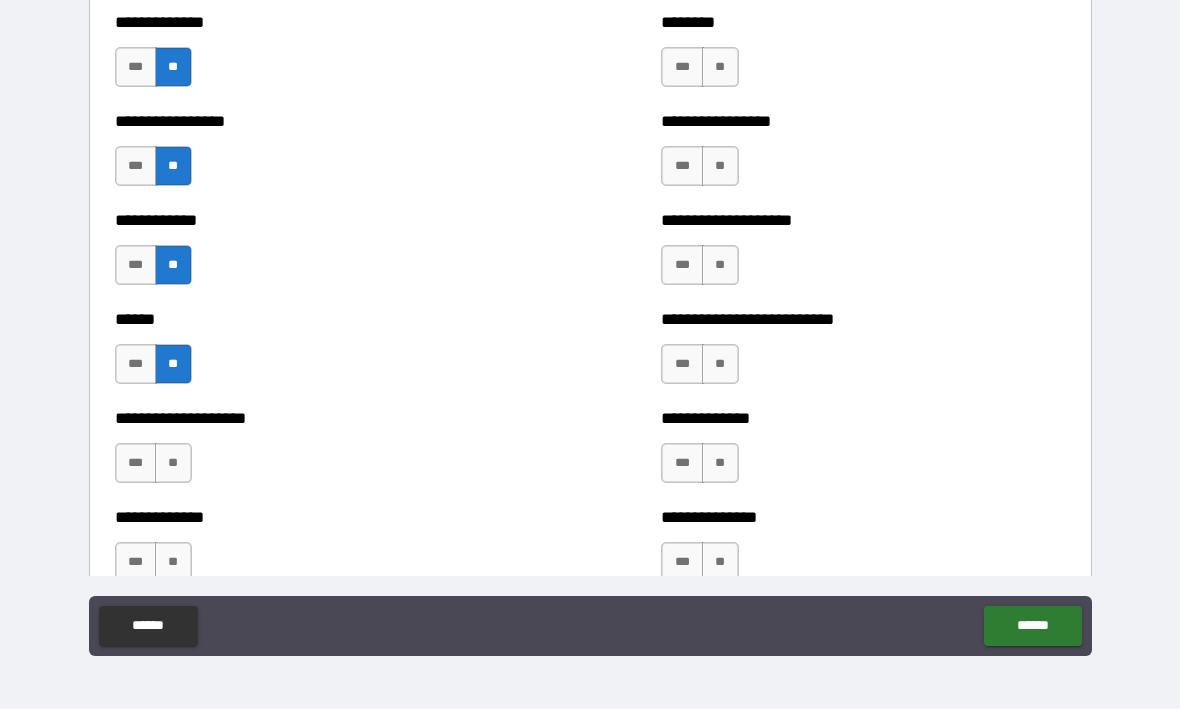 click on "**" at bounding box center (173, 464) 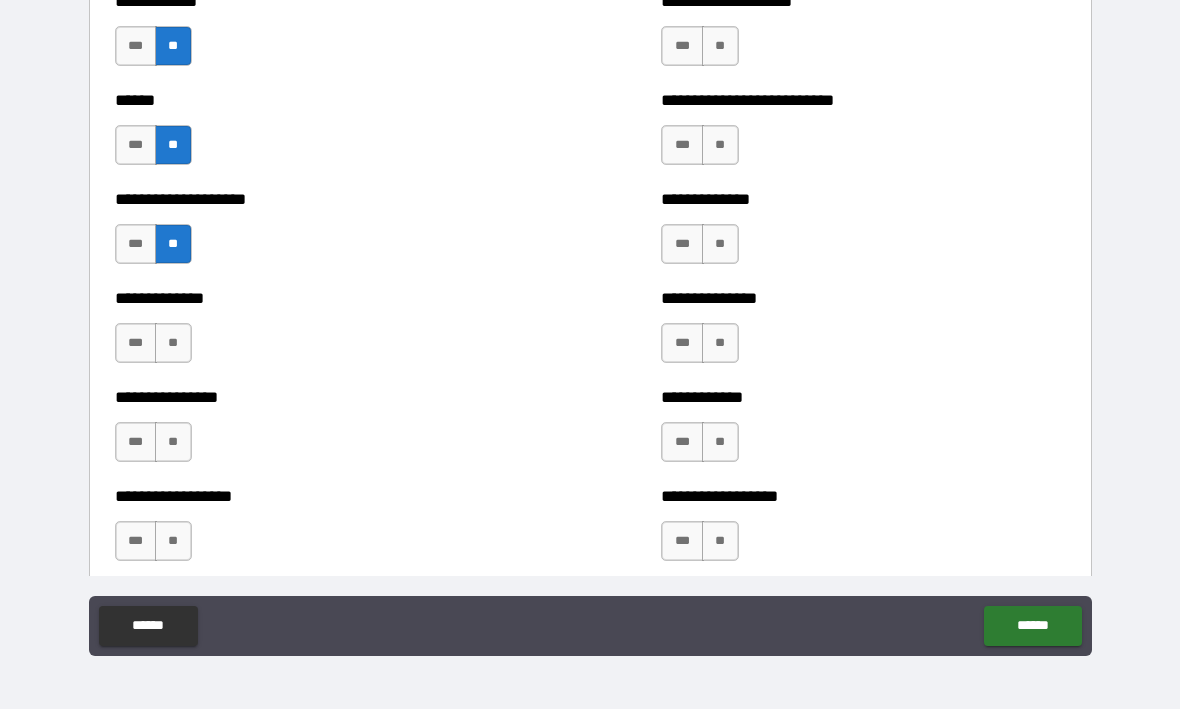 scroll, scrollTop: 3899, scrollLeft: 0, axis: vertical 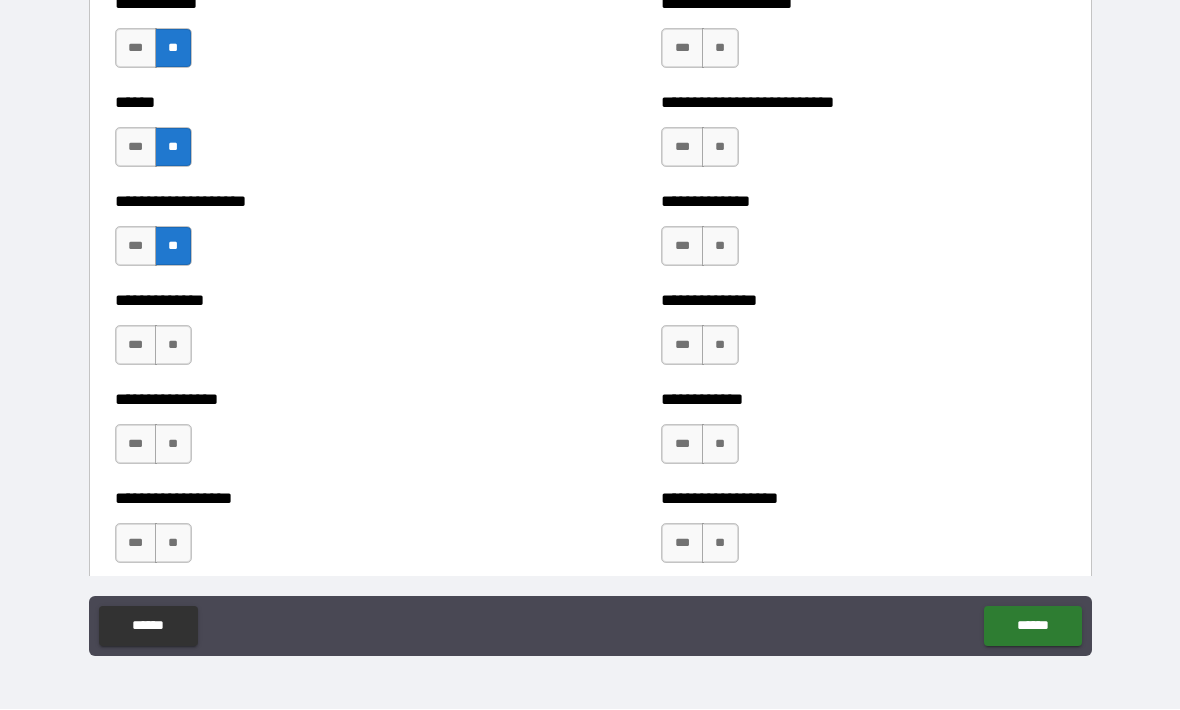 click on "**" at bounding box center [173, 346] 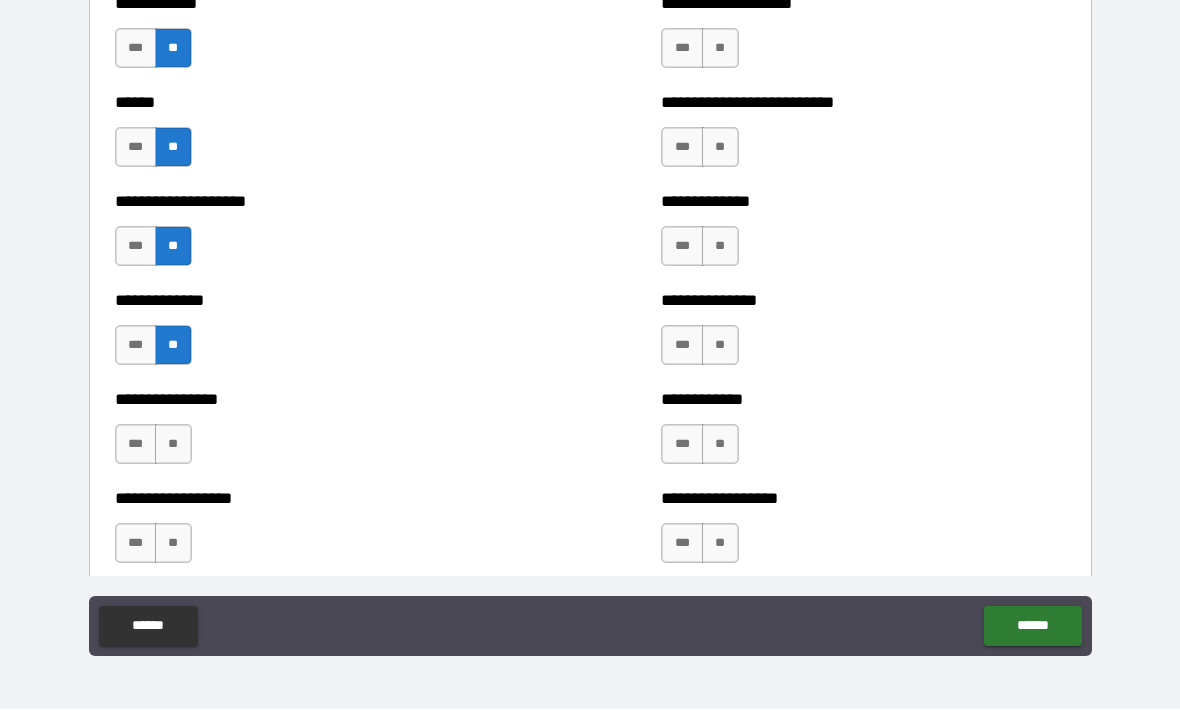 click on "**" at bounding box center [173, 445] 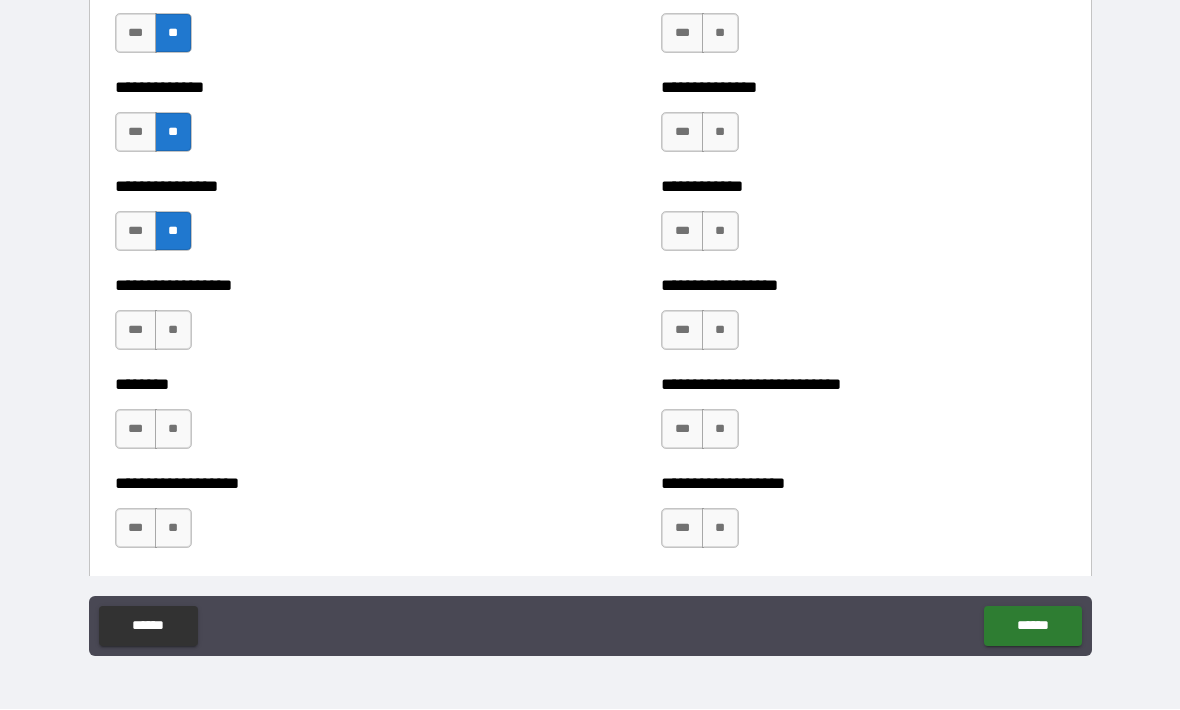 scroll, scrollTop: 4111, scrollLeft: 0, axis: vertical 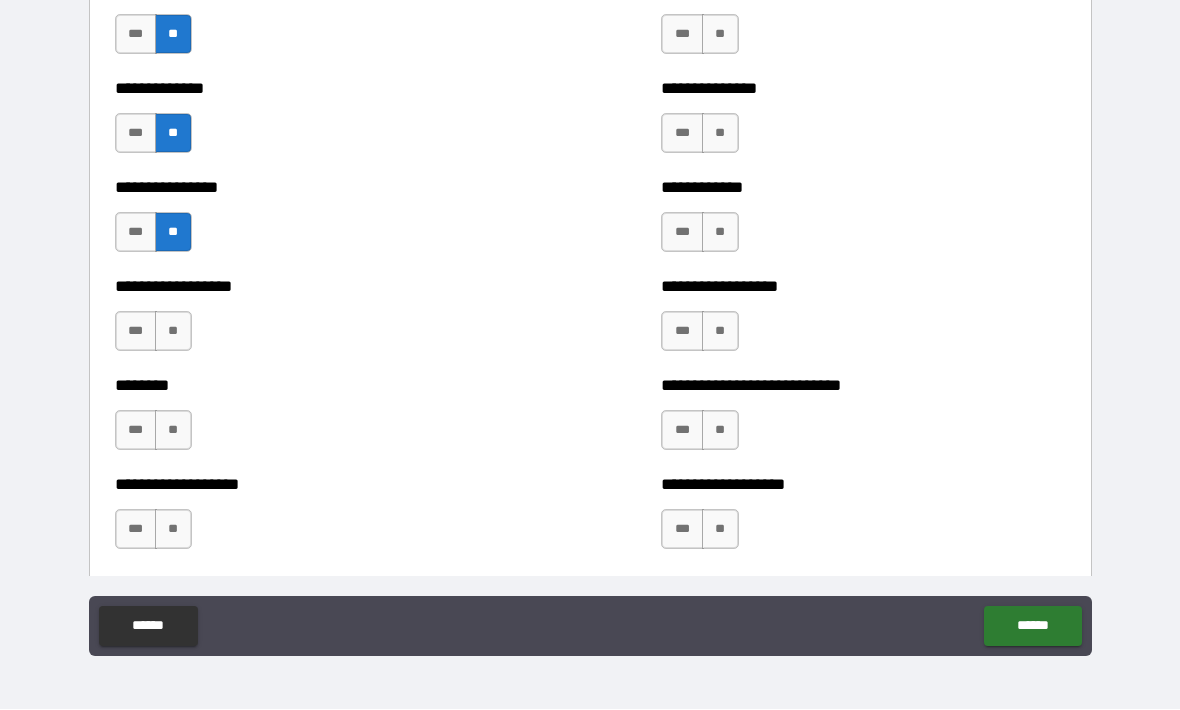 click on "**" at bounding box center [173, 332] 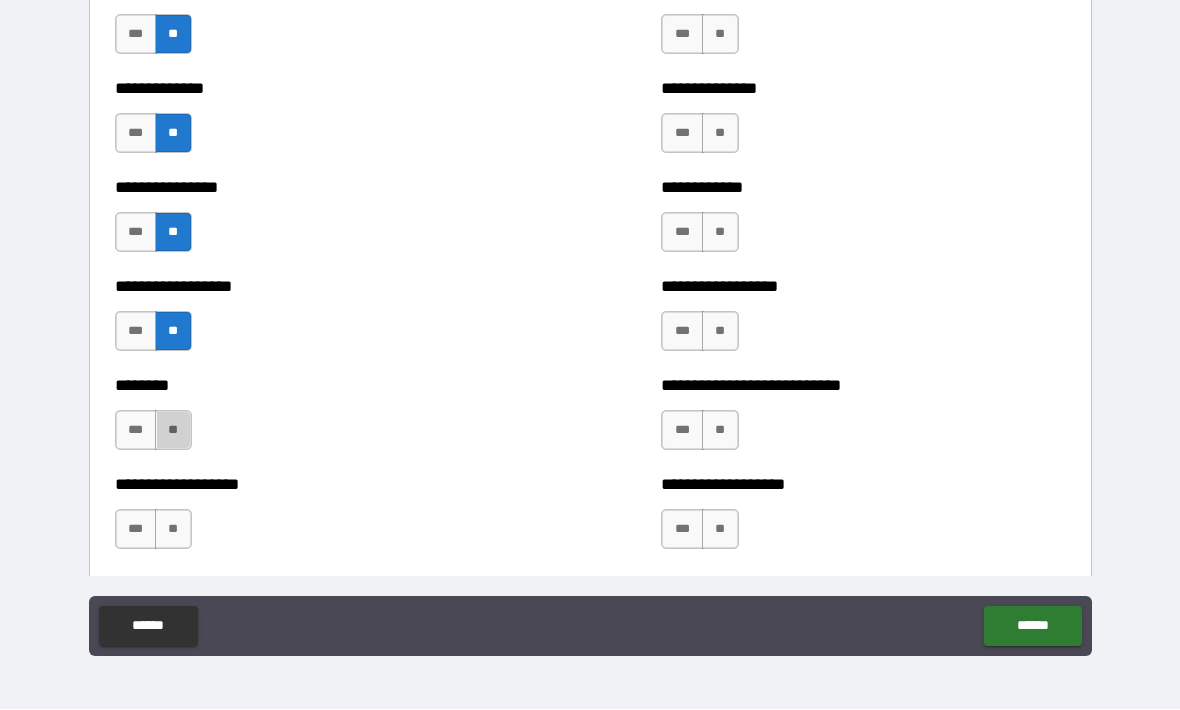 click on "**" at bounding box center (173, 431) 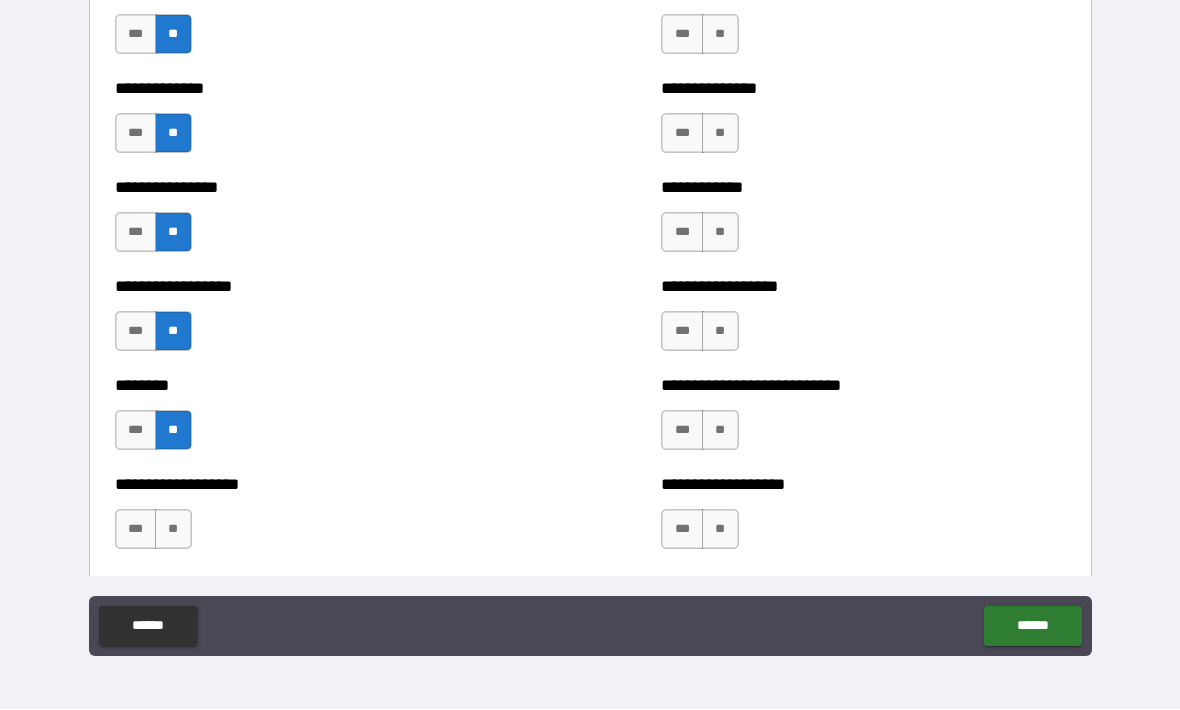 click on "**" at bounding box center (173, 530) 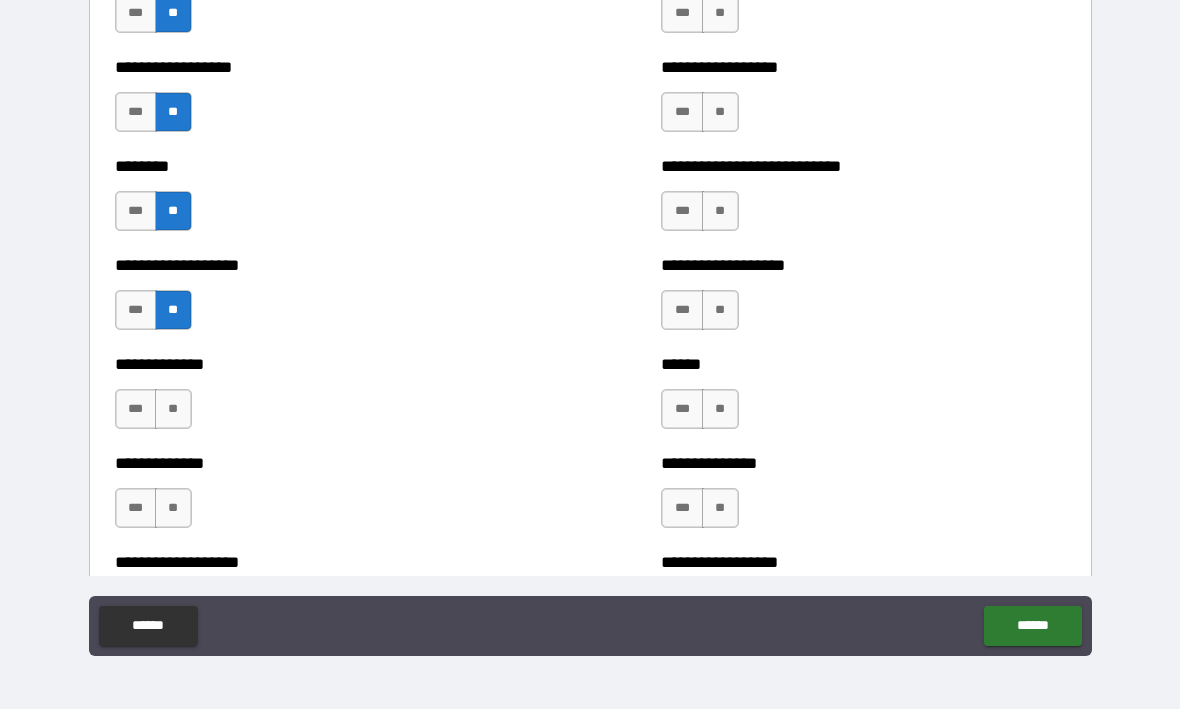 scroll, scrollTop: 4328, scrollLeft: 0, axis: vertical 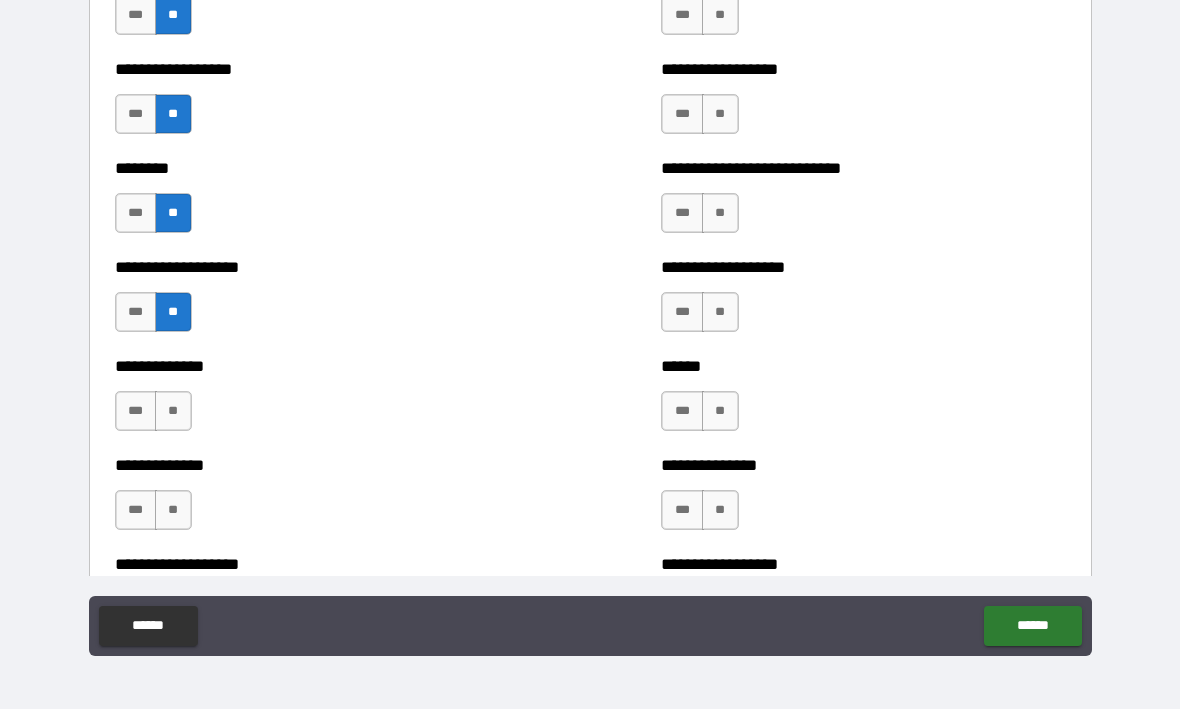 click on "**" at bounding box center (173, 412) 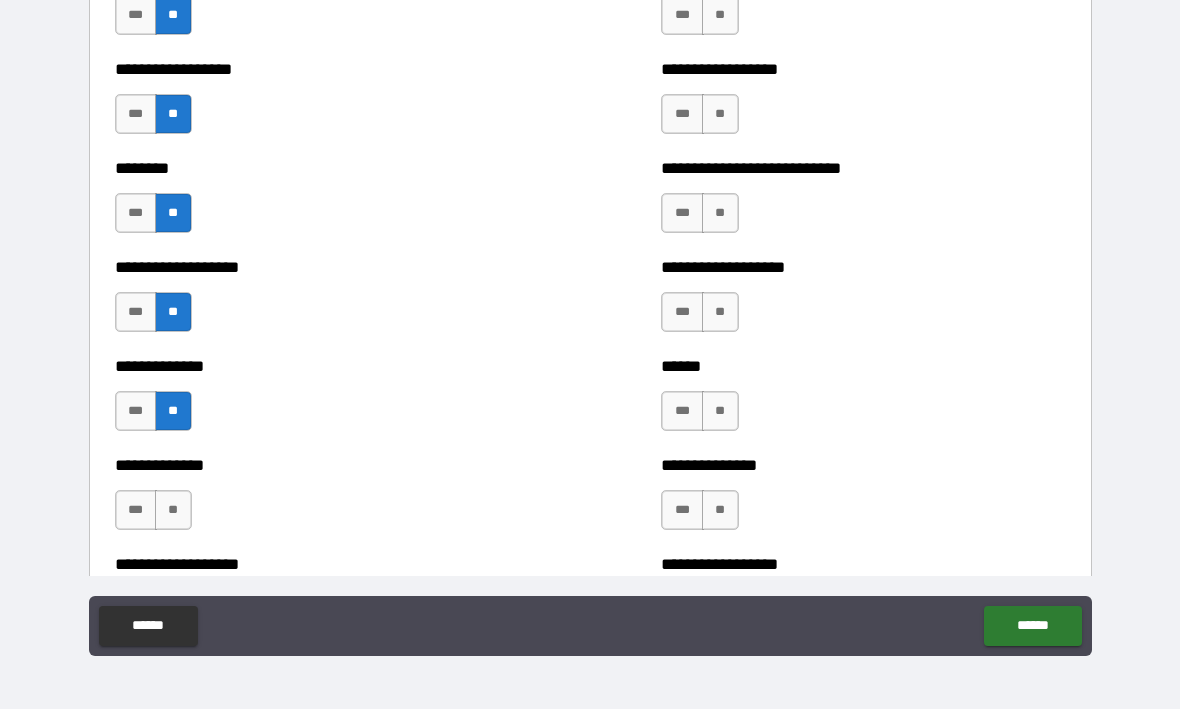 click on "**" at bounding box center [173, 511] 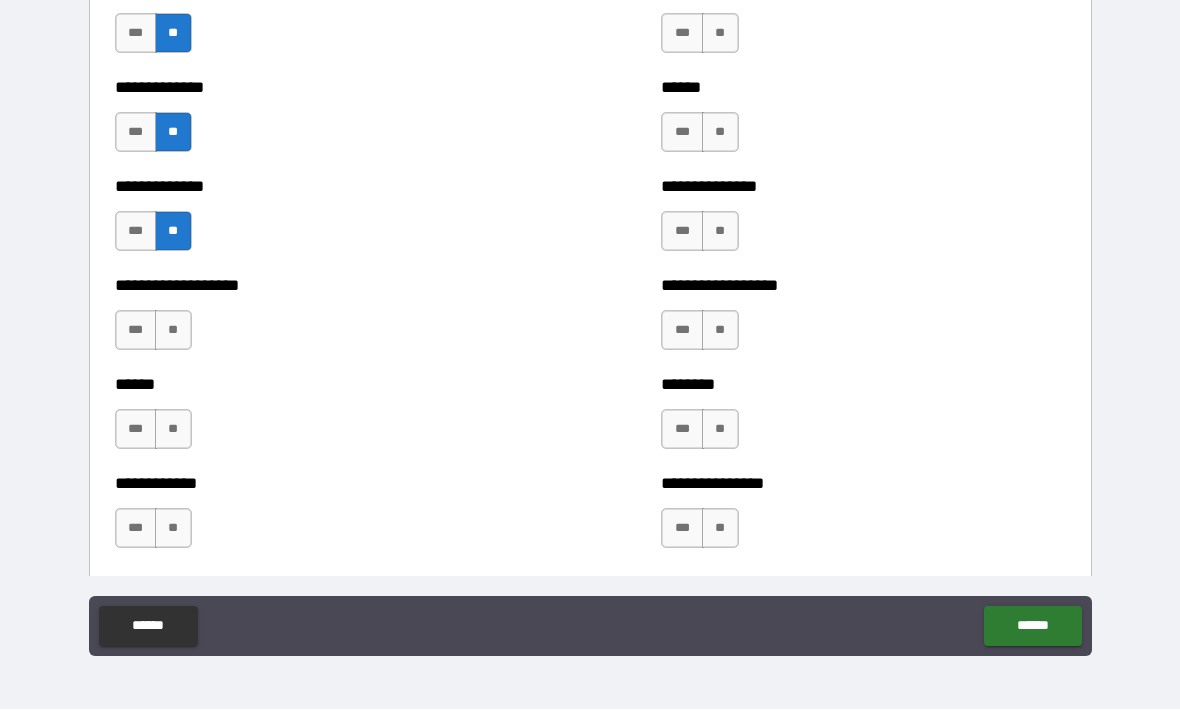 scroll, scrollTop: 4606, scrollLeft: 0, axis: vertical 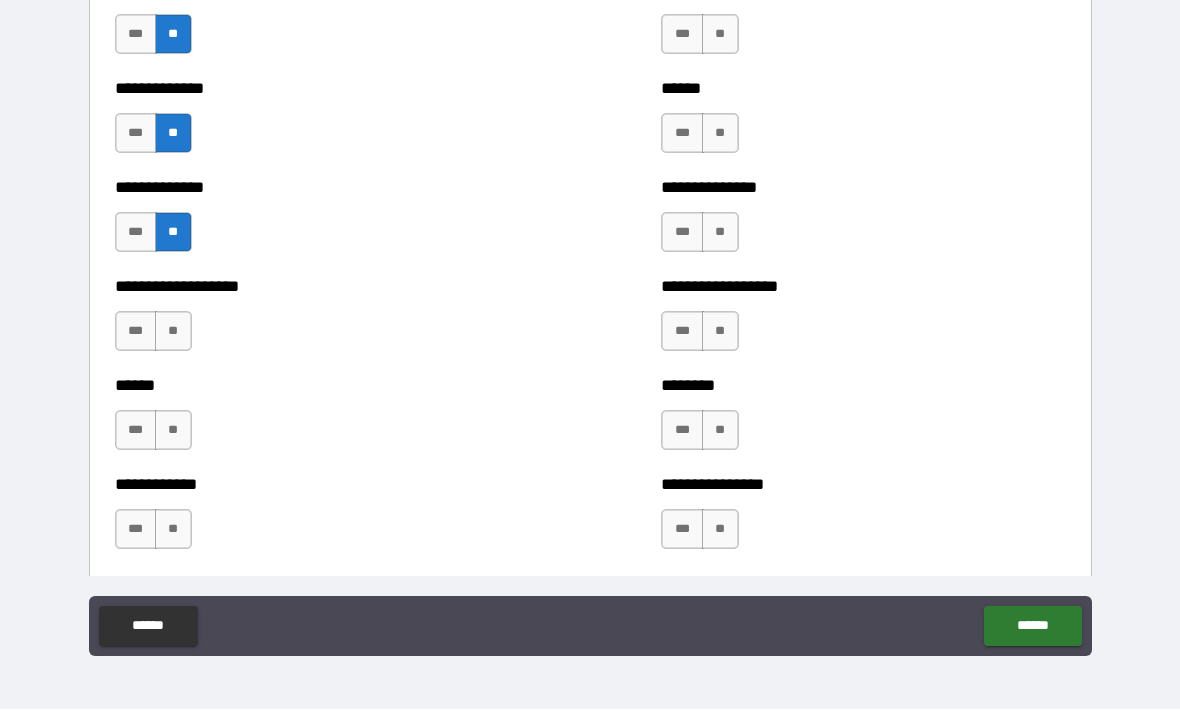 click on "**" at bounding box center (173, 332) 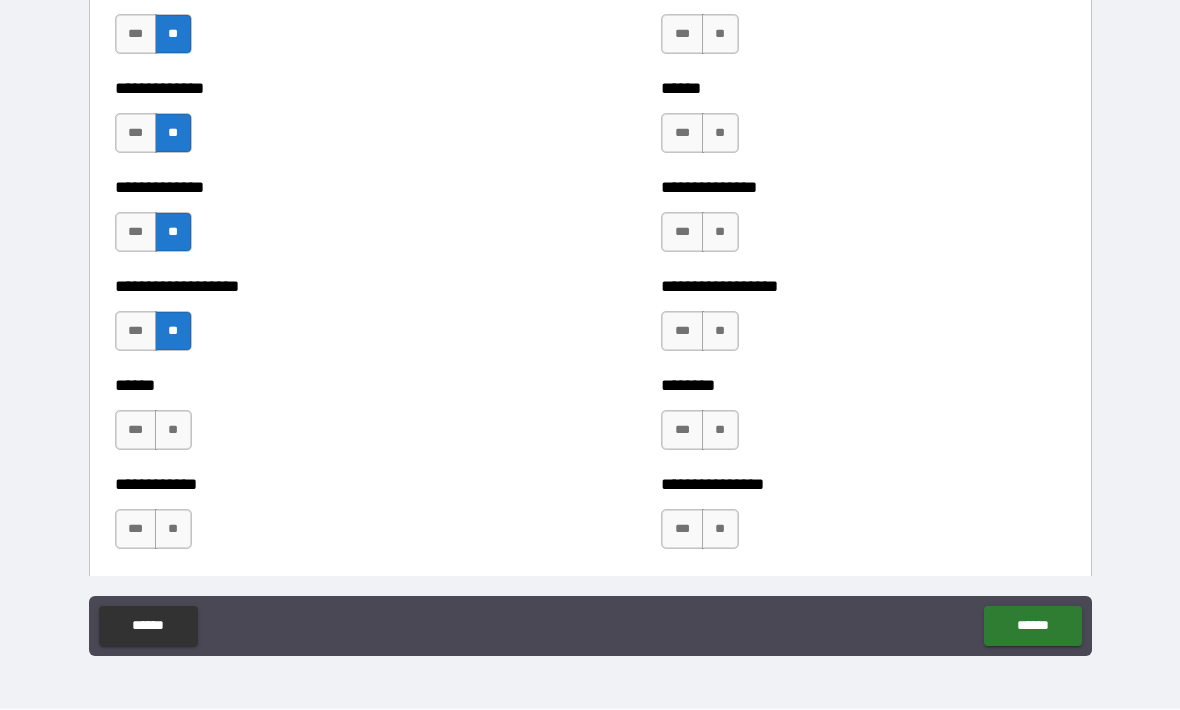 click on "**" at bounding box center (173, 431) 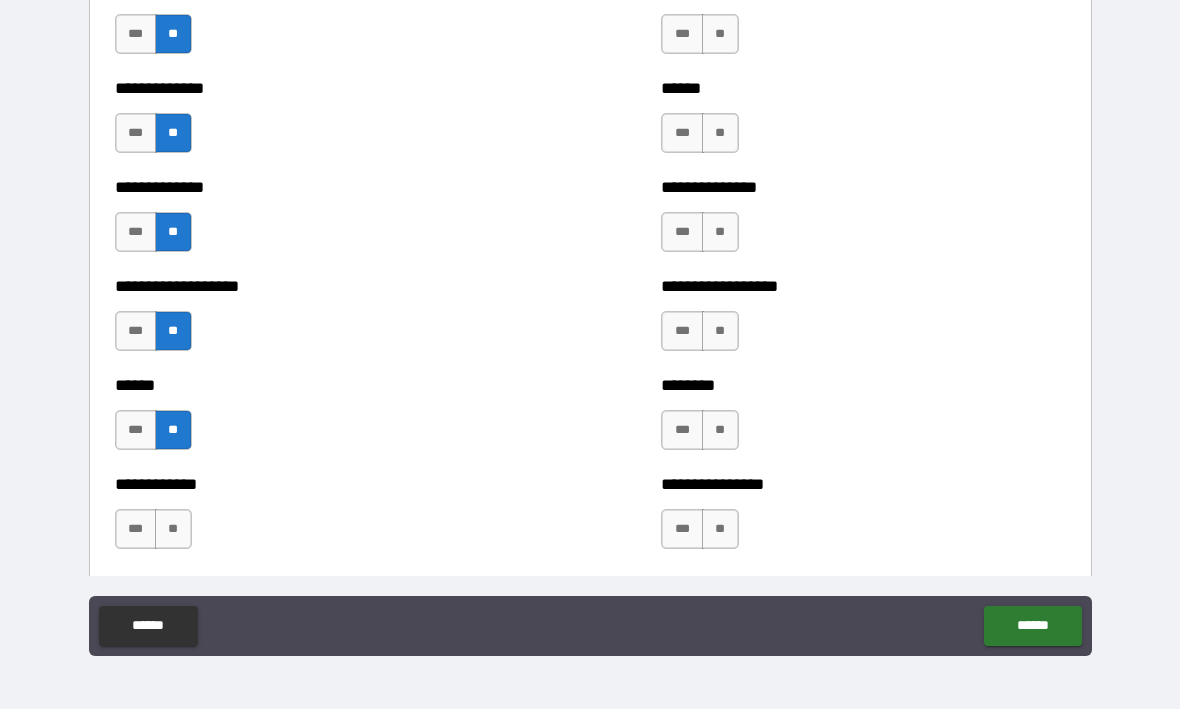 click on "**" at bounding box center [173, 530] 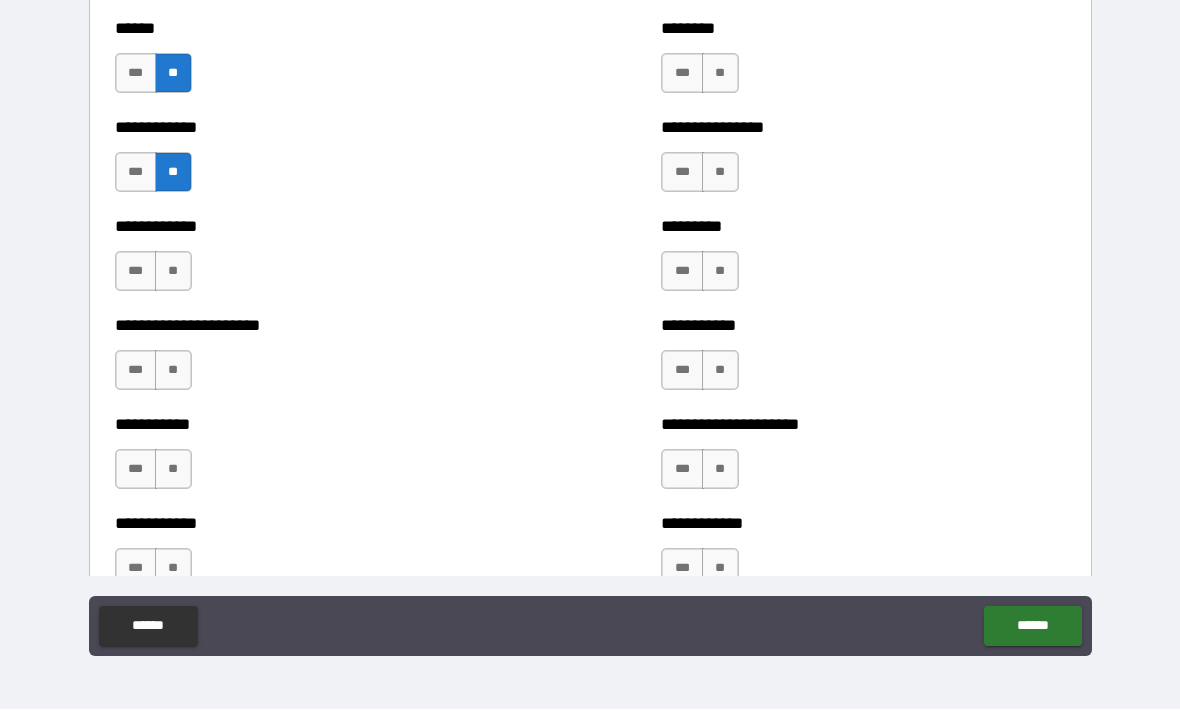 scroll, scrollTop: 4980, scrollLeft: 0, axis: vertical 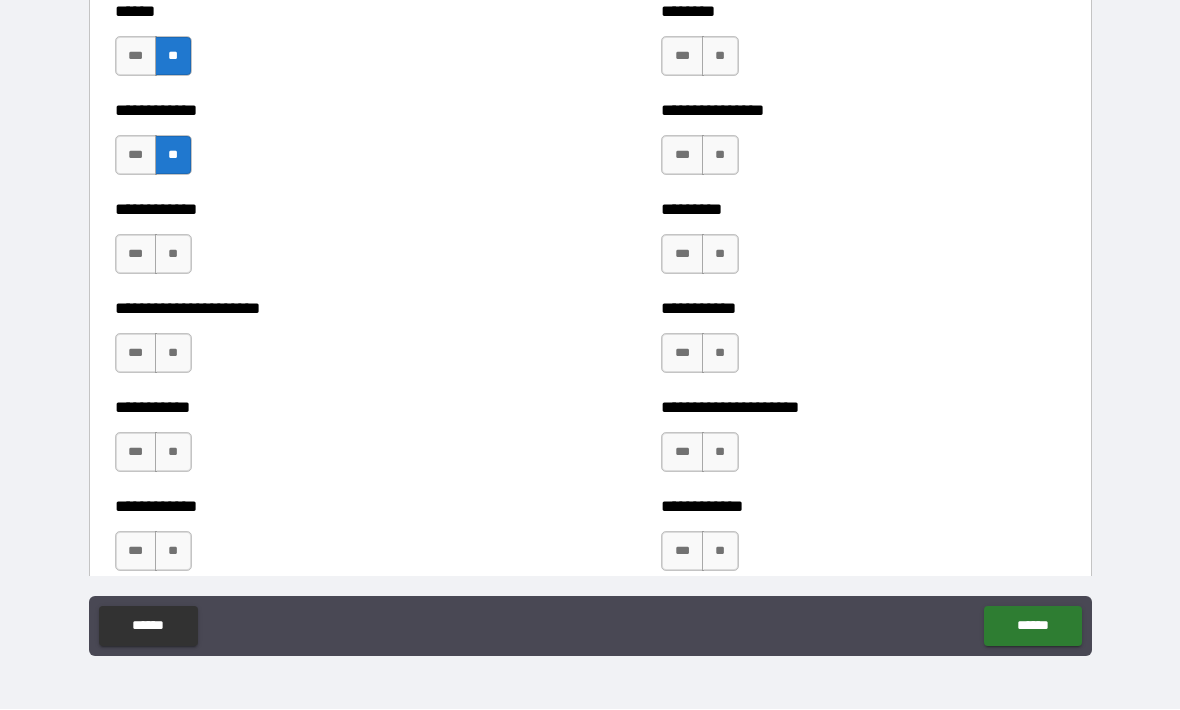 click on "**" at bounding box center [173, 255] 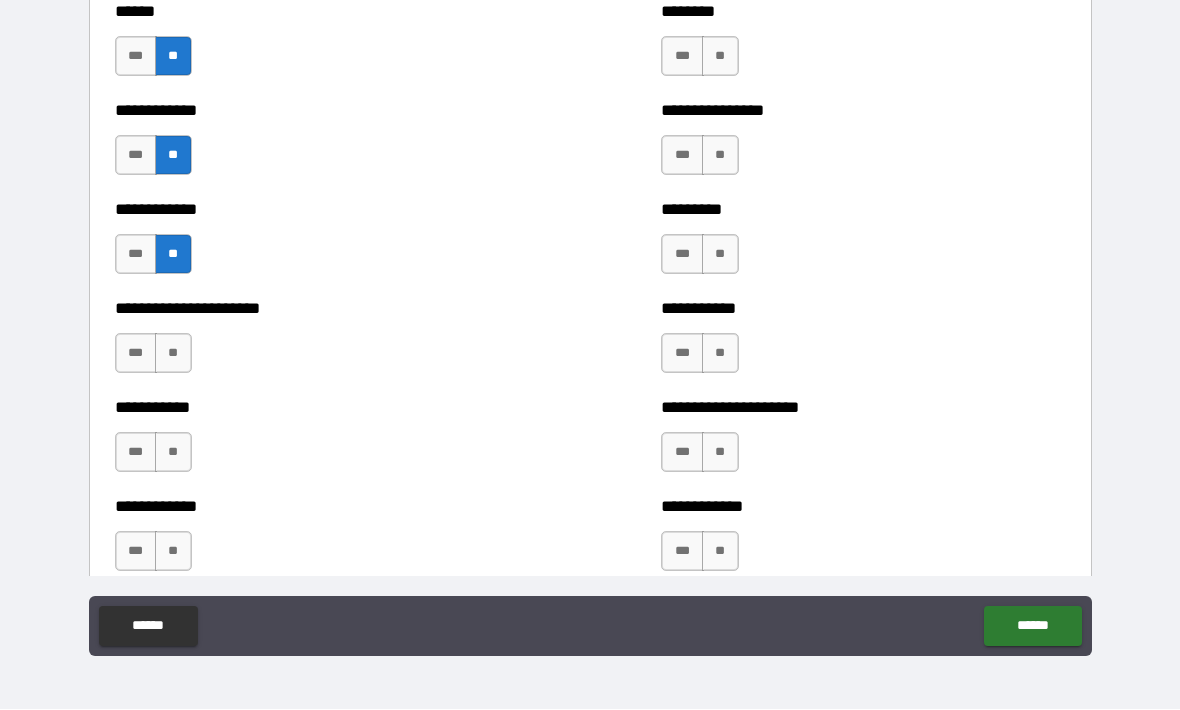 click on "**" at bounding box center [173, 354] 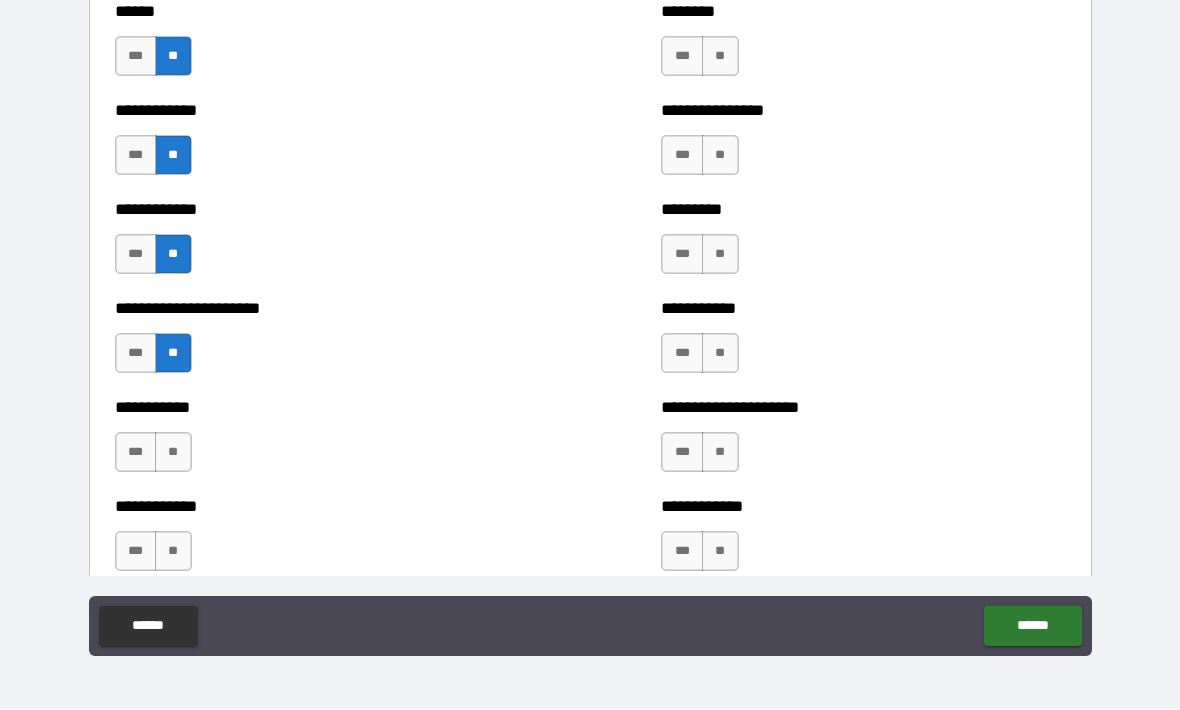 click on "**" at bounding box center (173, 453) 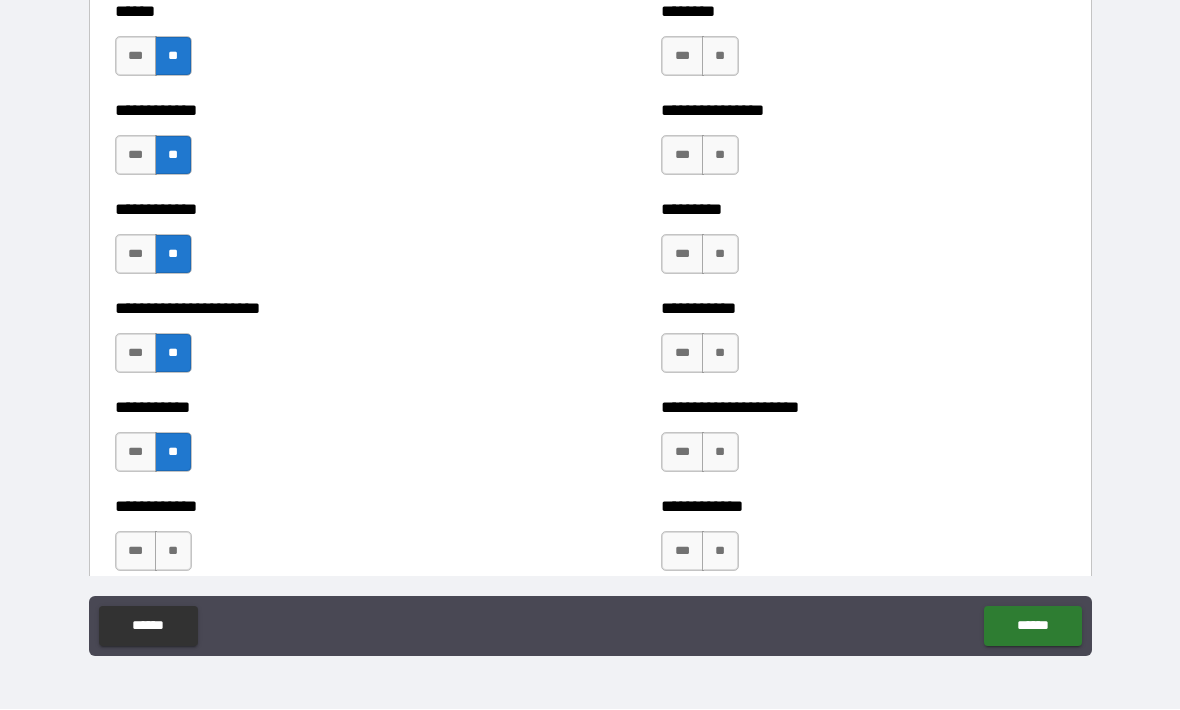 click on "**" at bounding box center [173, 552] 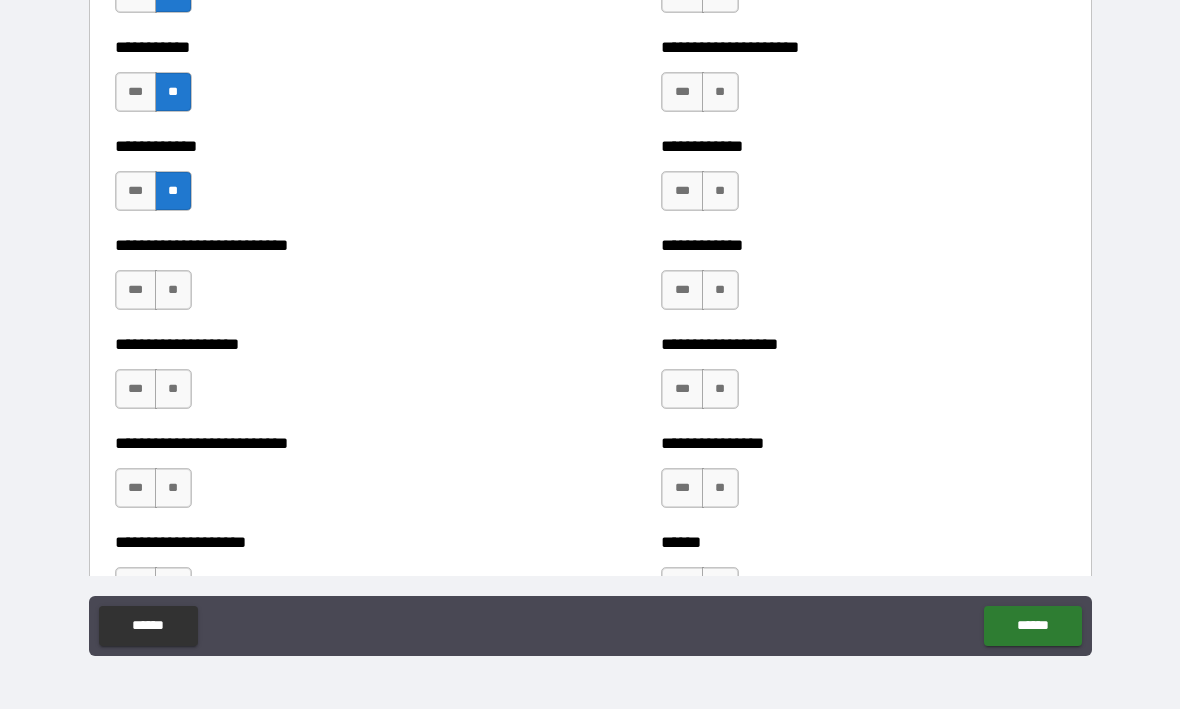 scroll, scrollTop: 5340, scrollLeft: 0, axis: vertical 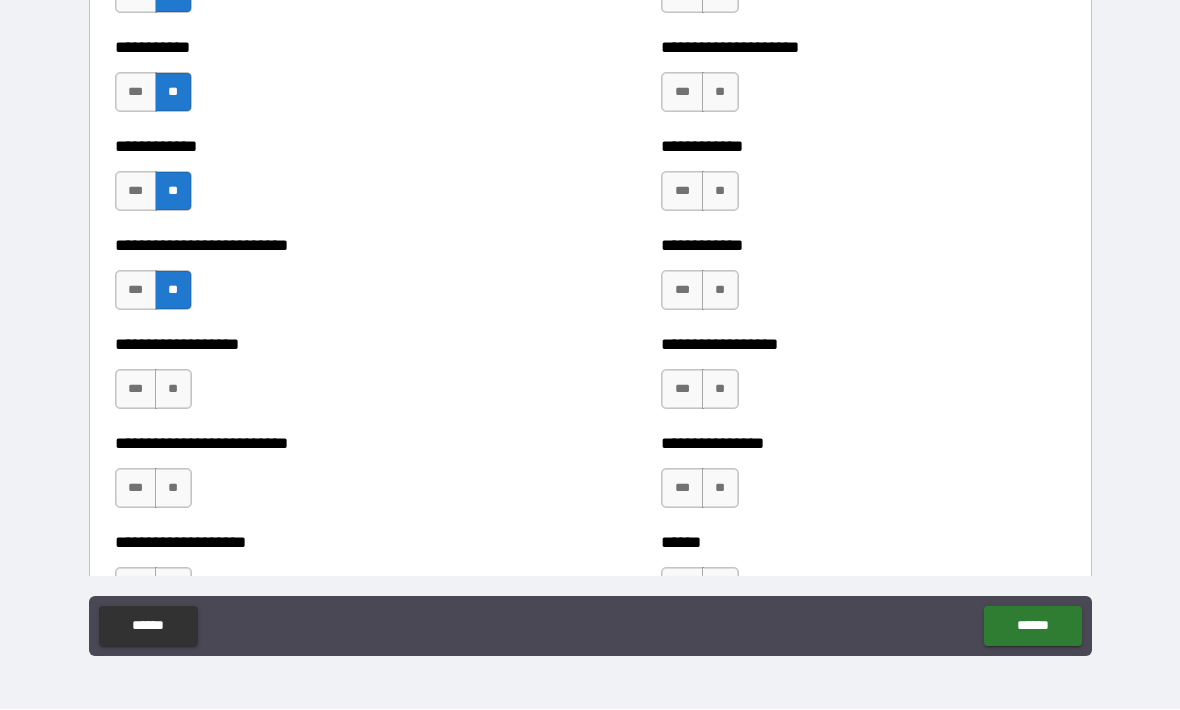 click on "**" at bounding box center [173, 390] 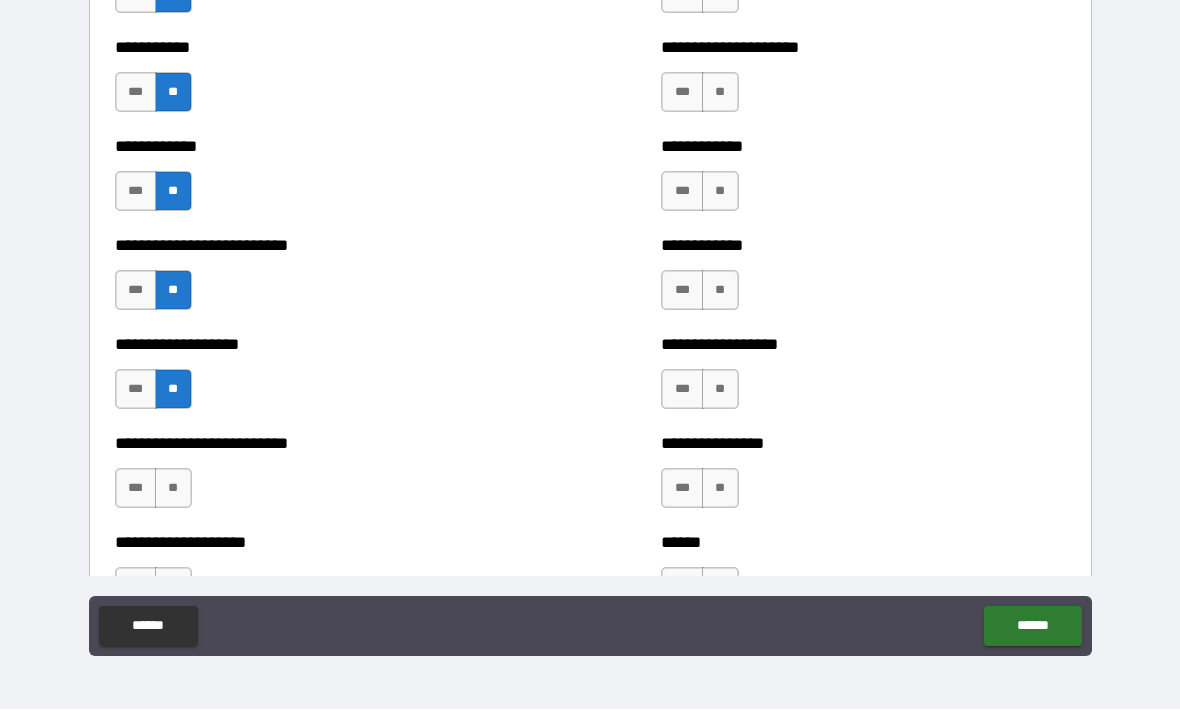 click on "**" at bounding box center [173, 489] 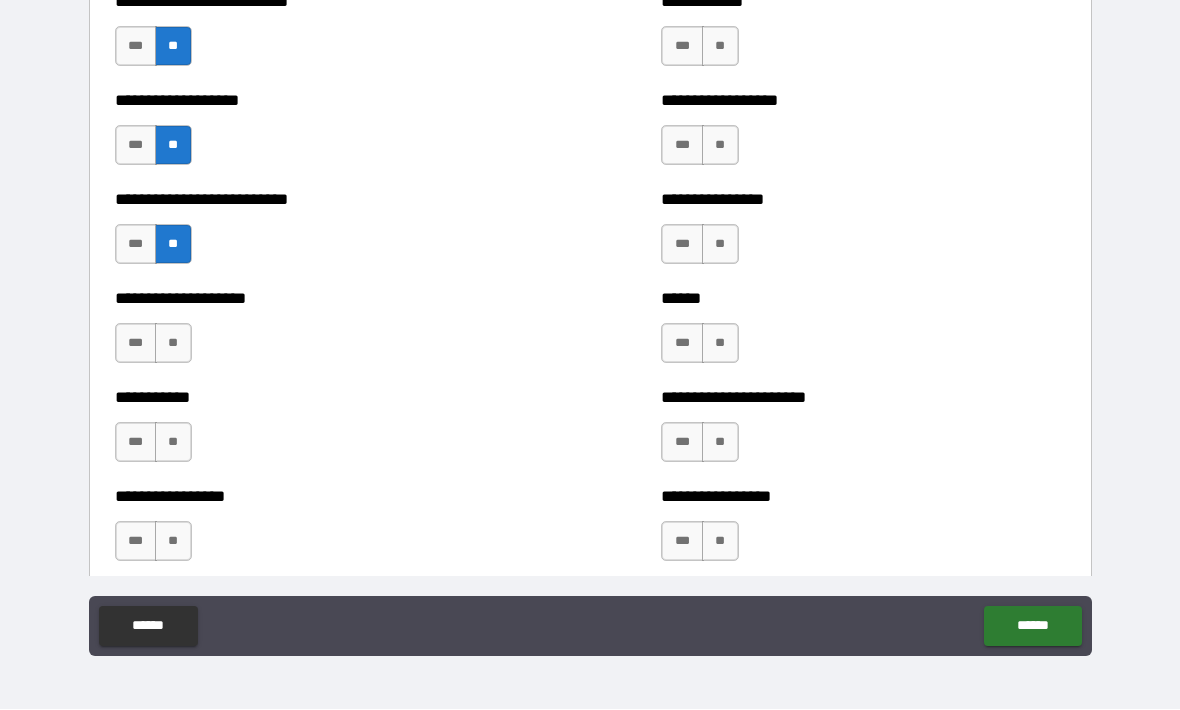 scroll, scrollTop: 5620, scrollLeft: 0, axis: vertical 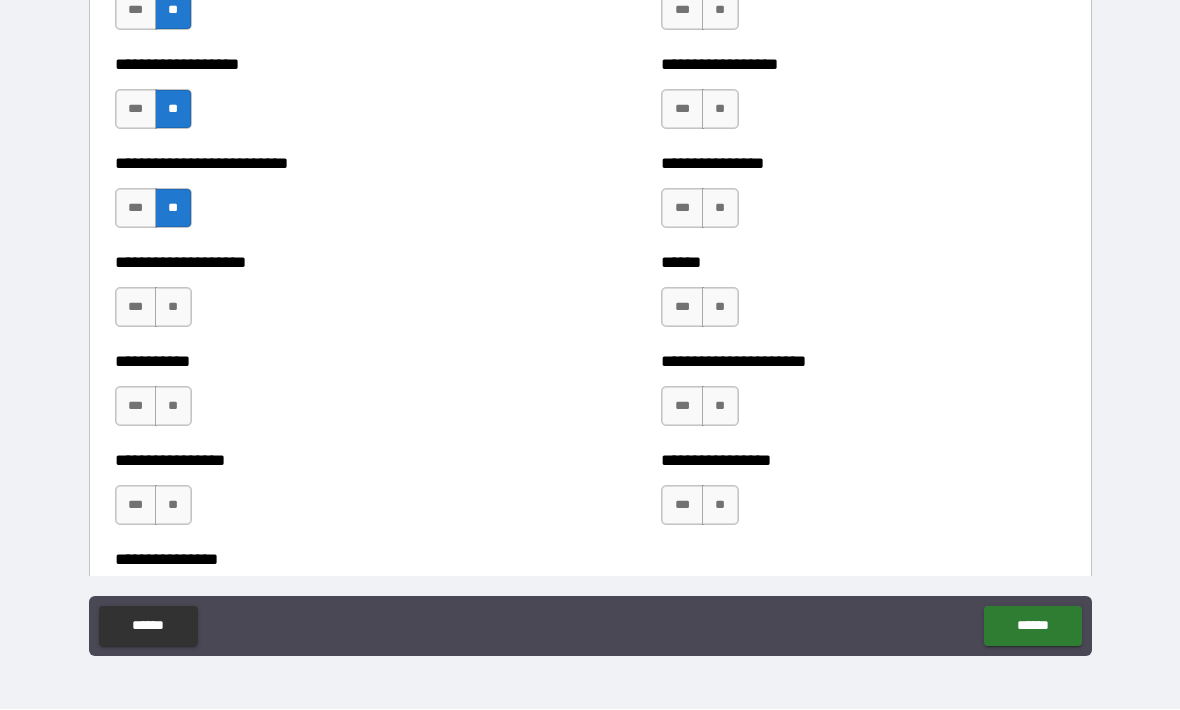 click on "**" at bounding box center (173, 308) 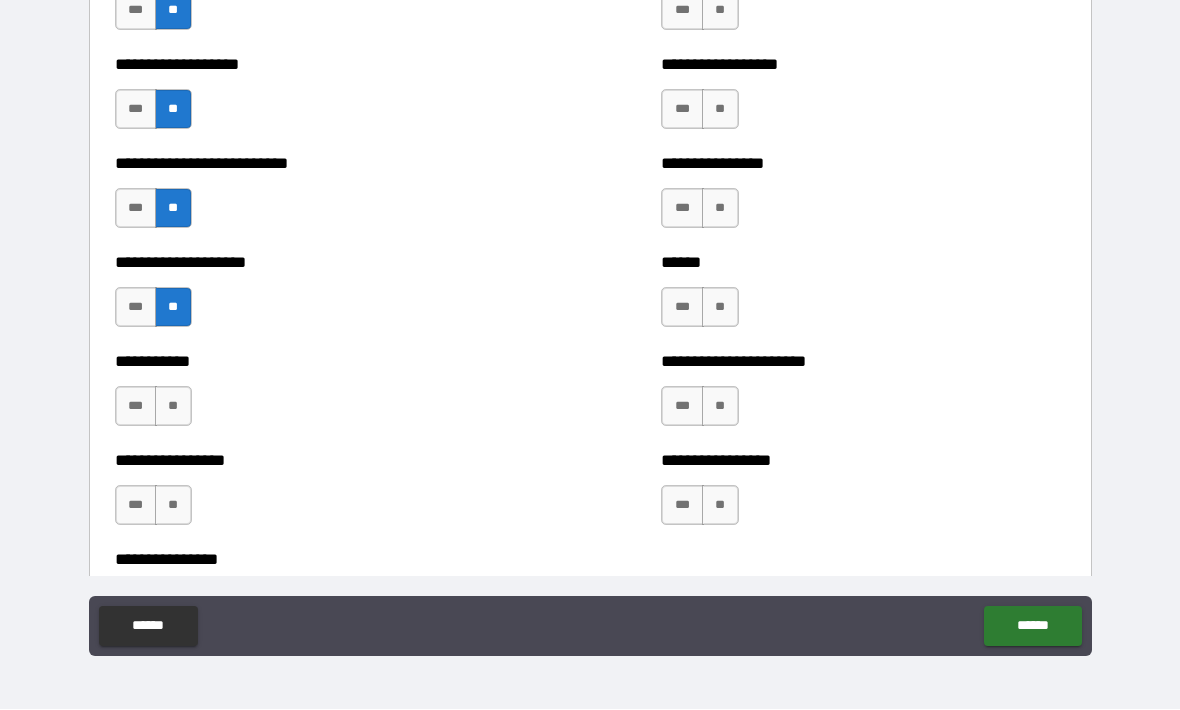 click on "**" at bounding box center (173, 407) 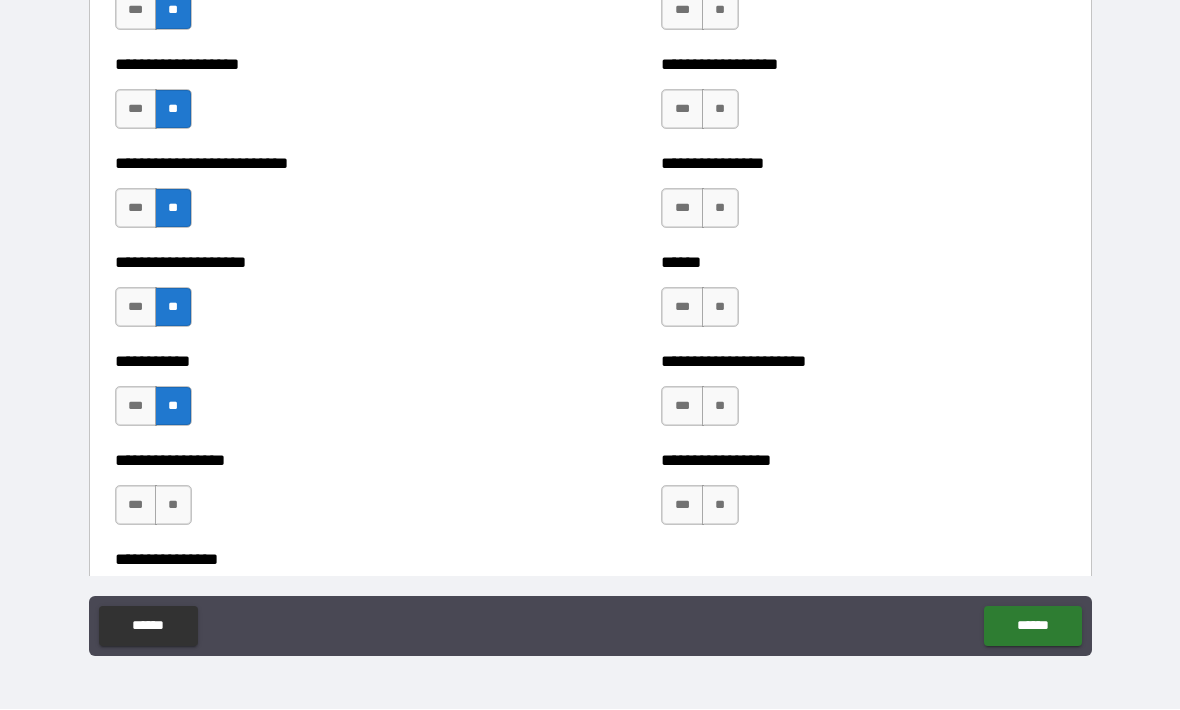click on "**" at bounding box center (173, 506) 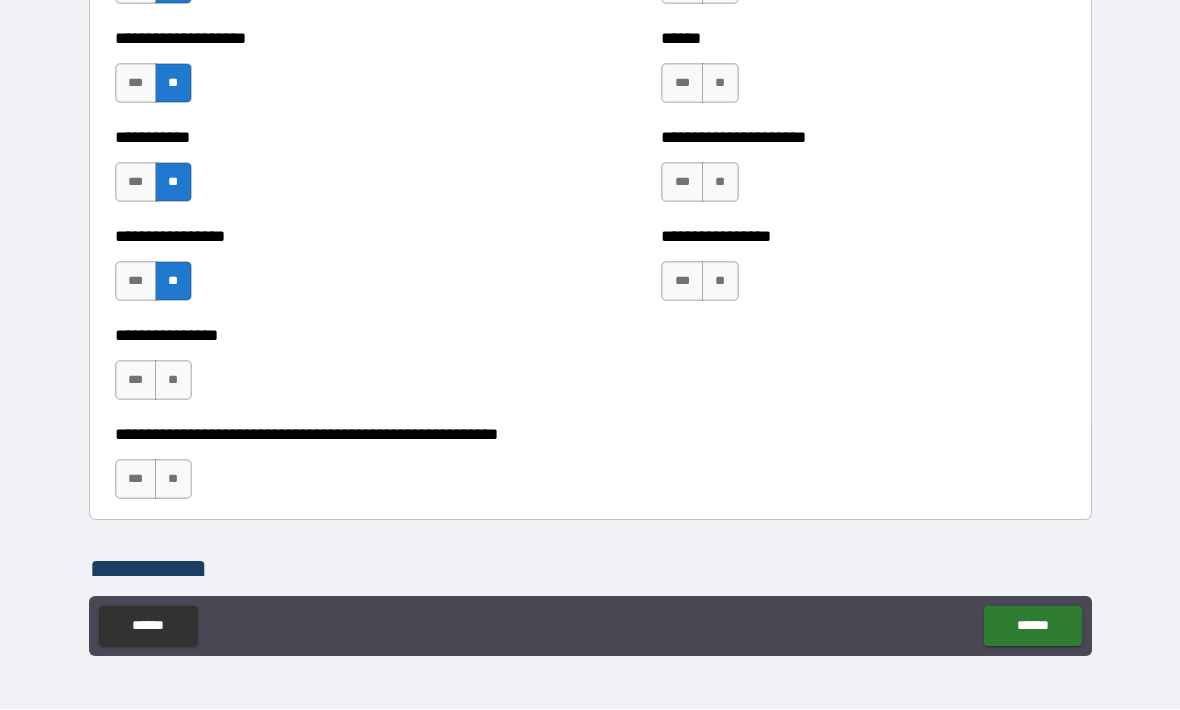 scroll, scrollTop: 5935, scrollLeft: 0, axis: vertical 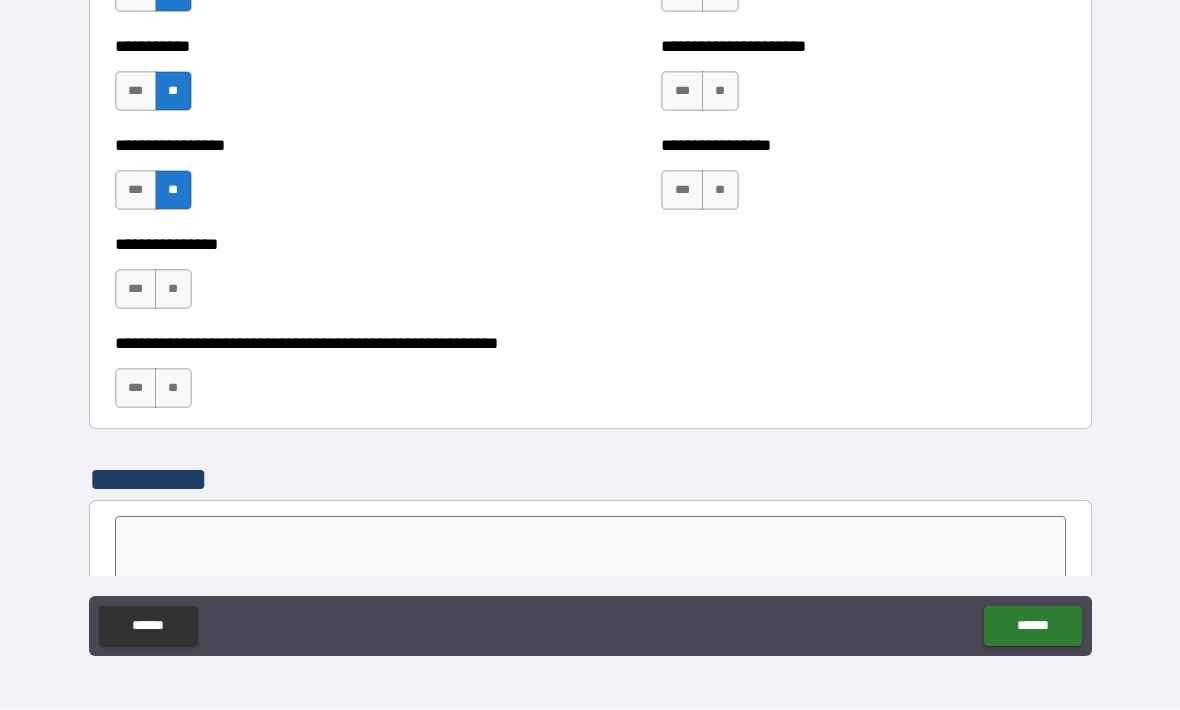 click on "**" at bounding box center (173, 290) 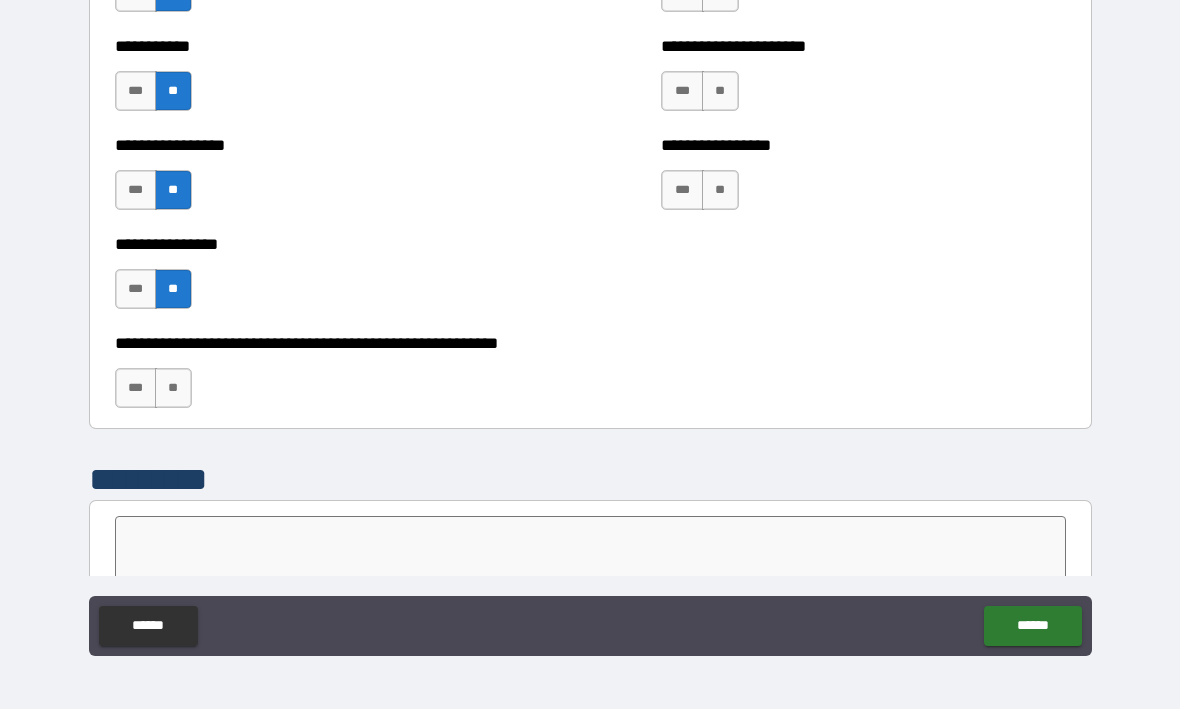 click on "**" at bounding box center (173, 389) 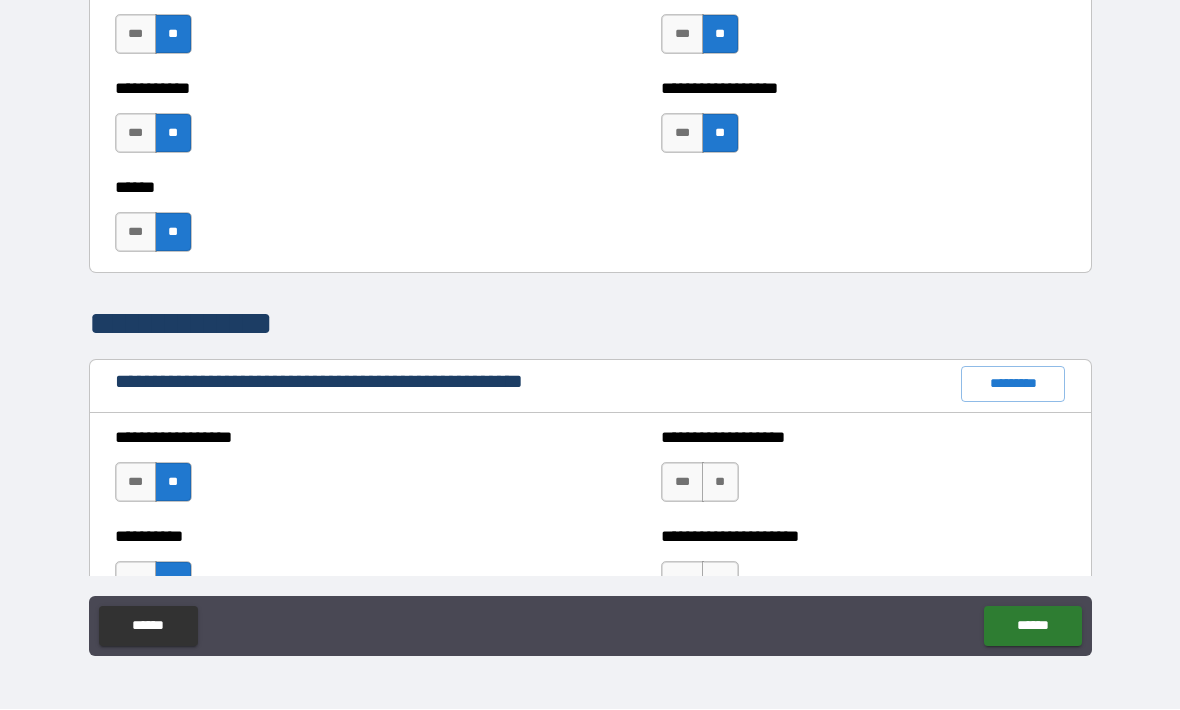 scroll, scrollTop: 1981, scrollLeft: 0, axis: vertical 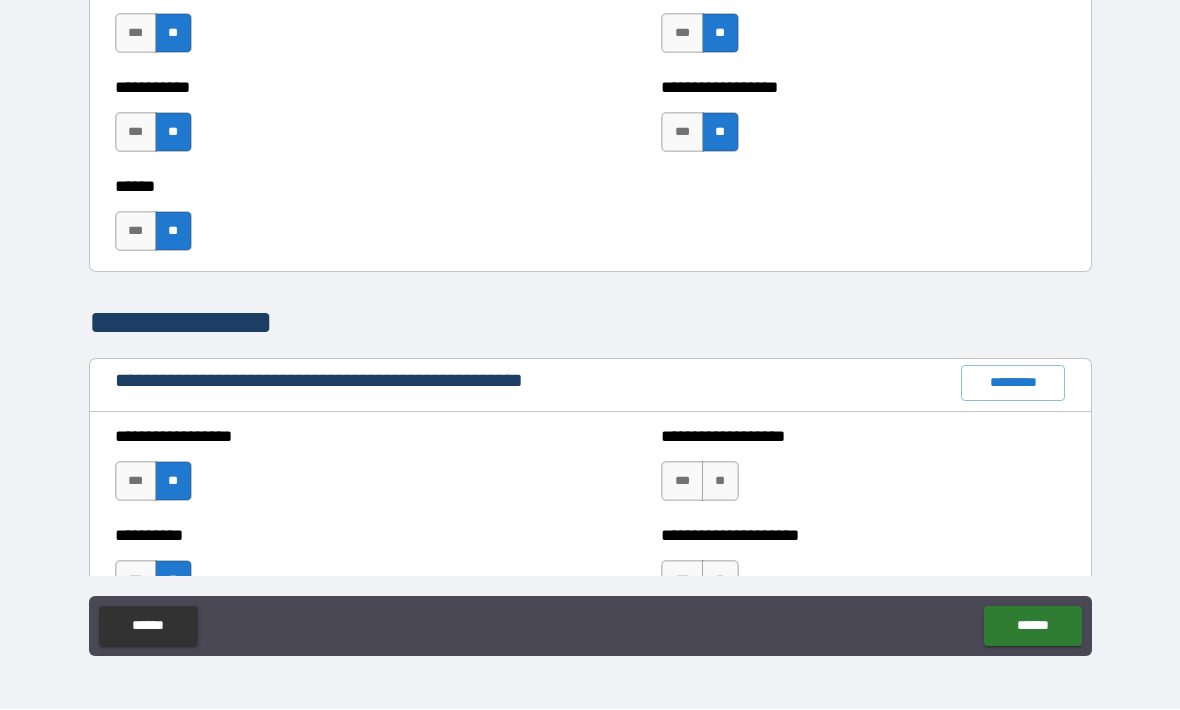 click on "**********" at bounding box center (863, 437) 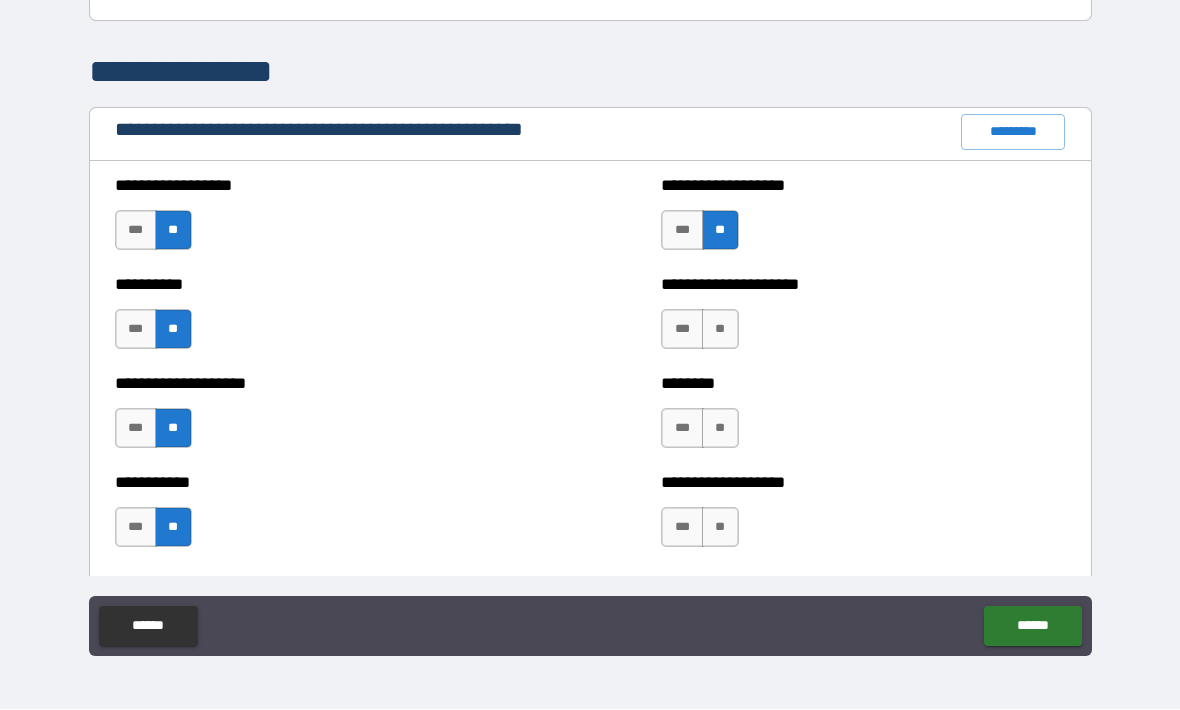 scroll, scrollTop: 2242, scrollLeft: 0, axis: vertical 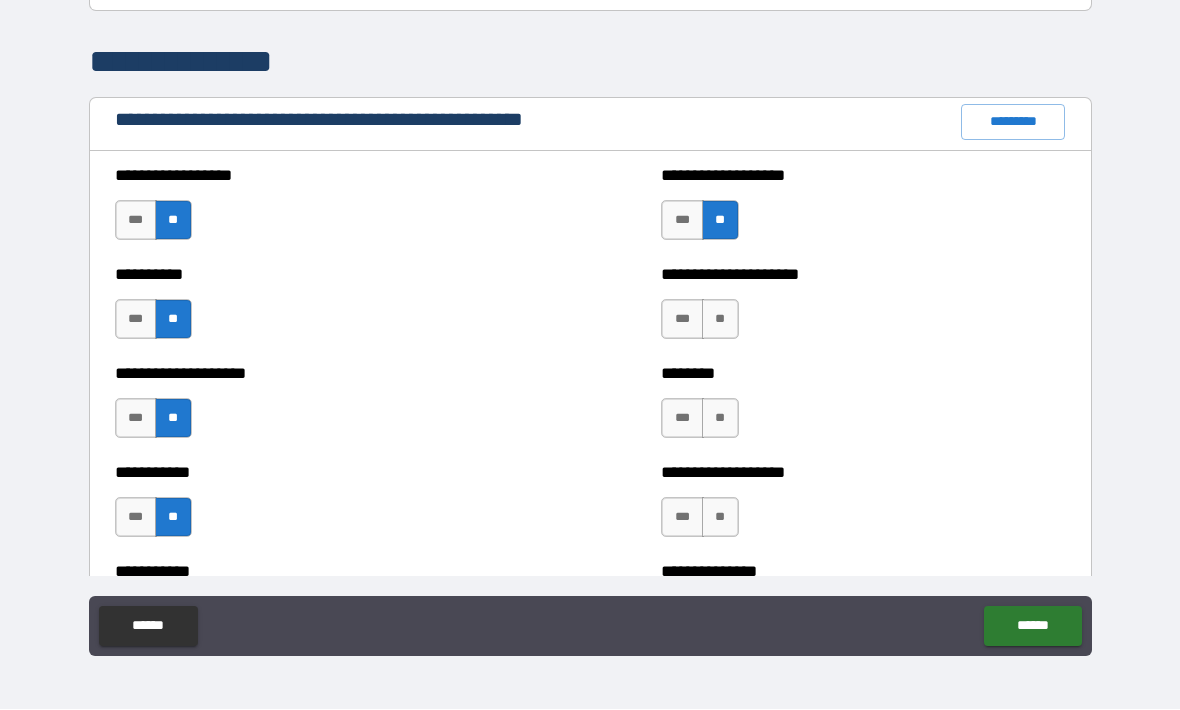 click on "**" at bounding box center [720, 320] 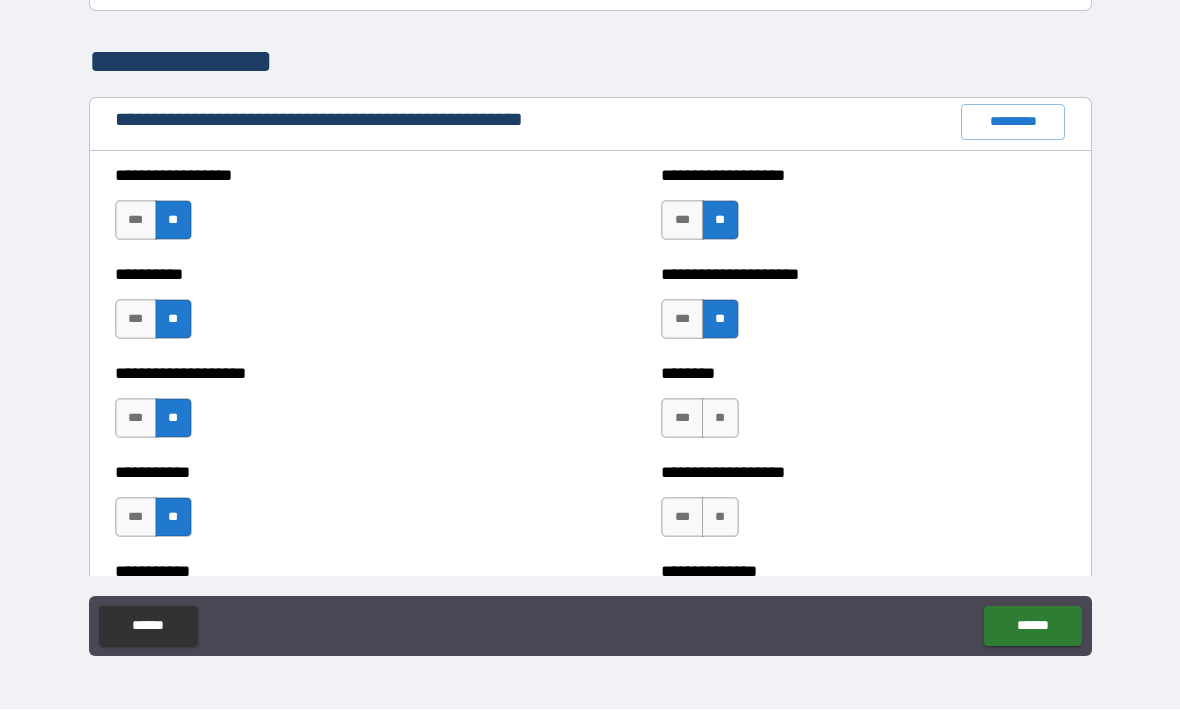 click on "**" at bounding box center [720, 419] 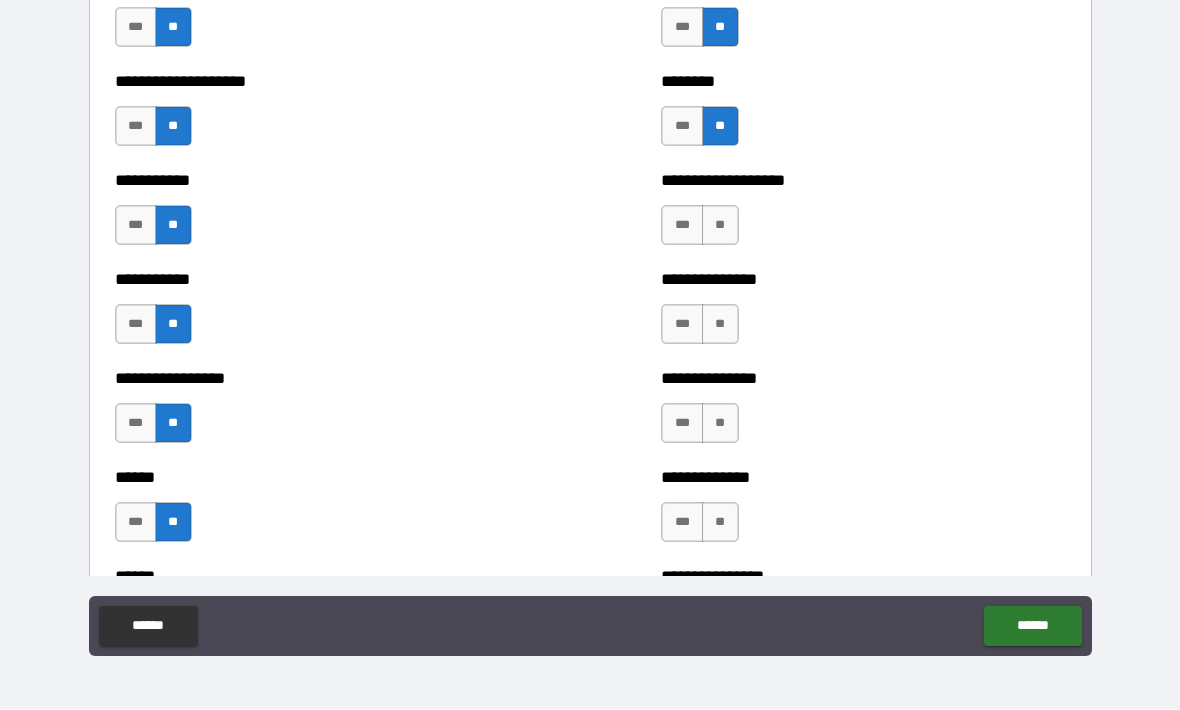 scroll, scrollTop: 2532, scrollLeft: 0, axis: vertical 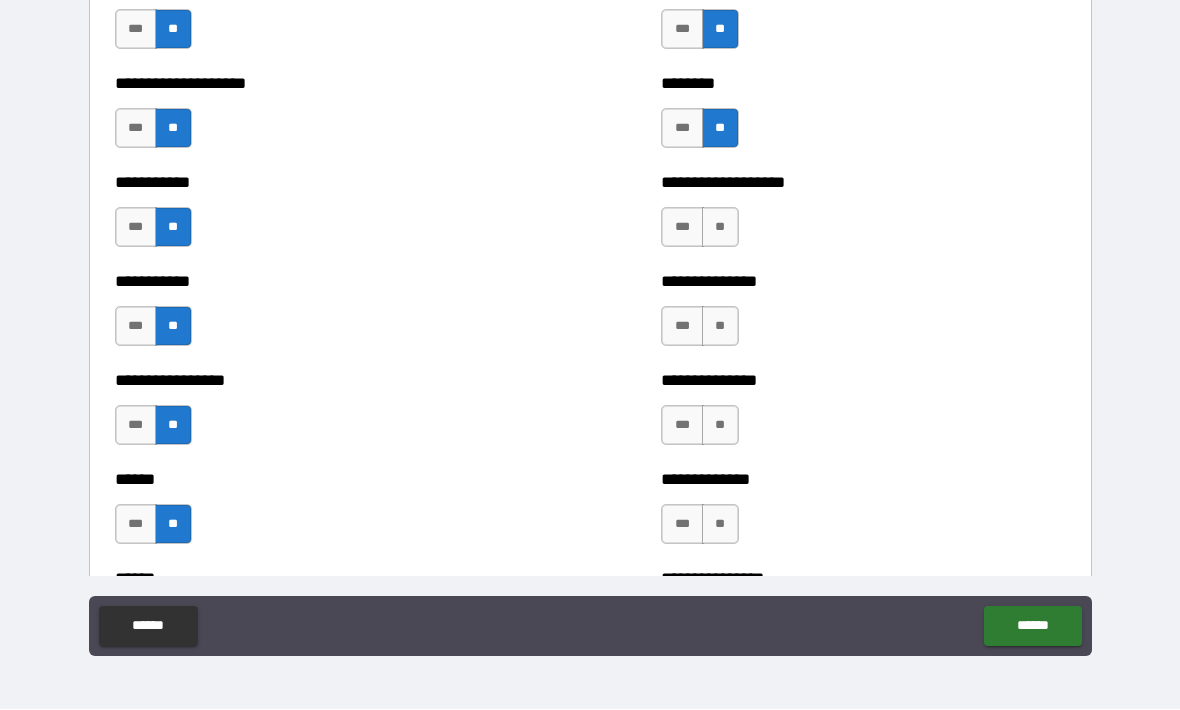 click on "**" at bounding box center (720, 228) 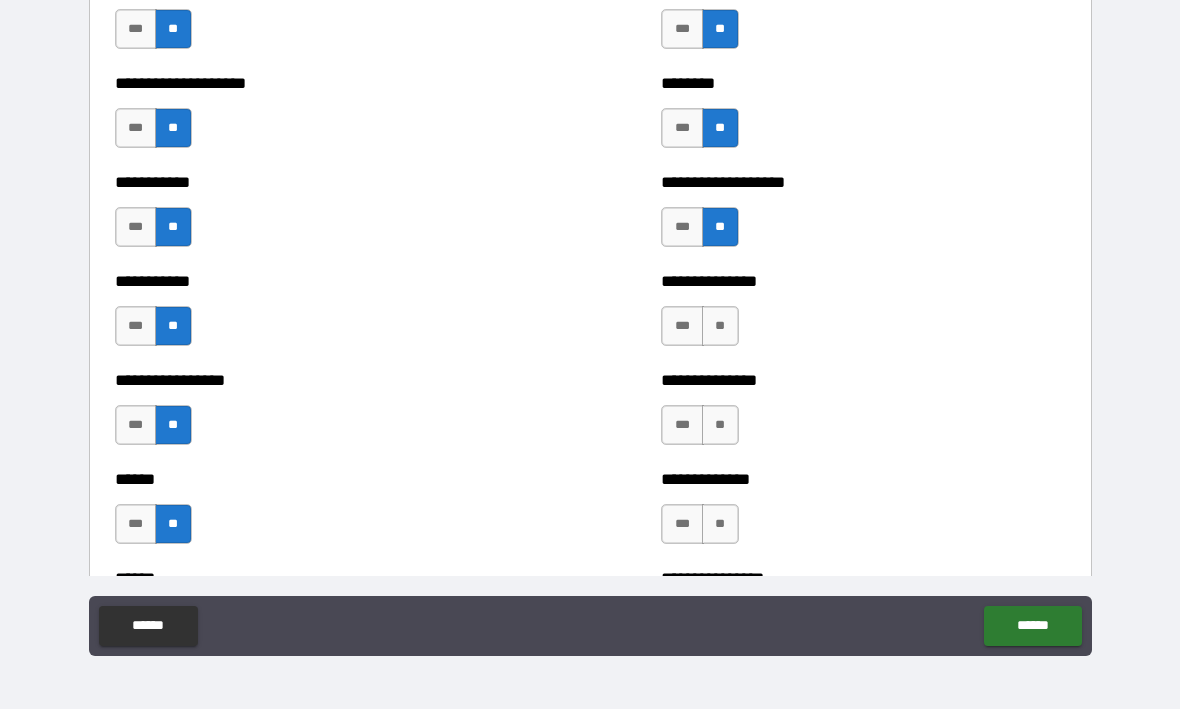 click on "**" at bounding box center (720, 327) 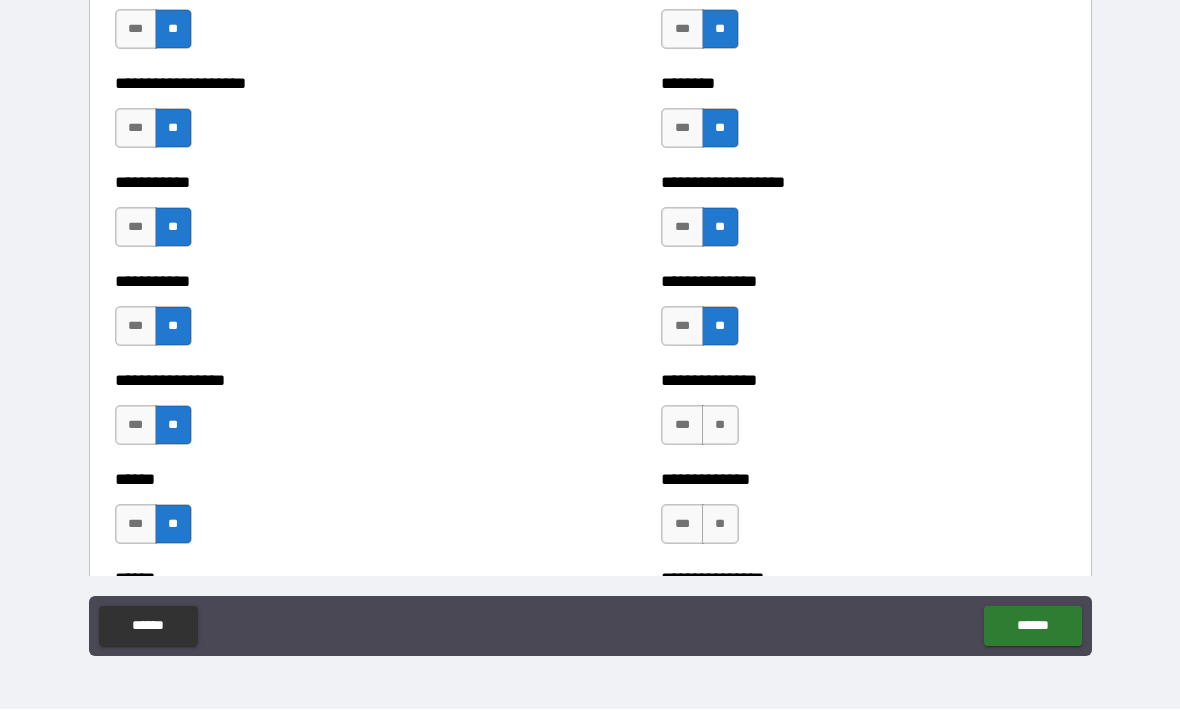 click on "**" at bounding box center [720, 426] 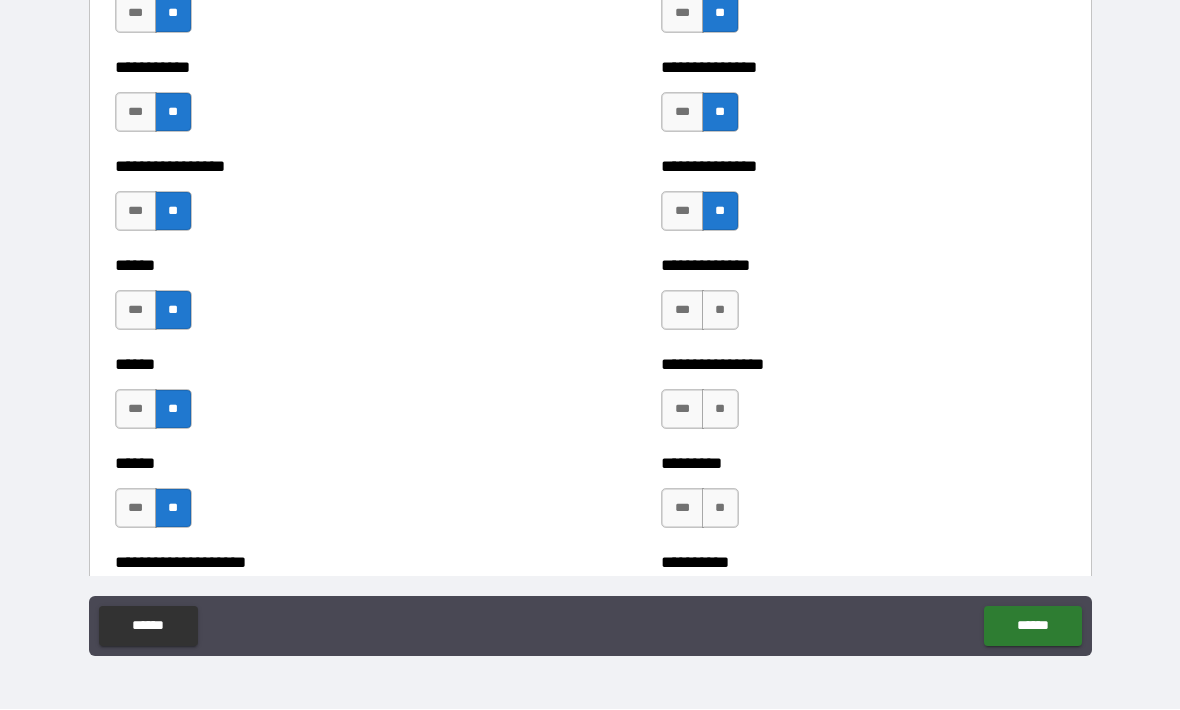 scroll, scrollTop: 2806, scrollLeft: 0, axis: vertical 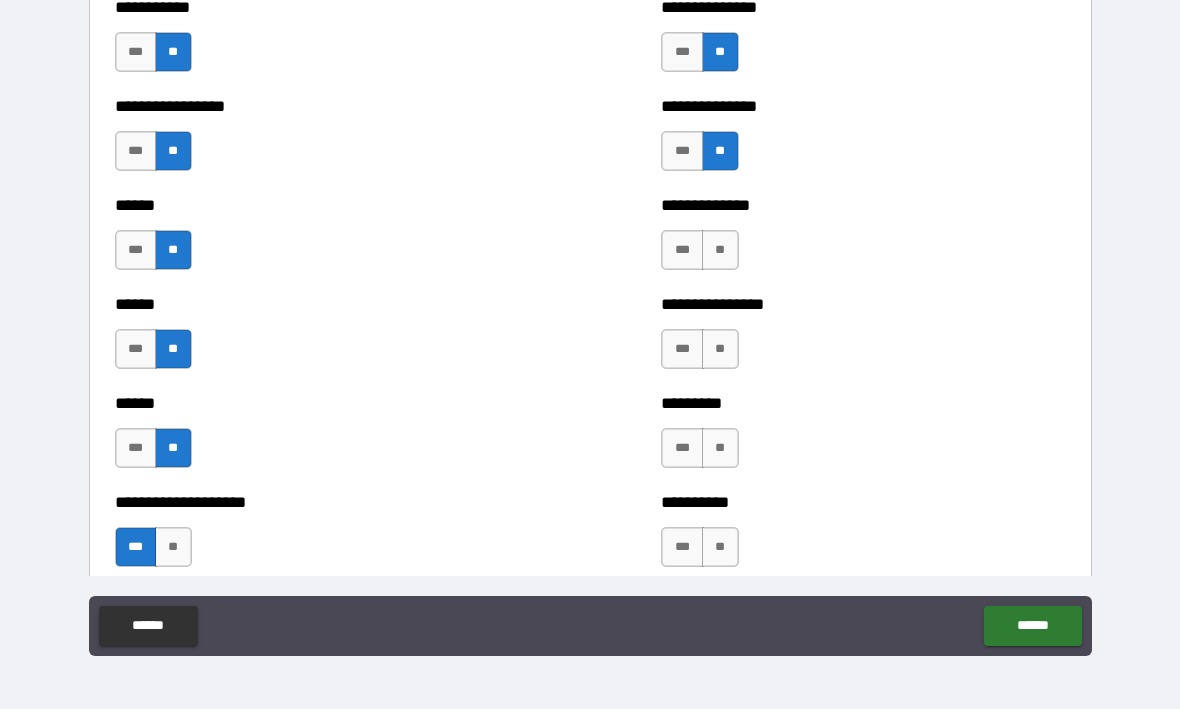 click on "**" at bounding box center [720, 251] 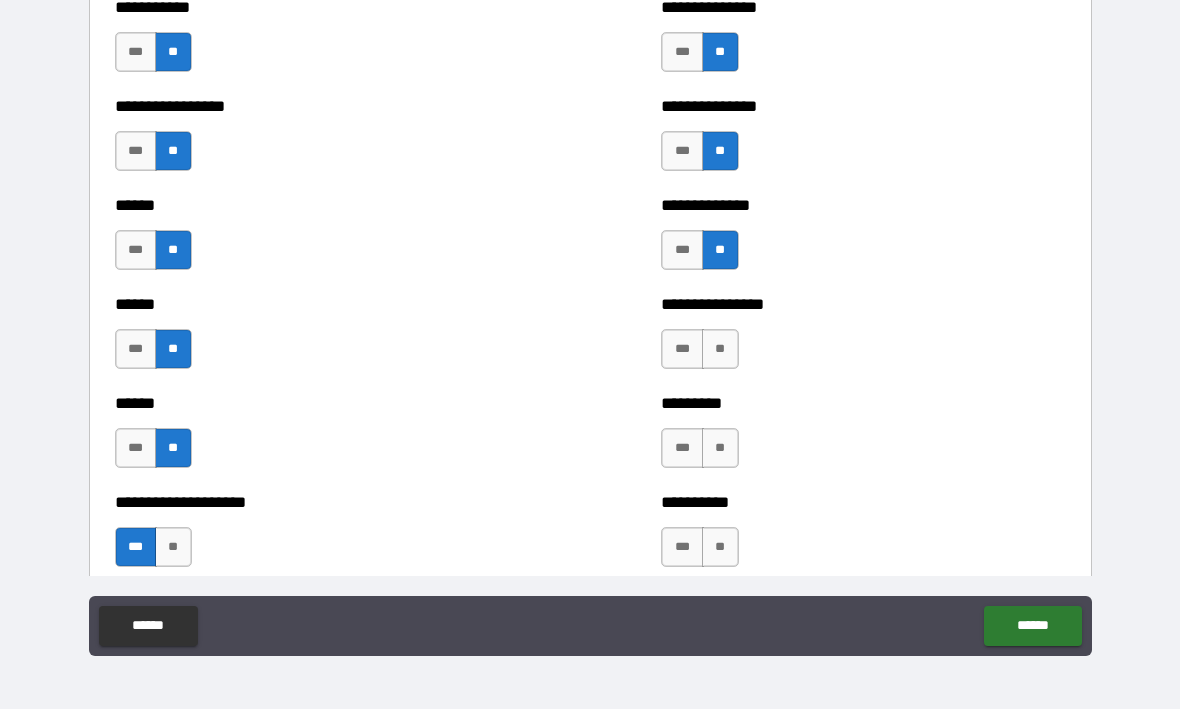 click on "***" at bounding box center (682, 350) 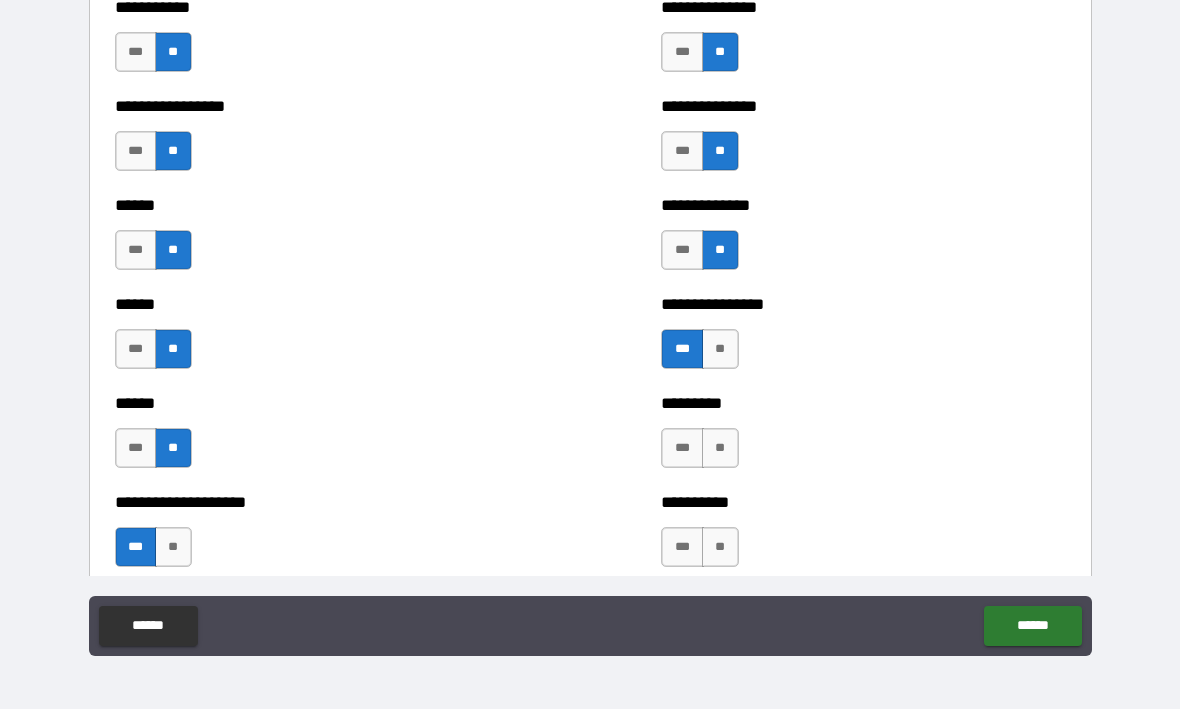 click on "**" at bounding box center [720, 449] 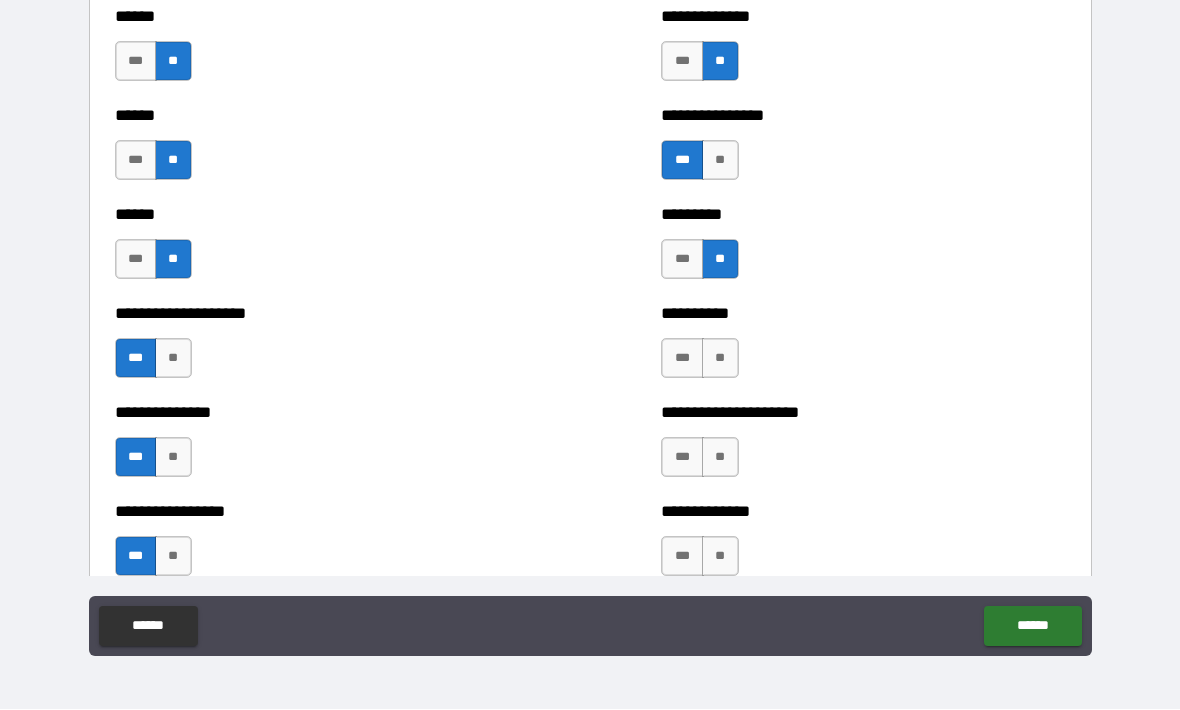 scroll, scrollTop: 3000, scrollLeft: 0, axis: vertical 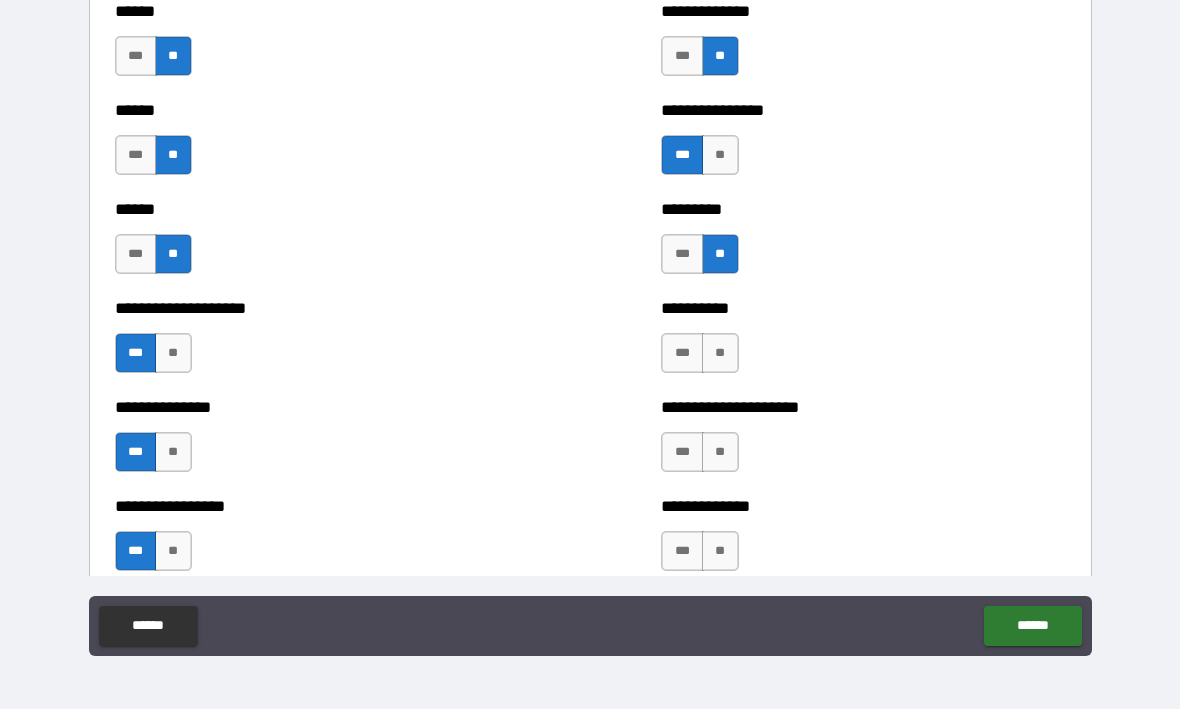click on "**" at bounding box center [720, 354] 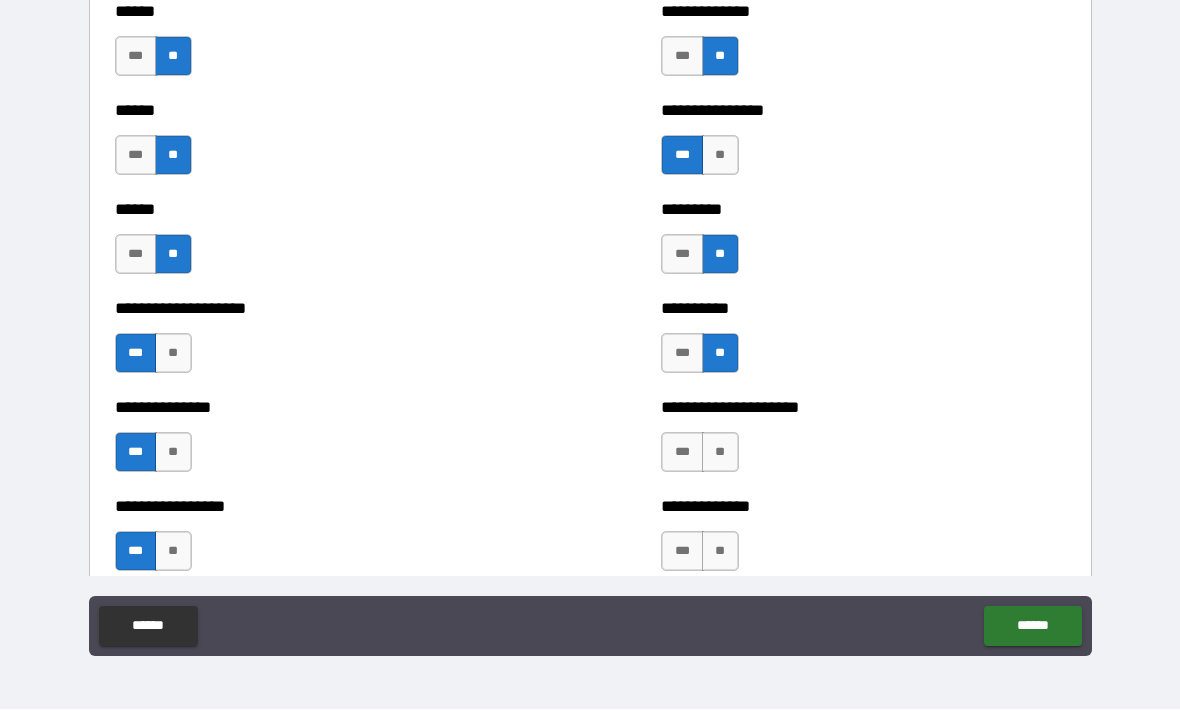 click on "**" at bounding box center (720, 453) 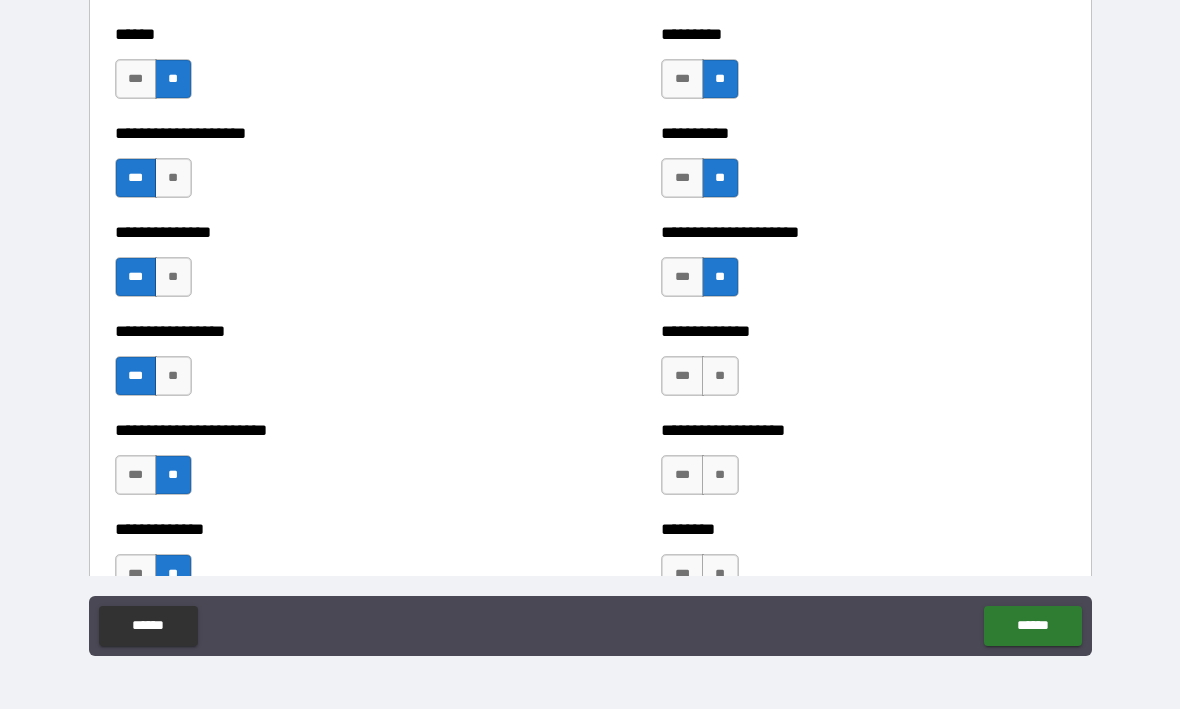 scroll, scrollTop: 3201, scrollLeft: 0, axis: vertical 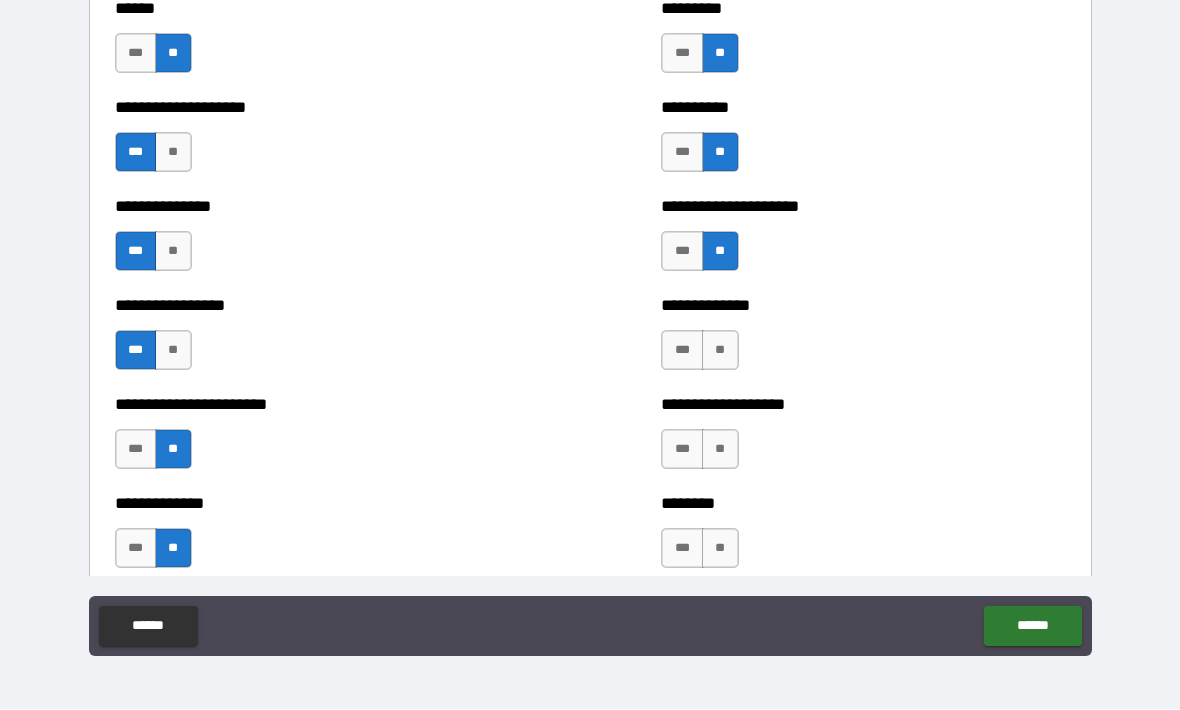 click on "**" at bounding box center [720, 351] 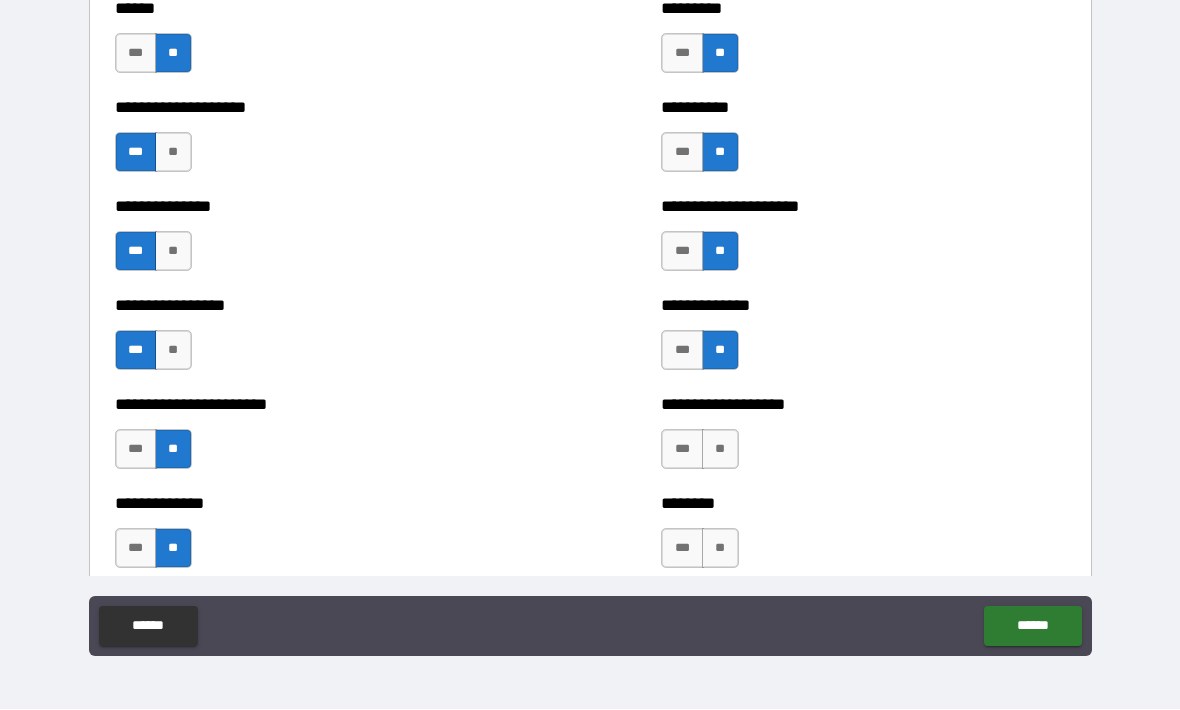 click on "**" at bounding box center [720, 450] 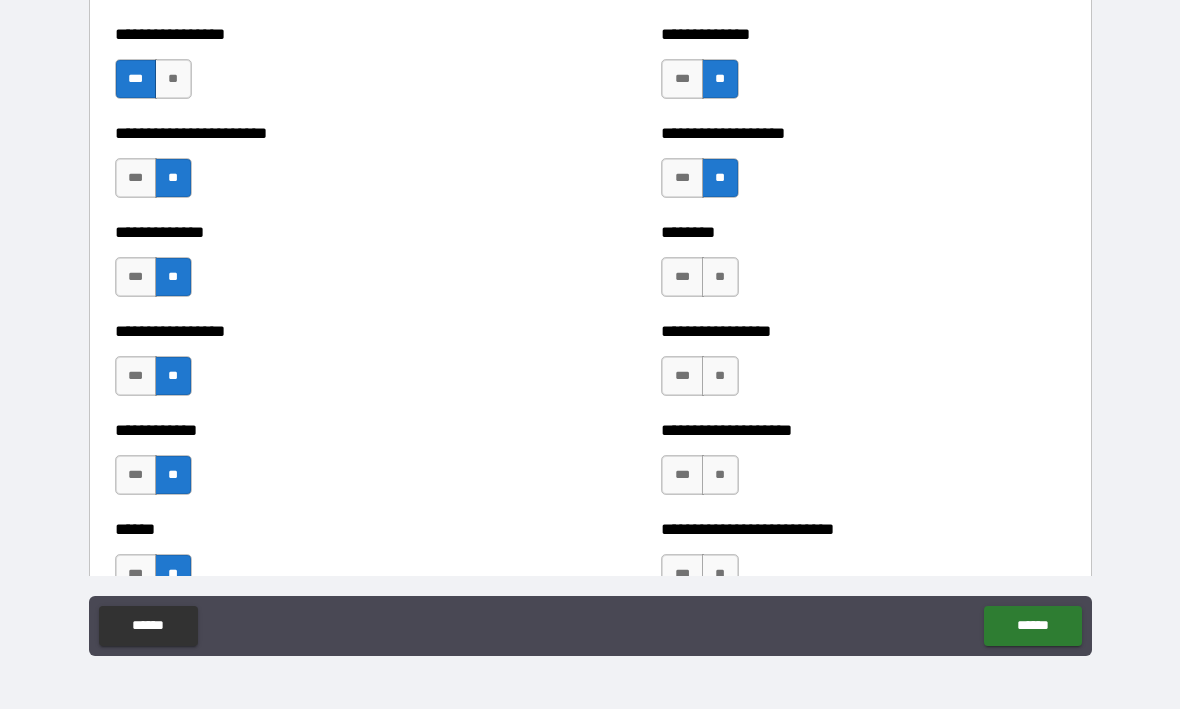 scroll, scrollTop: 3472, scrollLeft: 0, axis: vertical 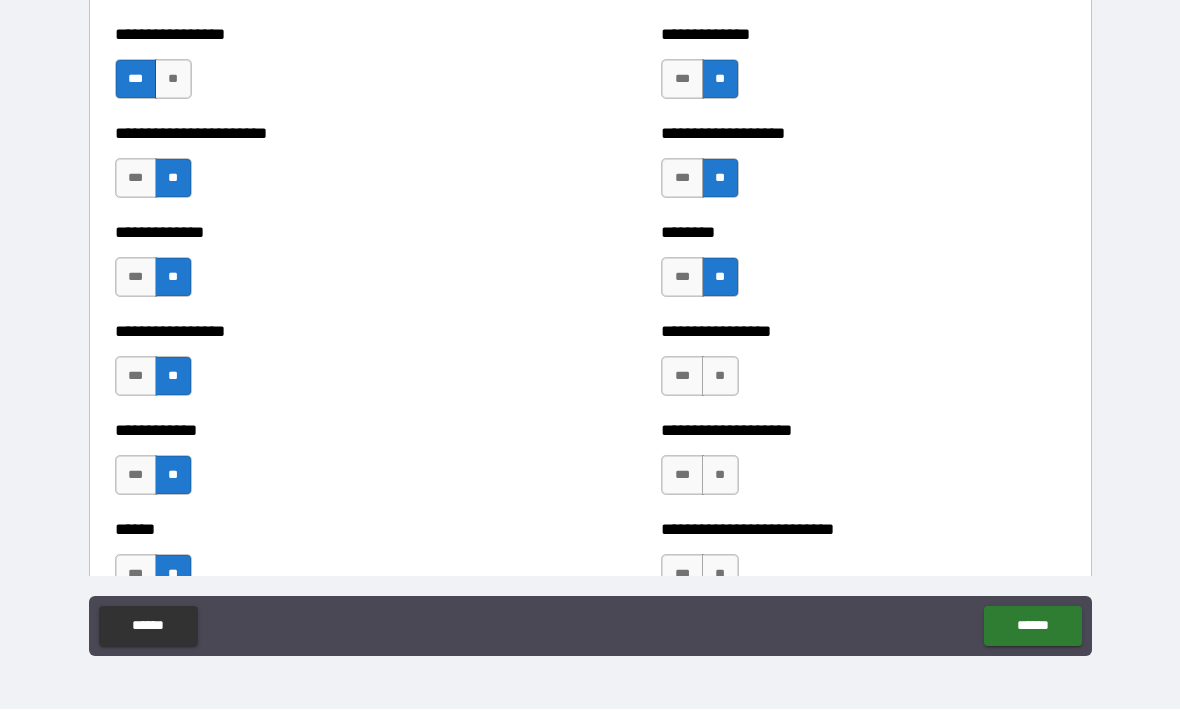 click on "**" at bounding box center (720, 377) 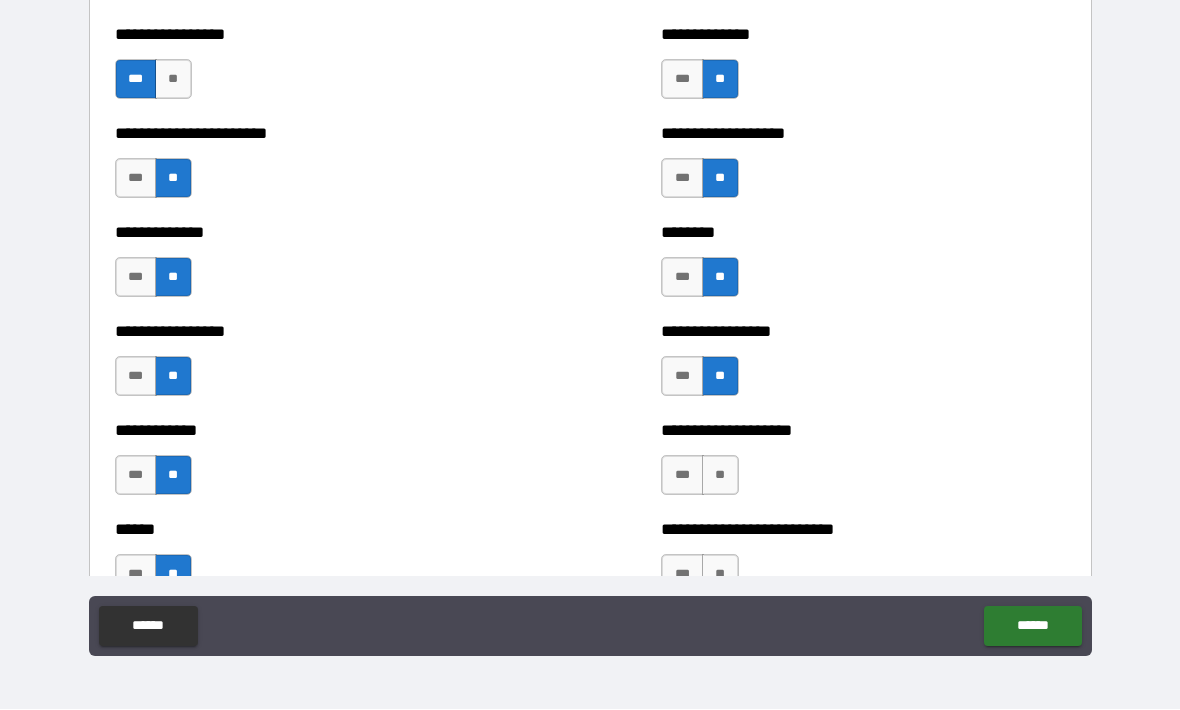 click on "**" at bounding box center (720, 476) 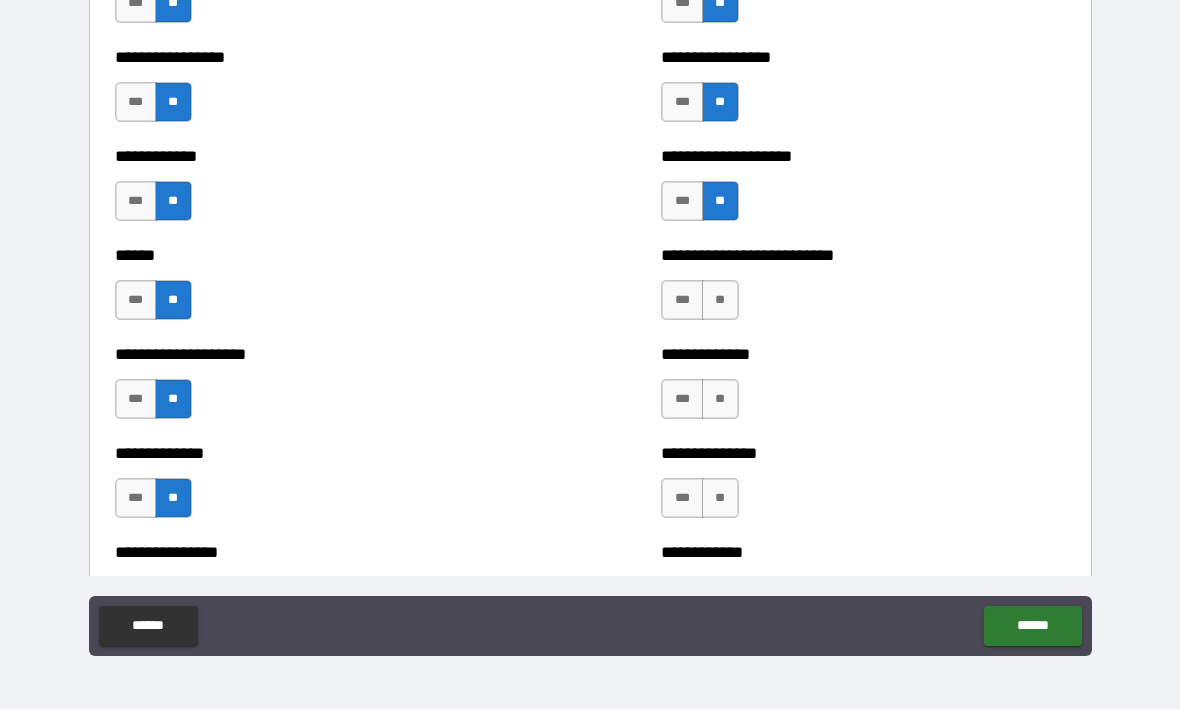 scroll, scrollTop: 3775, scrollLeft: 0, axis: vertical 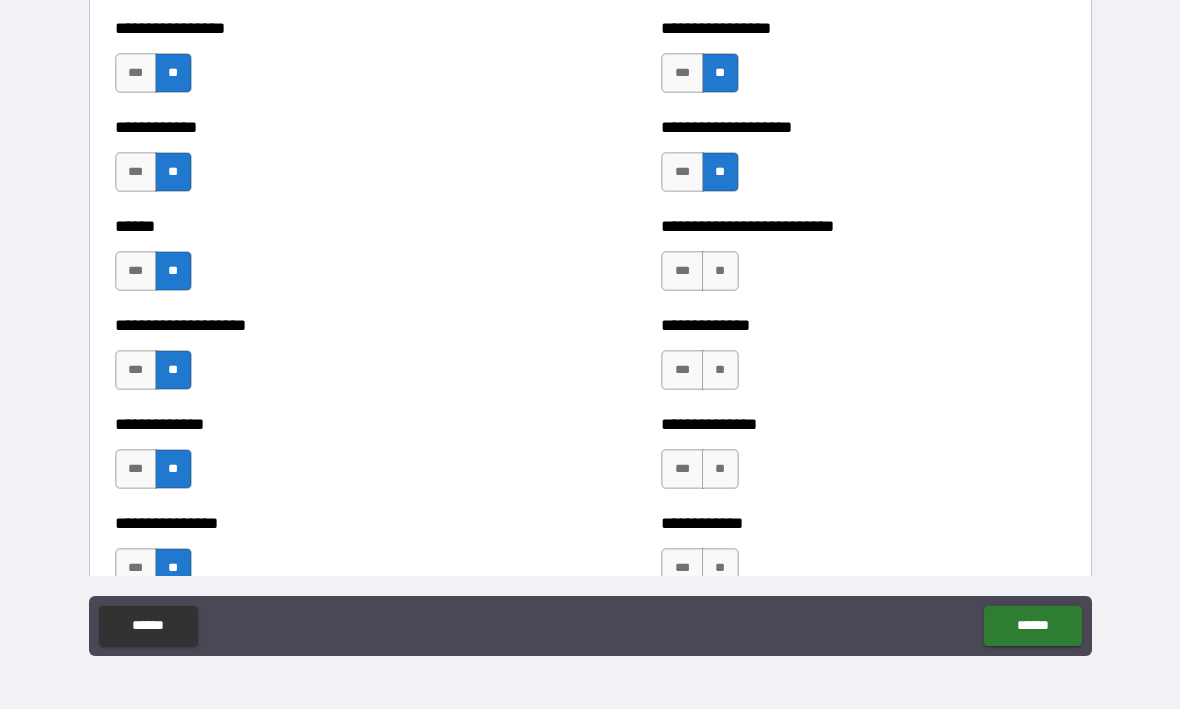 click on "**" at bounding box center (720, 272) 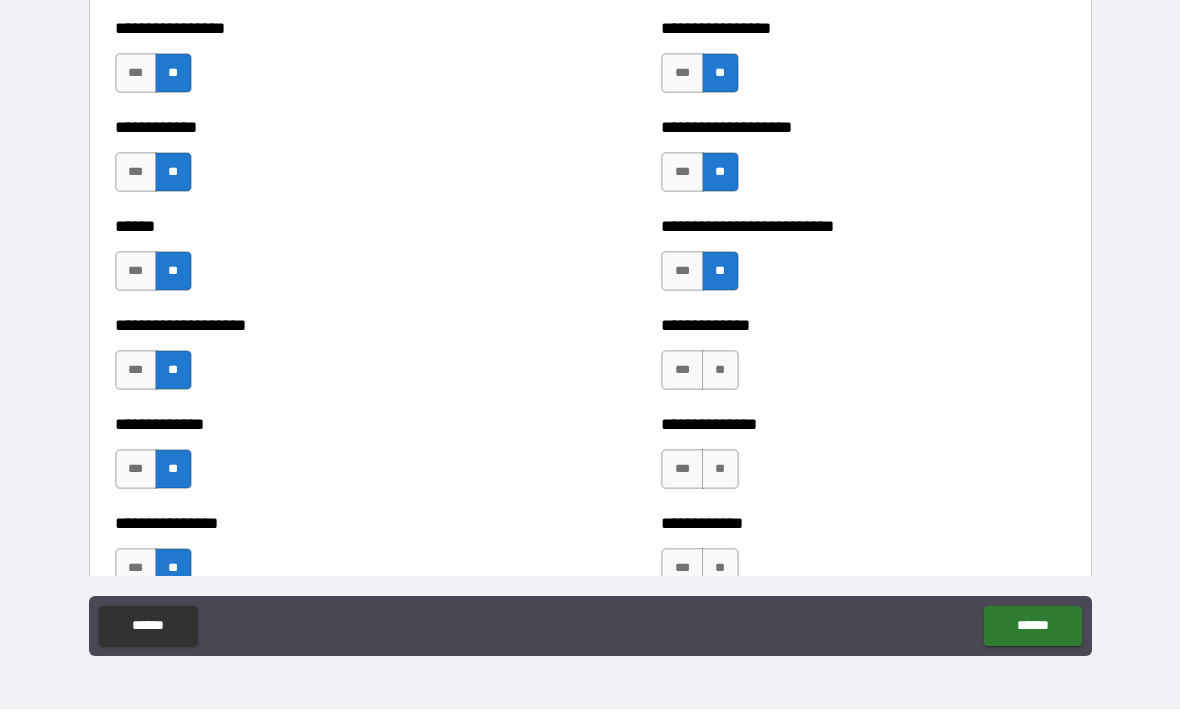 click on "**" at bounding box center [720, 371] 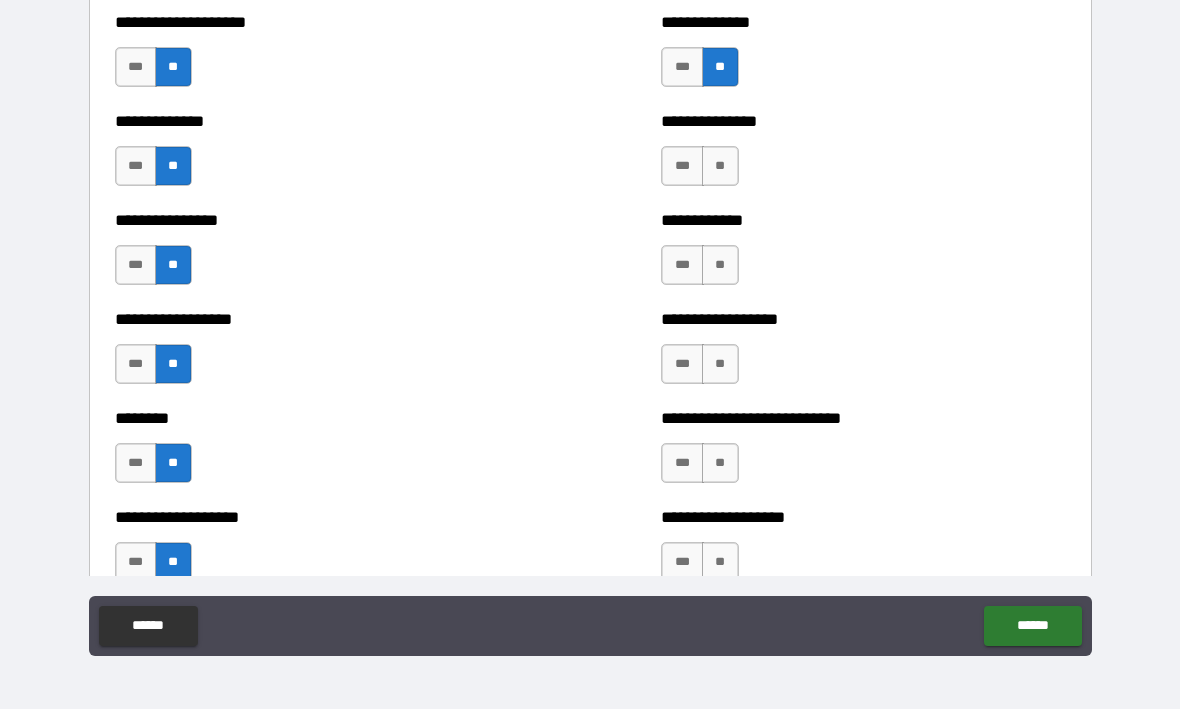 scroll, scrollTop: 4111, scrollLeft: 0, axis: vertical 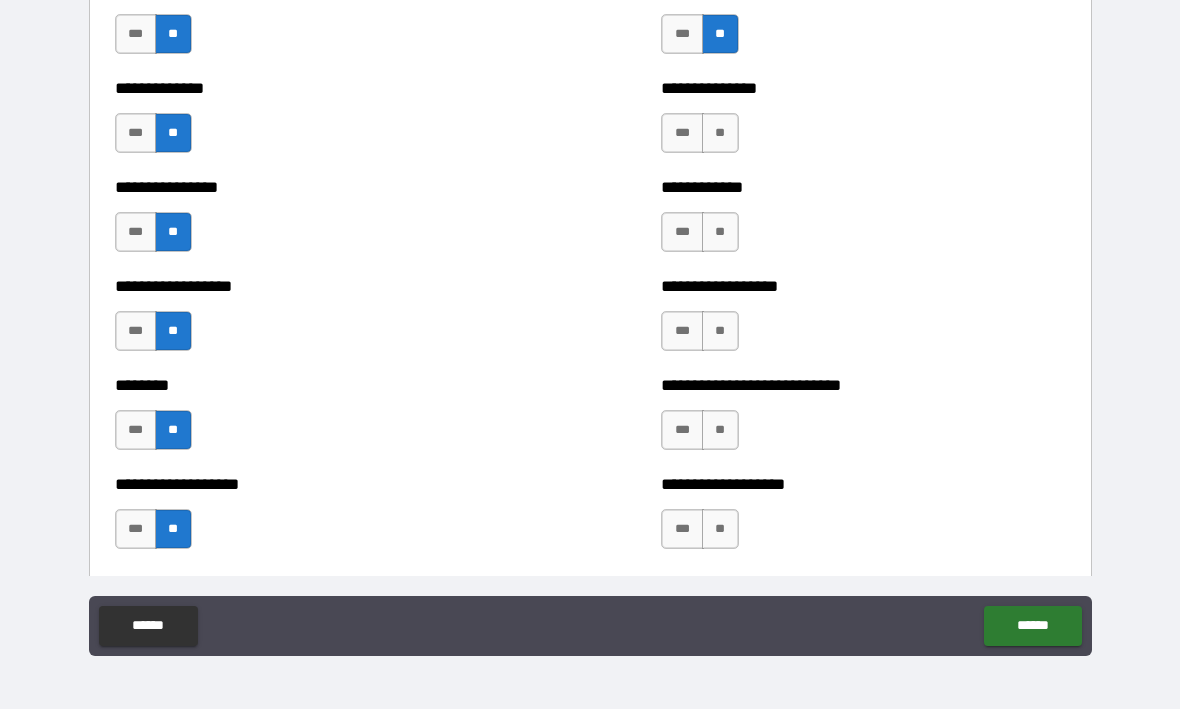 click on "**" at bounding box center (720, 134) 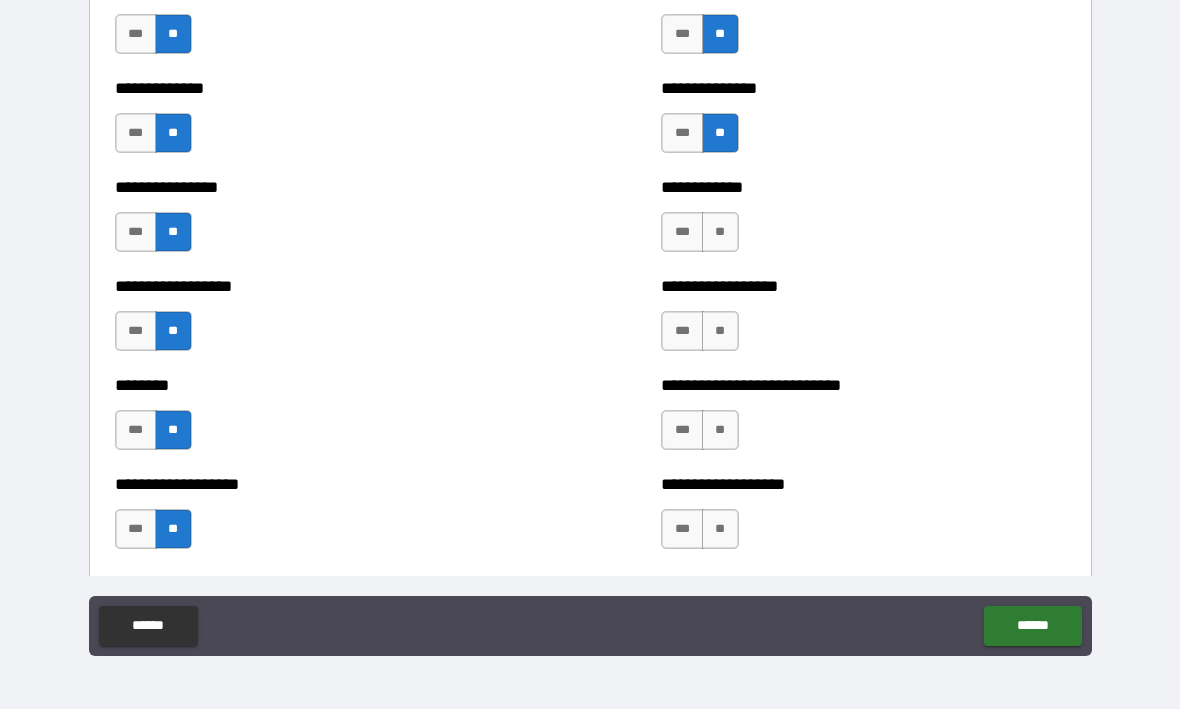 click on "**" at bounding box center (720, 233) 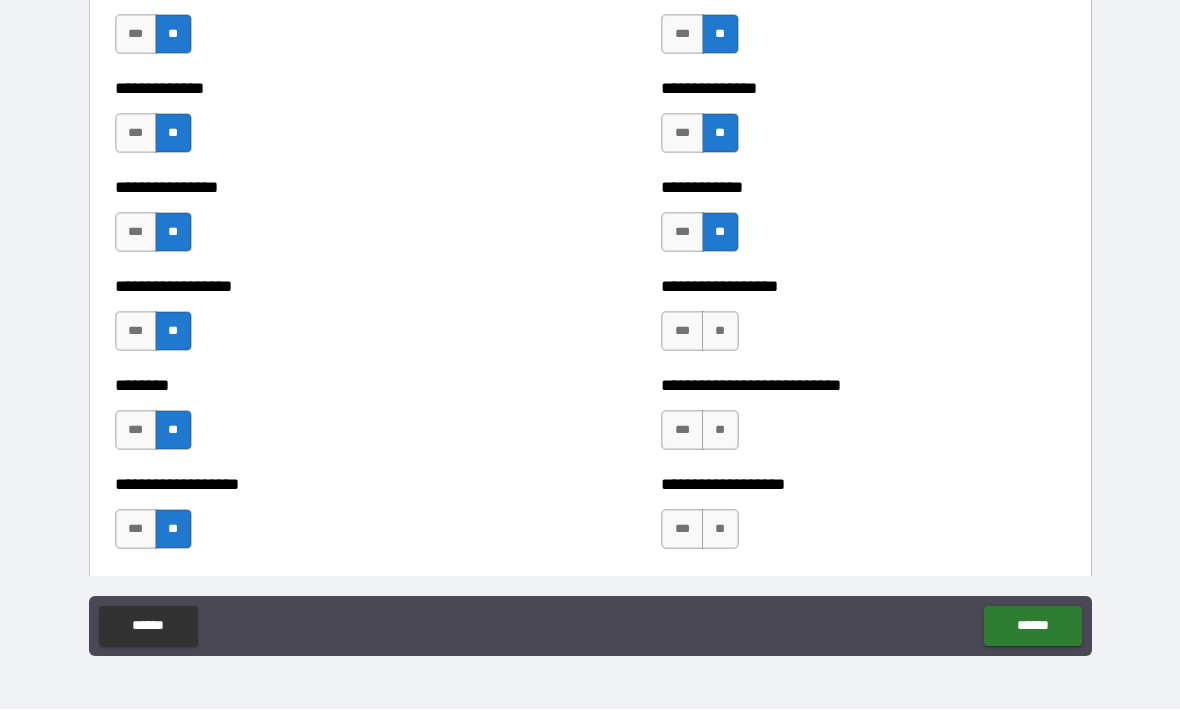 click on "**" at bounding box center [720, 332] 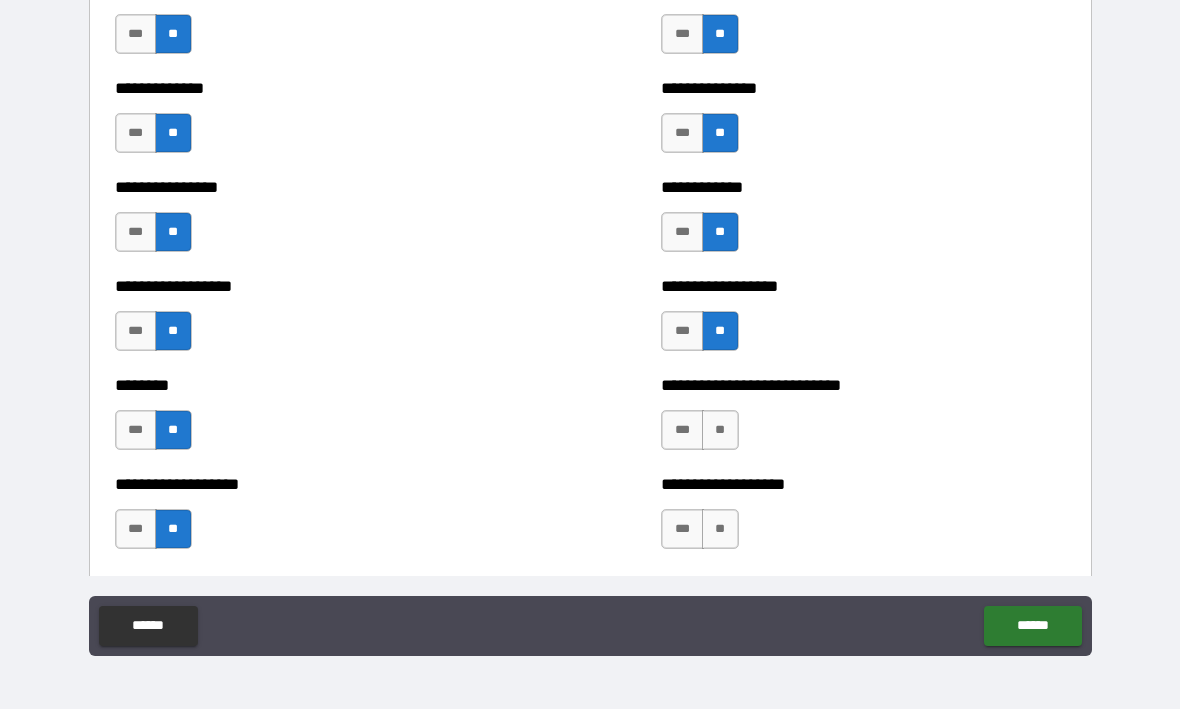 click on "**" at bounding box center [720, 431] 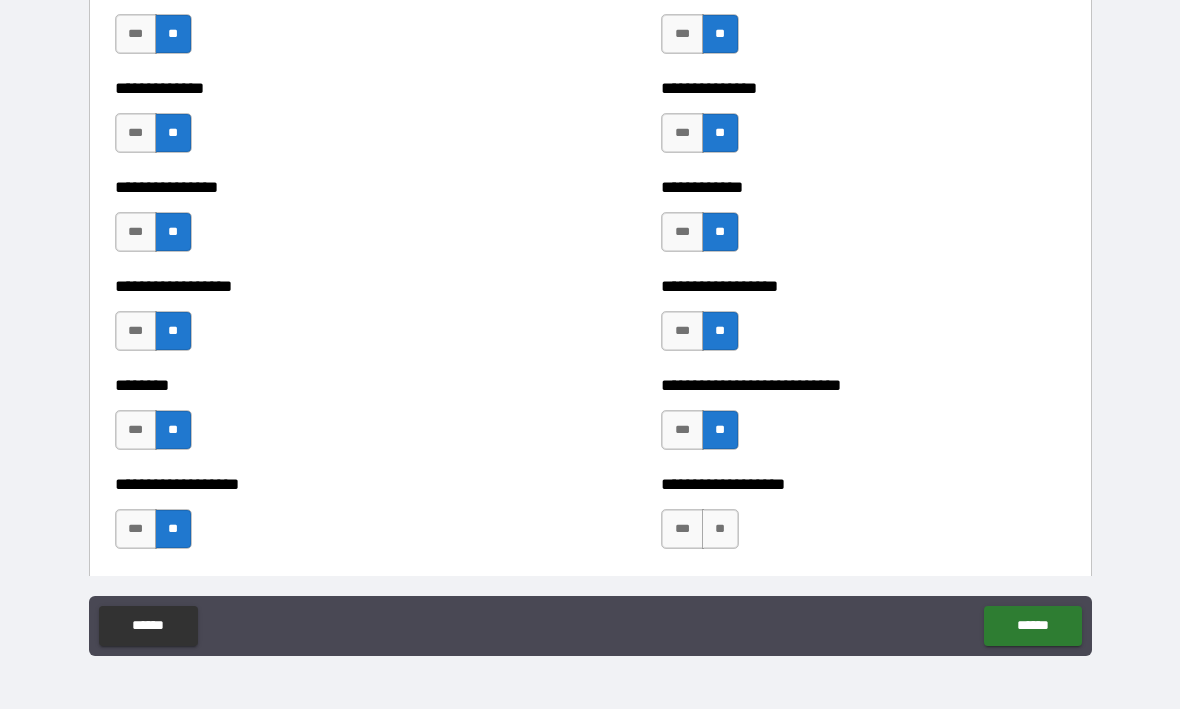 click on "**" at bounding box center [720, 530] 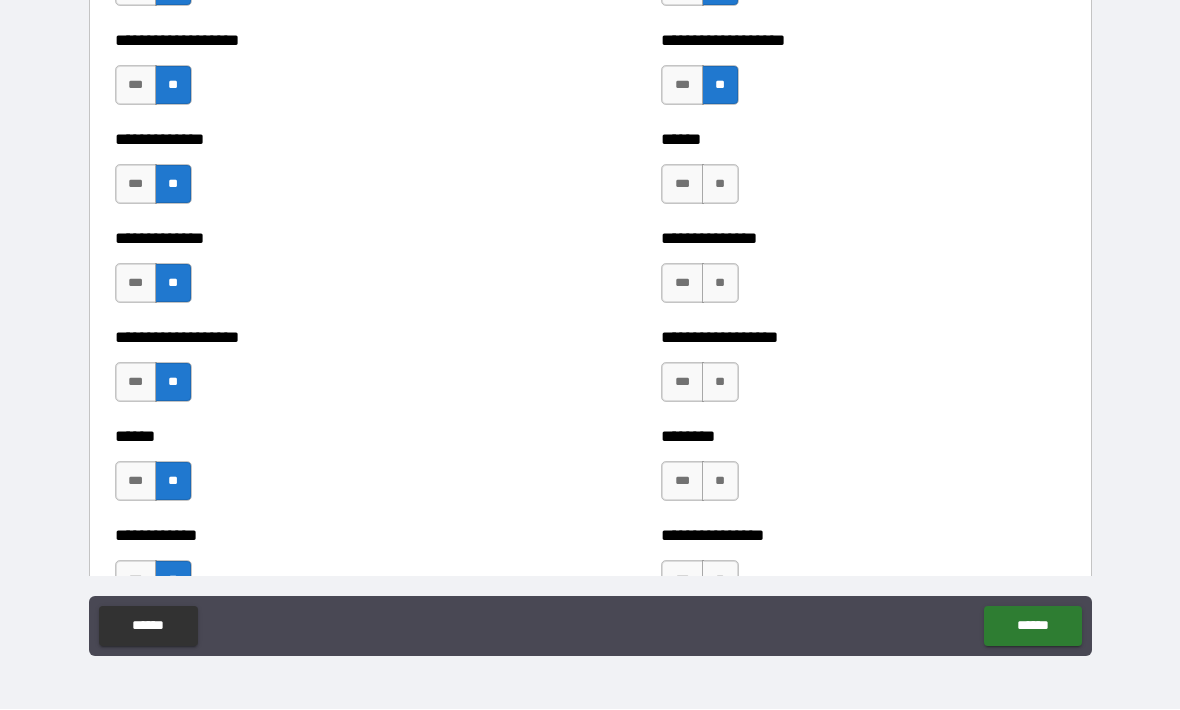 scroll, scrollTop: 4592, scrollLeft: 0, axis: vertical 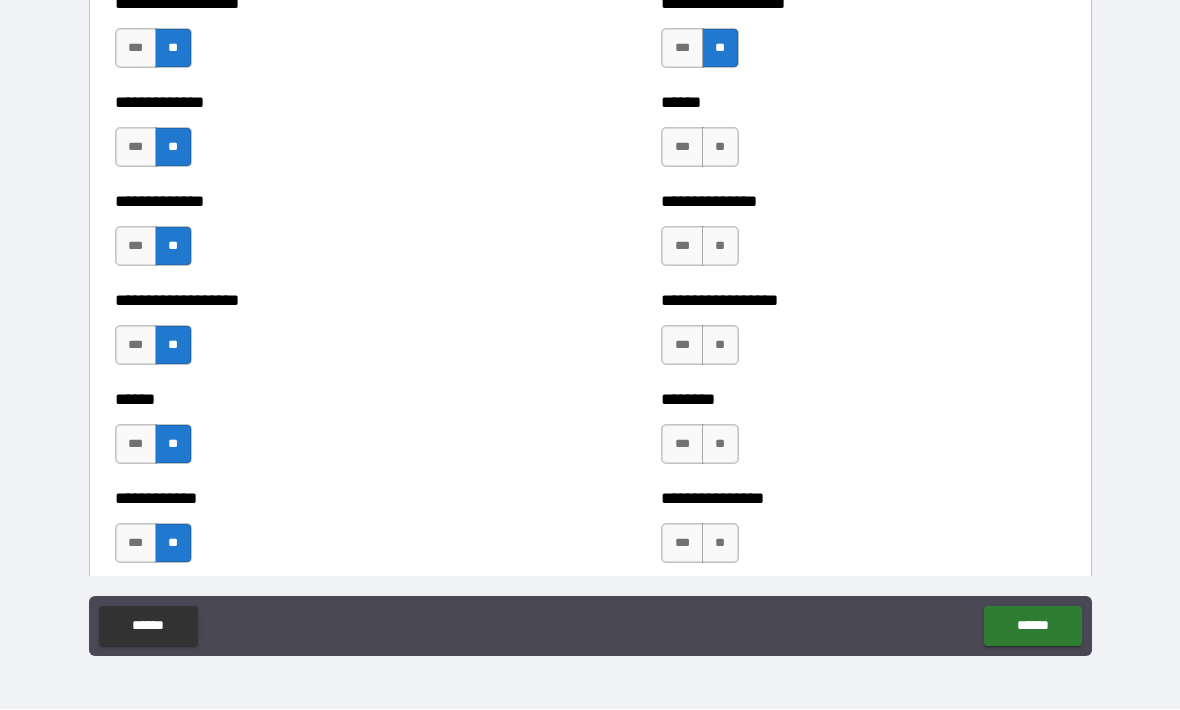 click on "**" at bounding box center (720, 148) 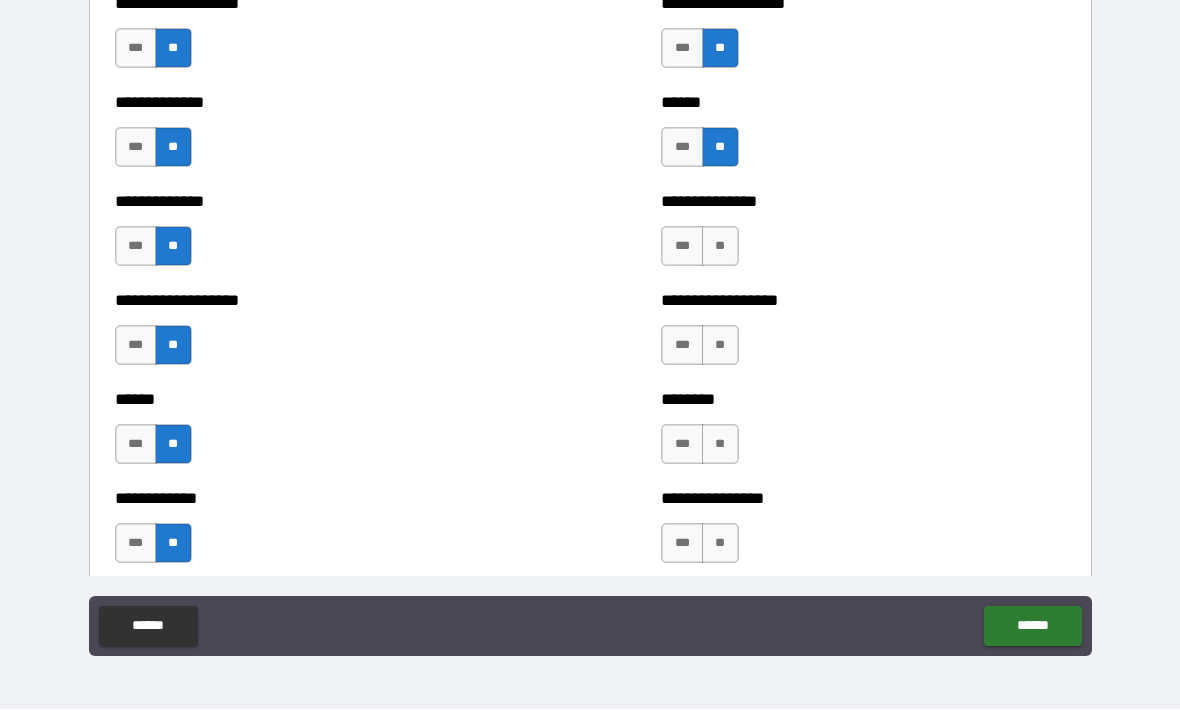click on "**" at bounding box center [720, 247] 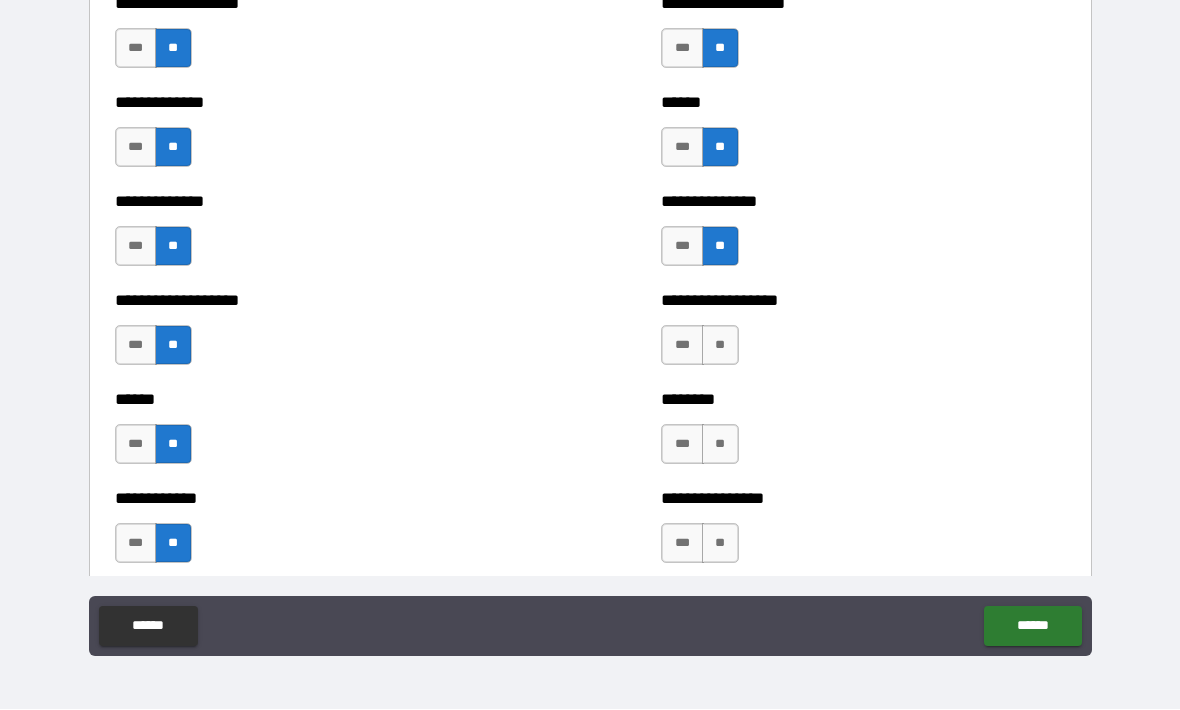 click on "**" at bounding box center [720, 346] 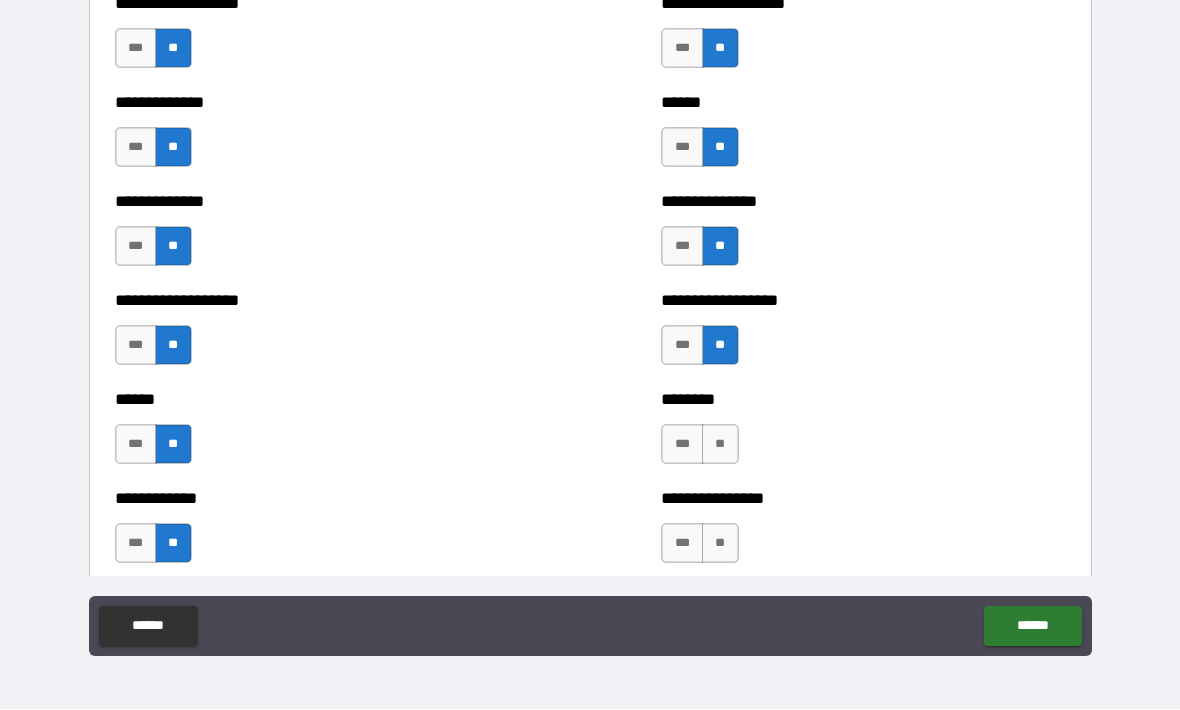 click on "**" at bounding box center [720, 445] 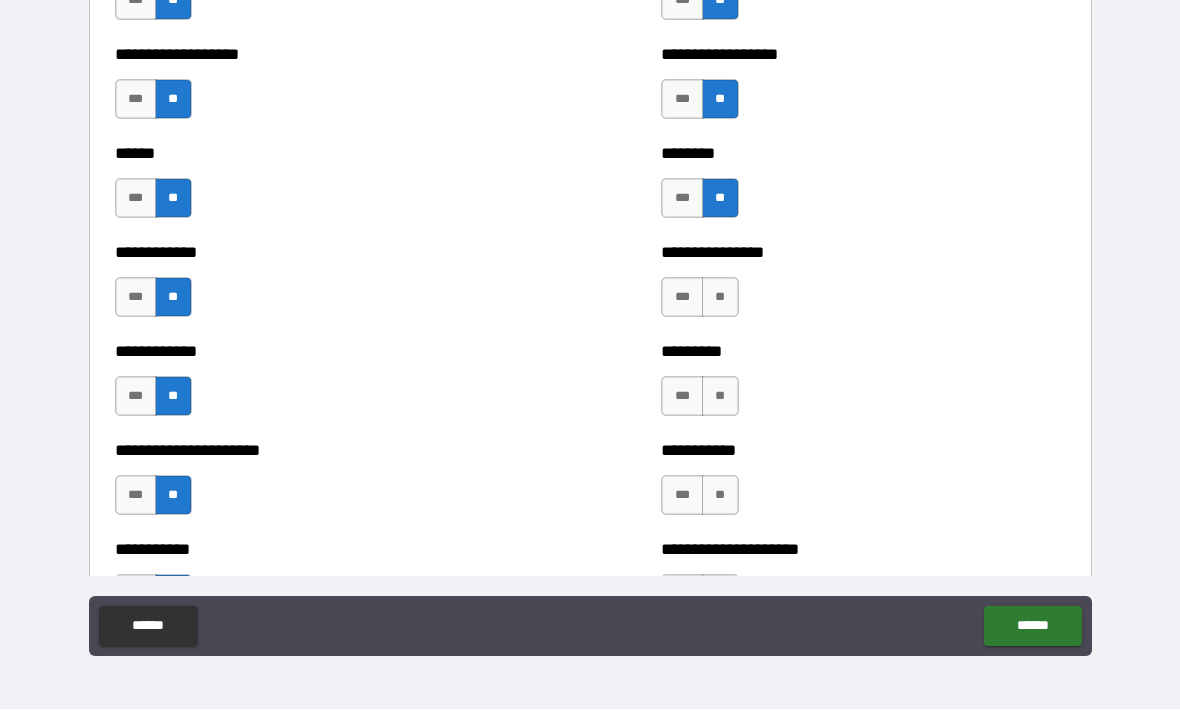 scroll, scrollTop: 4873, scrollLeft: 0, axis: vertical 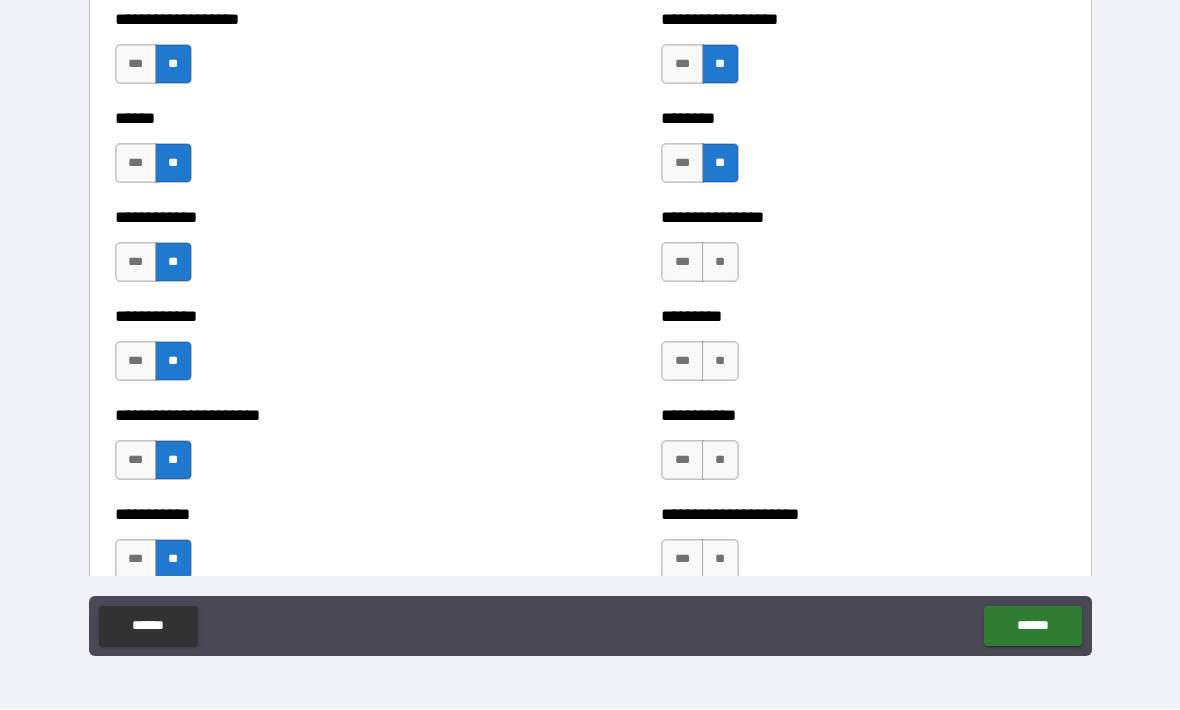 click on "**" at bounding box center [720, 263] 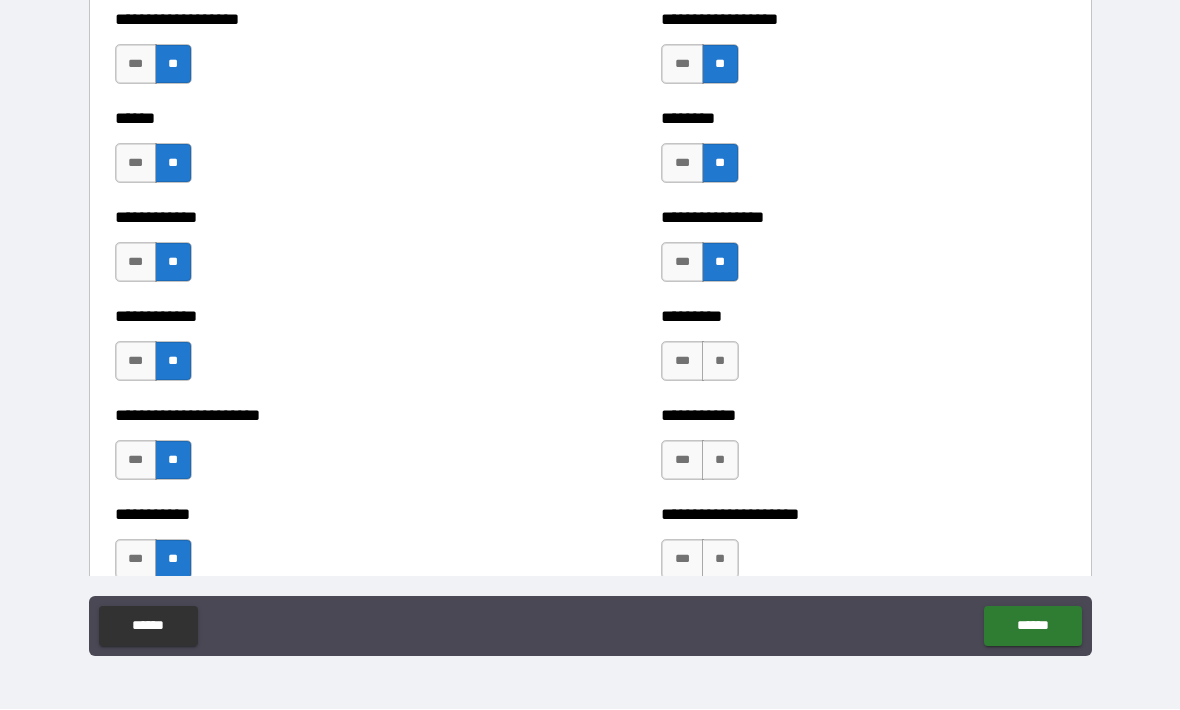 click on "**" at bounding box center (720, 362) 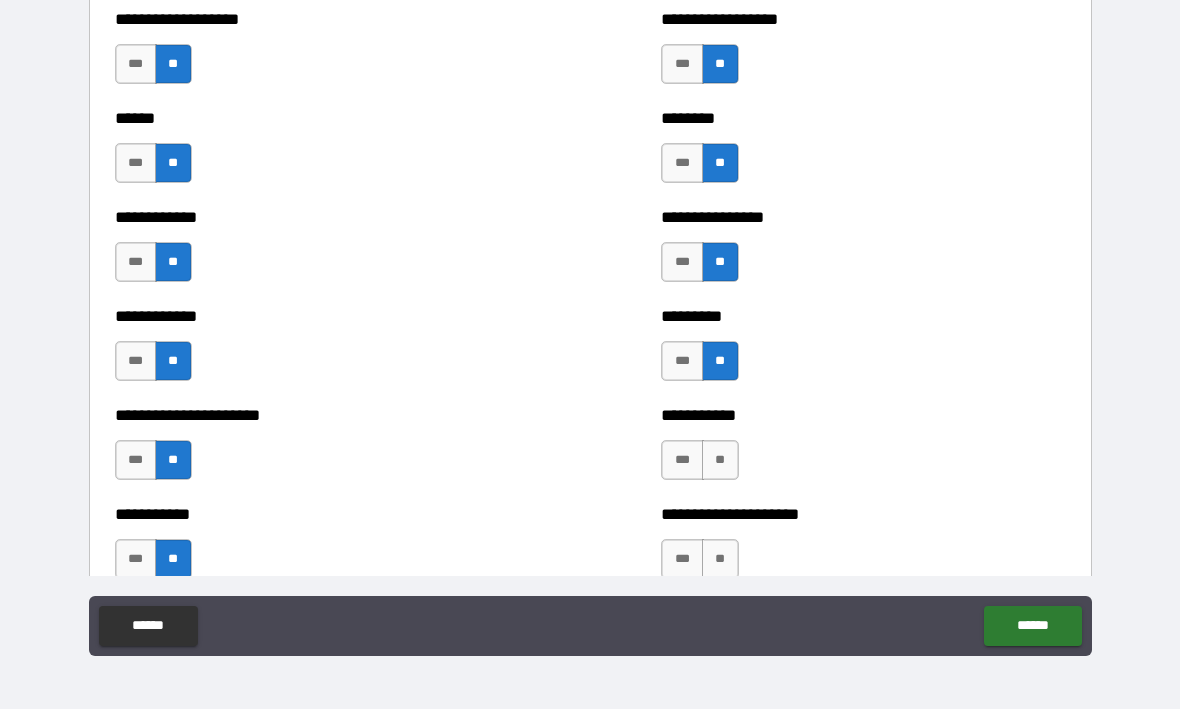 click on "**" at bounding box center [720, 461] 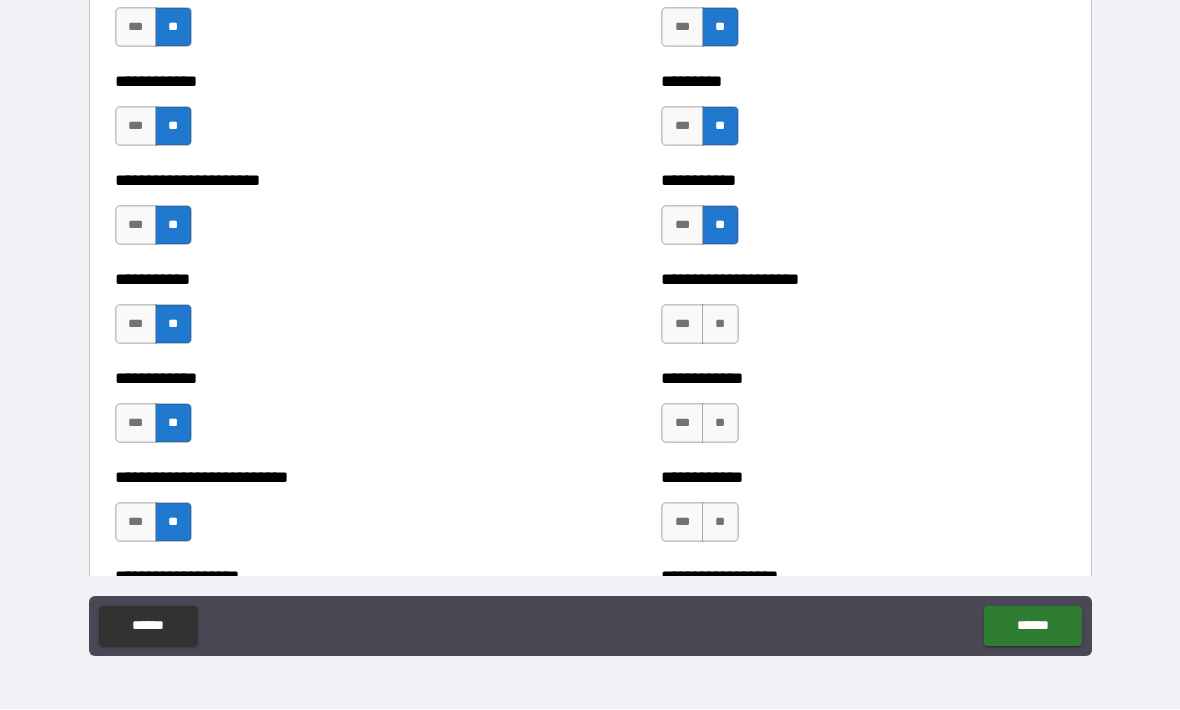 scroll, scrollTop: 5143, scrollLeft: 0, axis: vertical 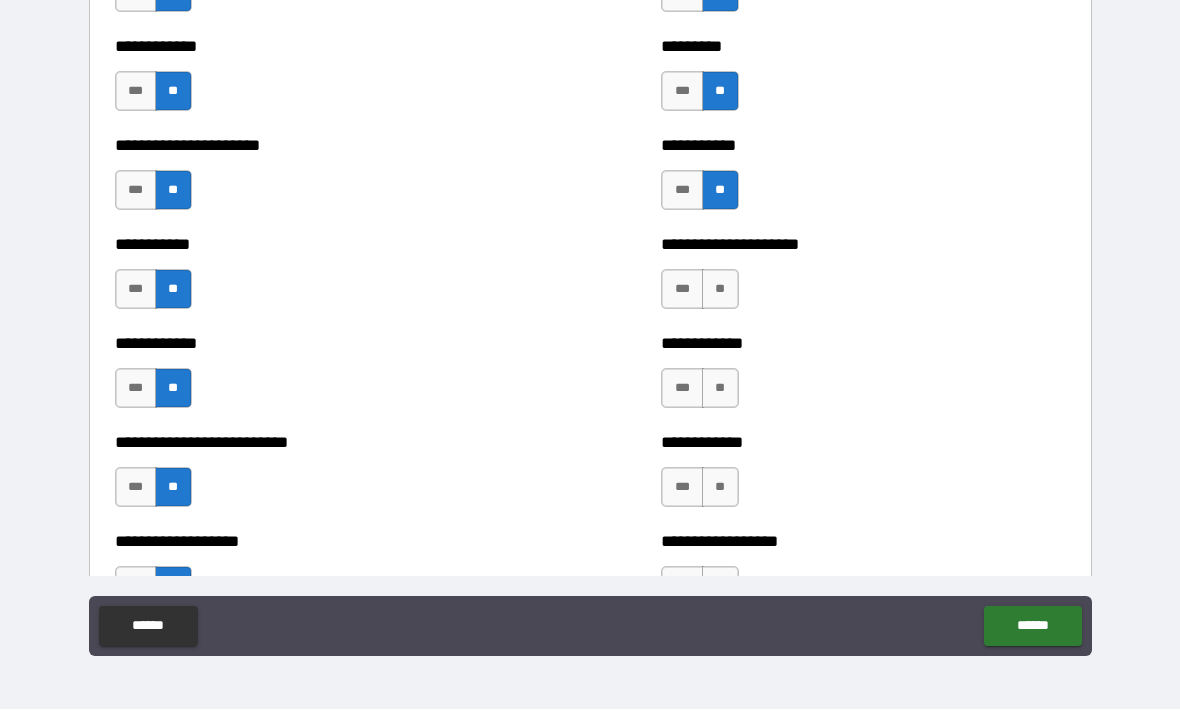 click on "**" at bounding box center [720, 290] 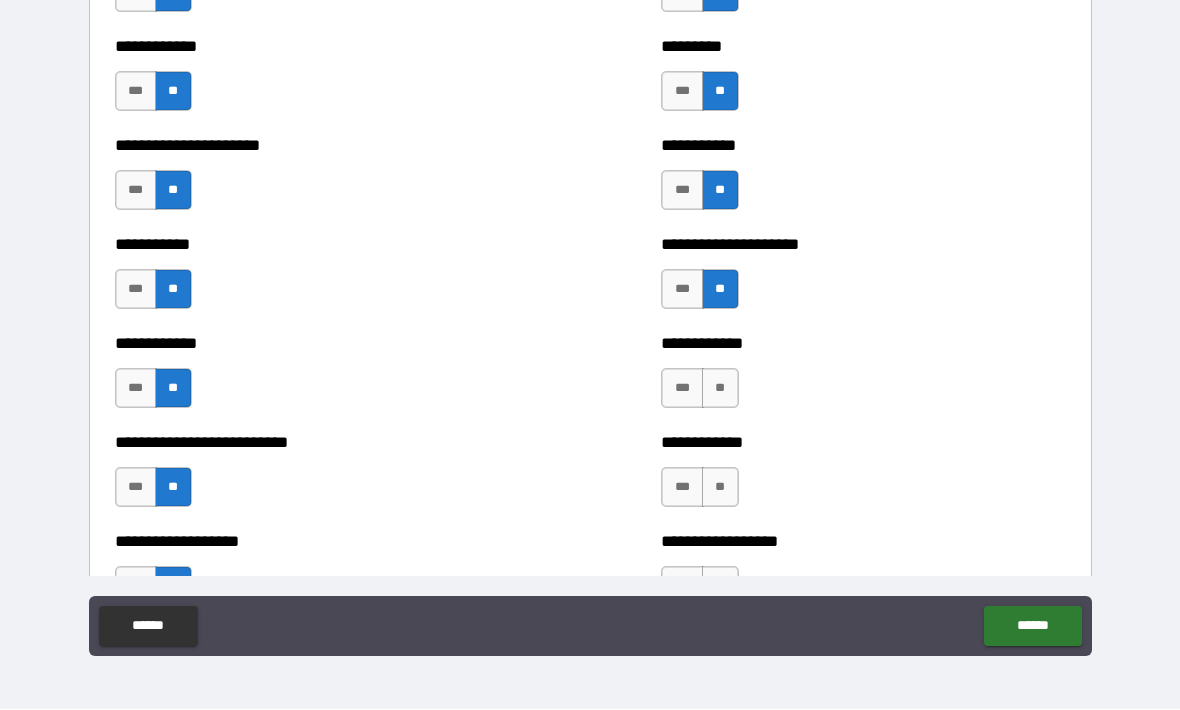 click on "**" at bounding box center [720, 389] 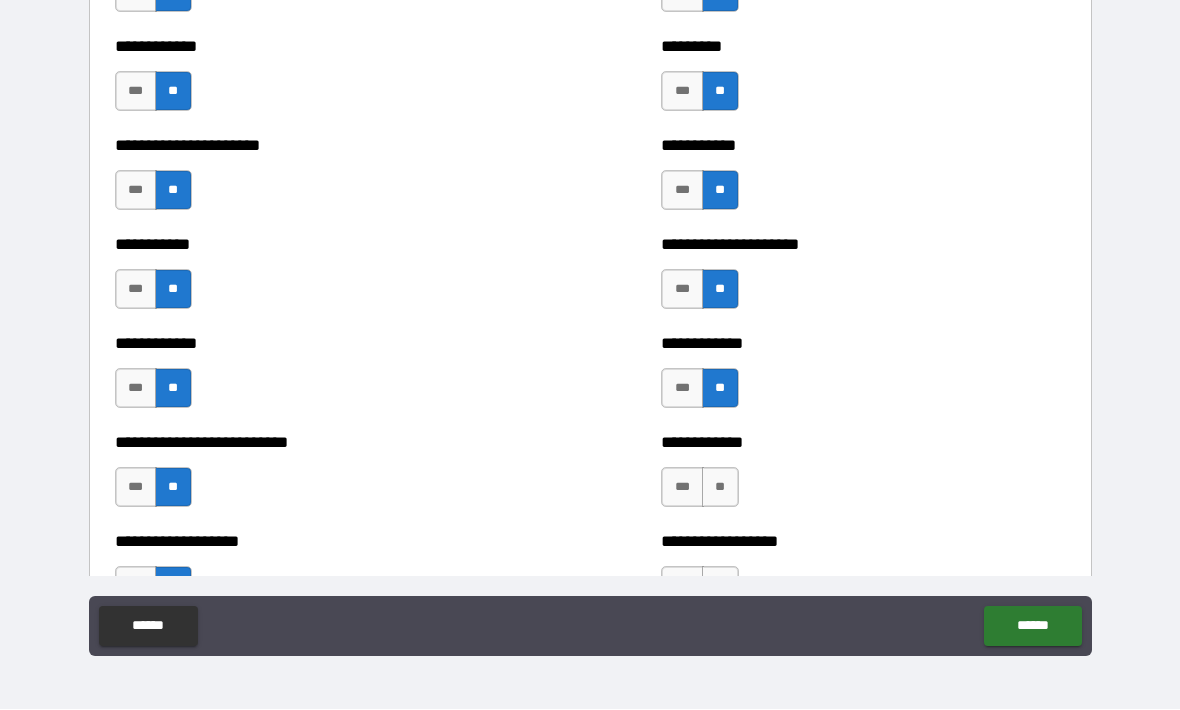 click on "**" at bounding box center [720, 488] 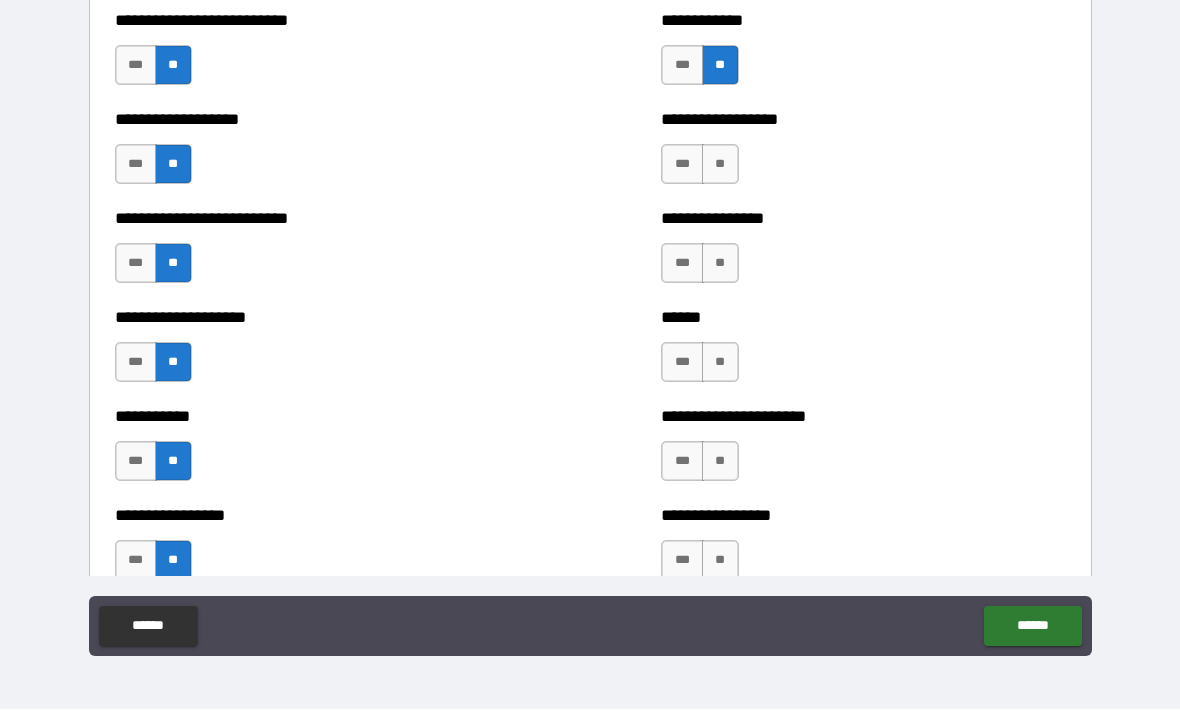 scroll, scrollTop: 5576, scrollLeft: 0, axis: vertical 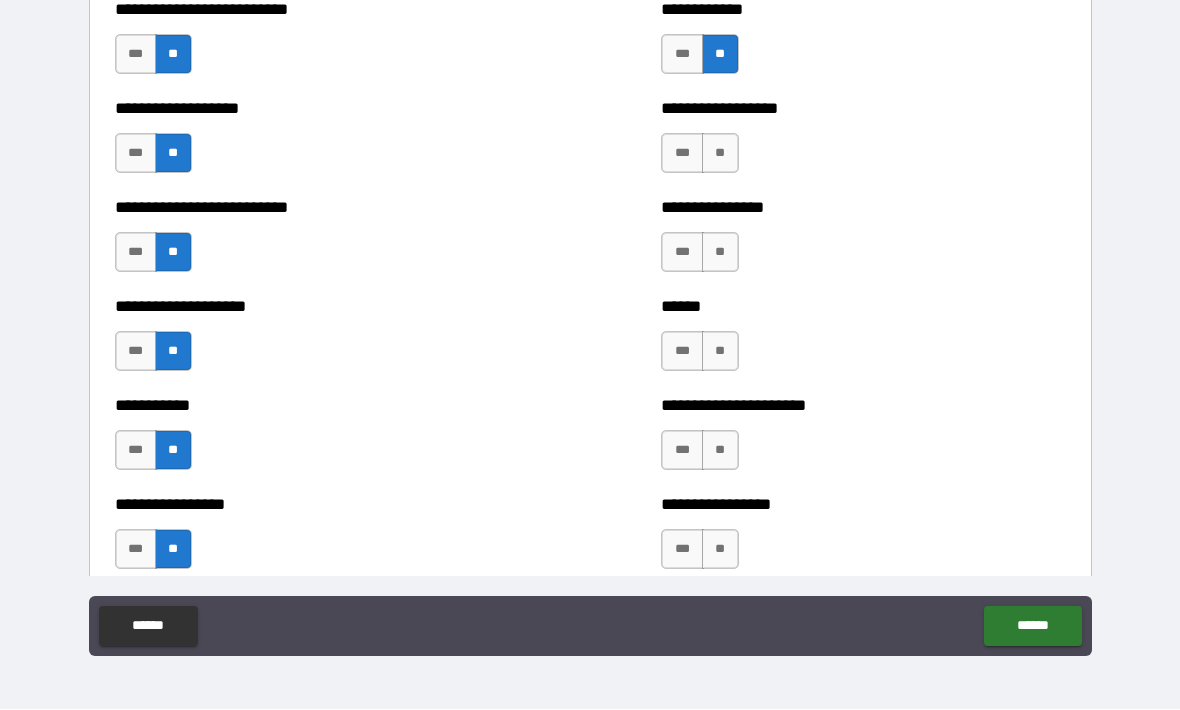 click on "**" at bounding box center [720, 154] 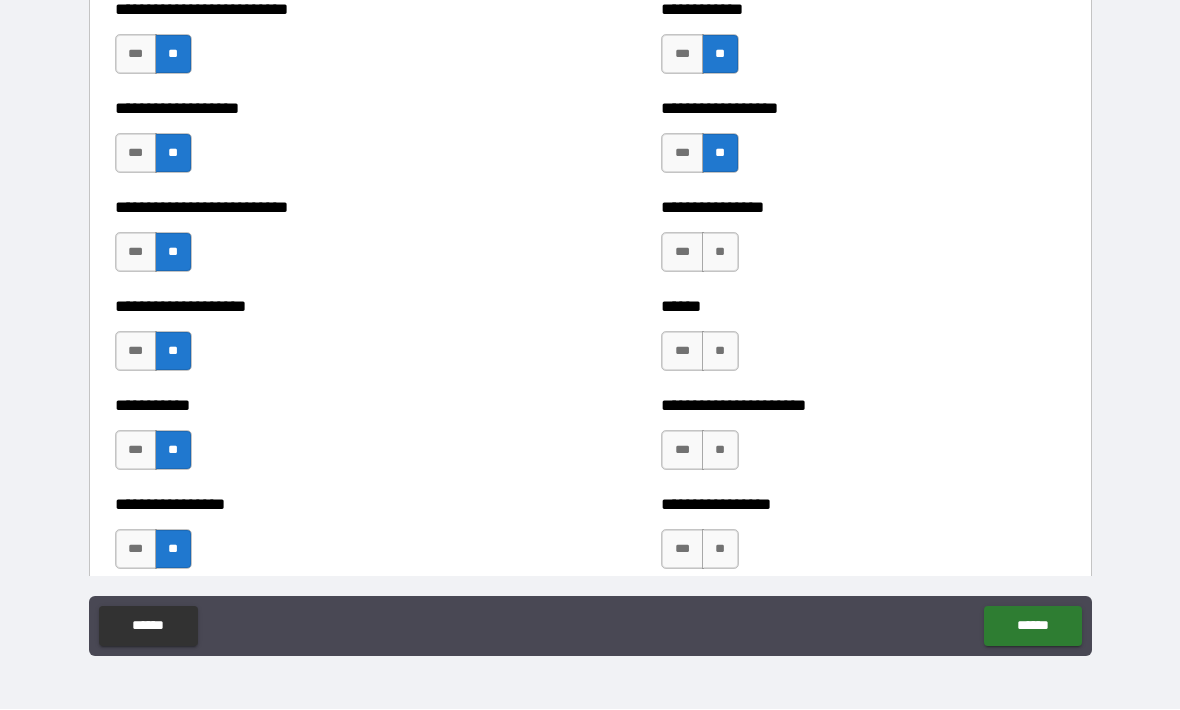 click on "**" at bounding box center (720, 253) 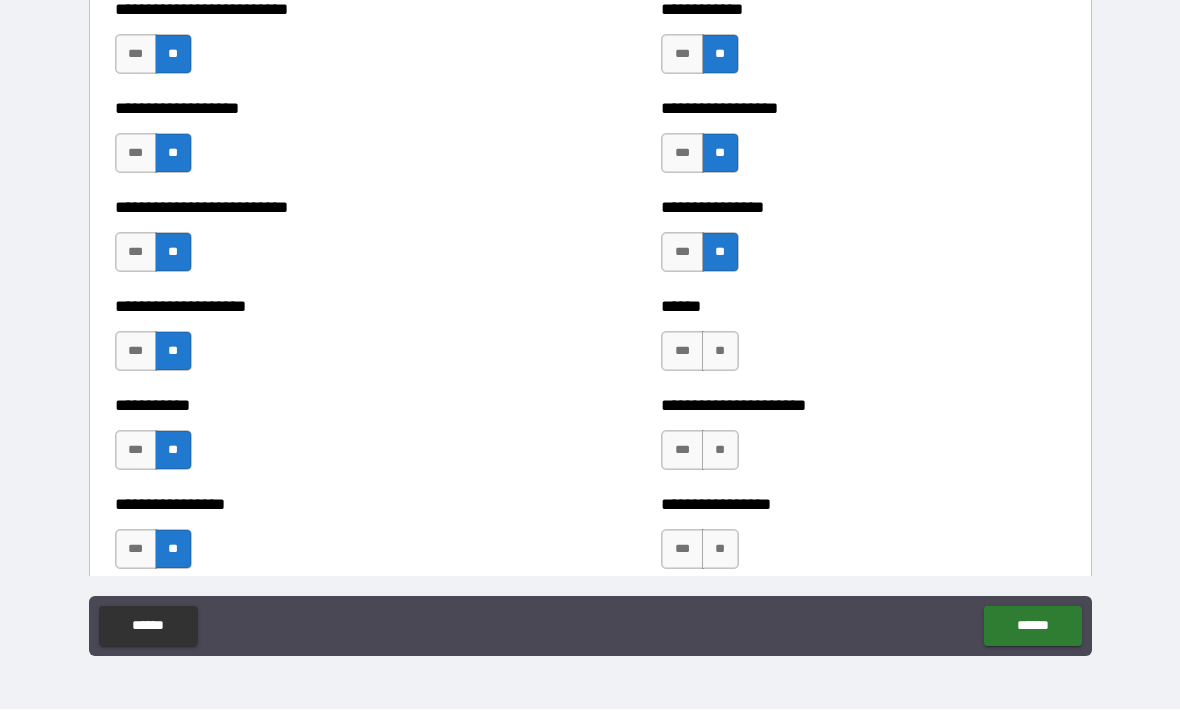 click on "**" at bounding box center [720, 352] 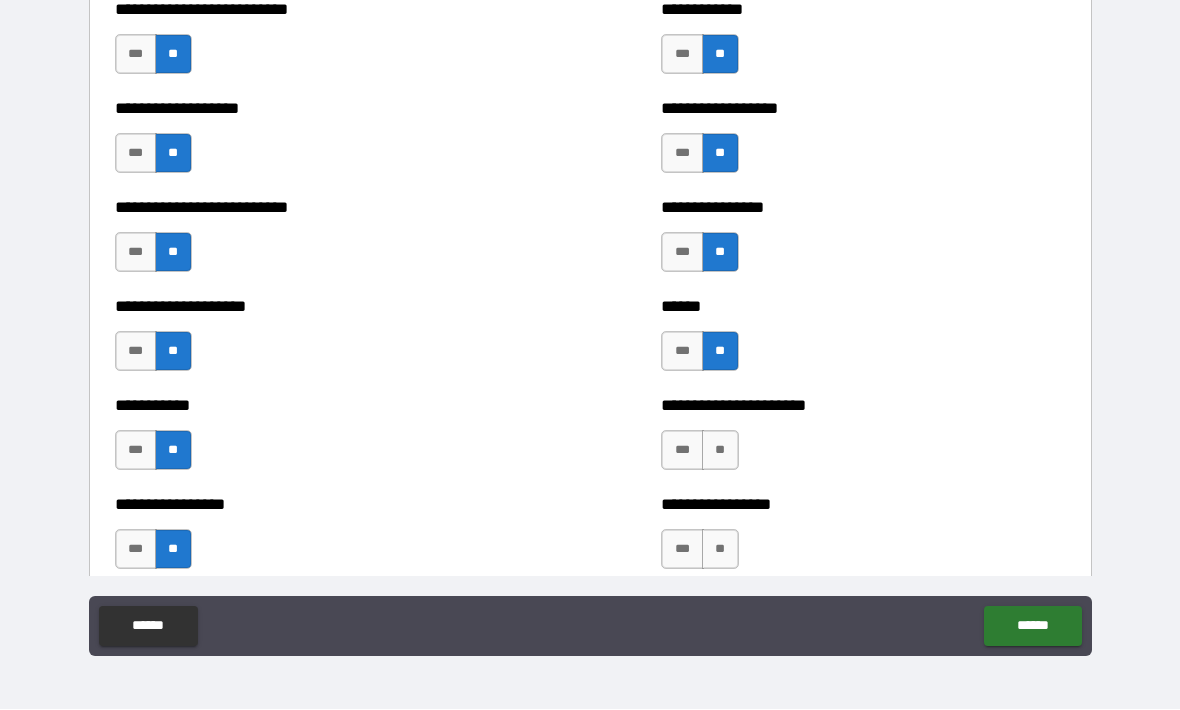 click on "***" at bounding box center [682, 451] 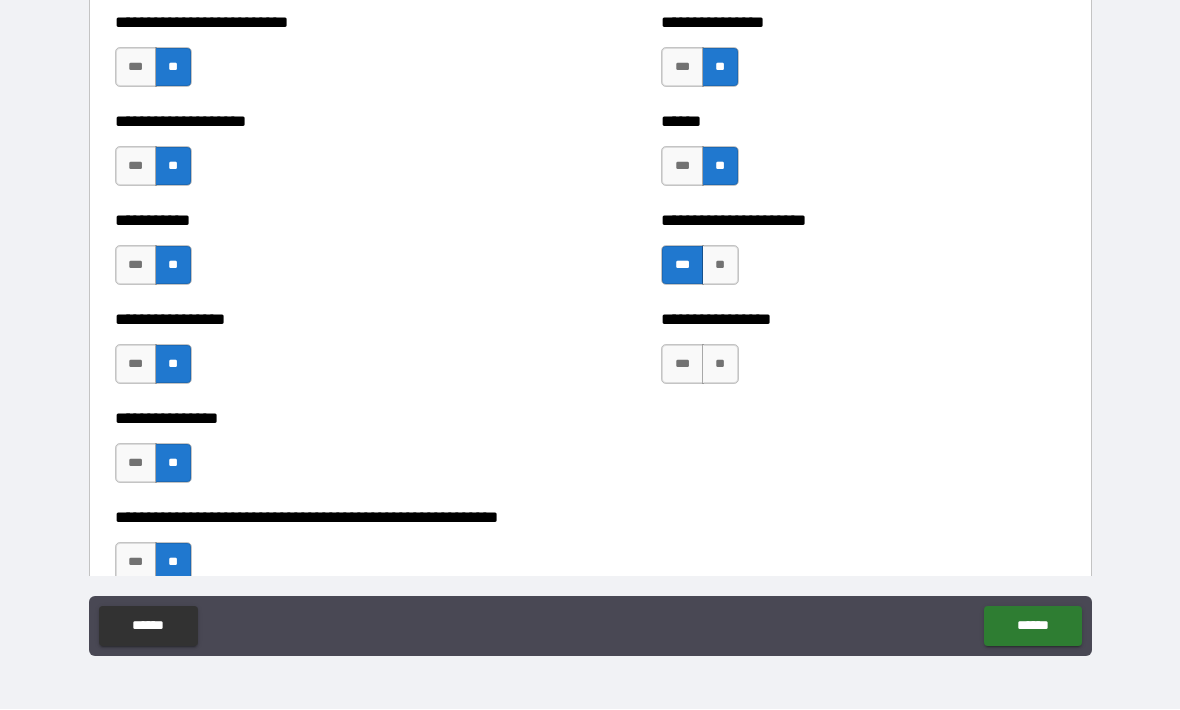 scroll, scrollTop: 5770, scrollLeft: 0, axis: vertical 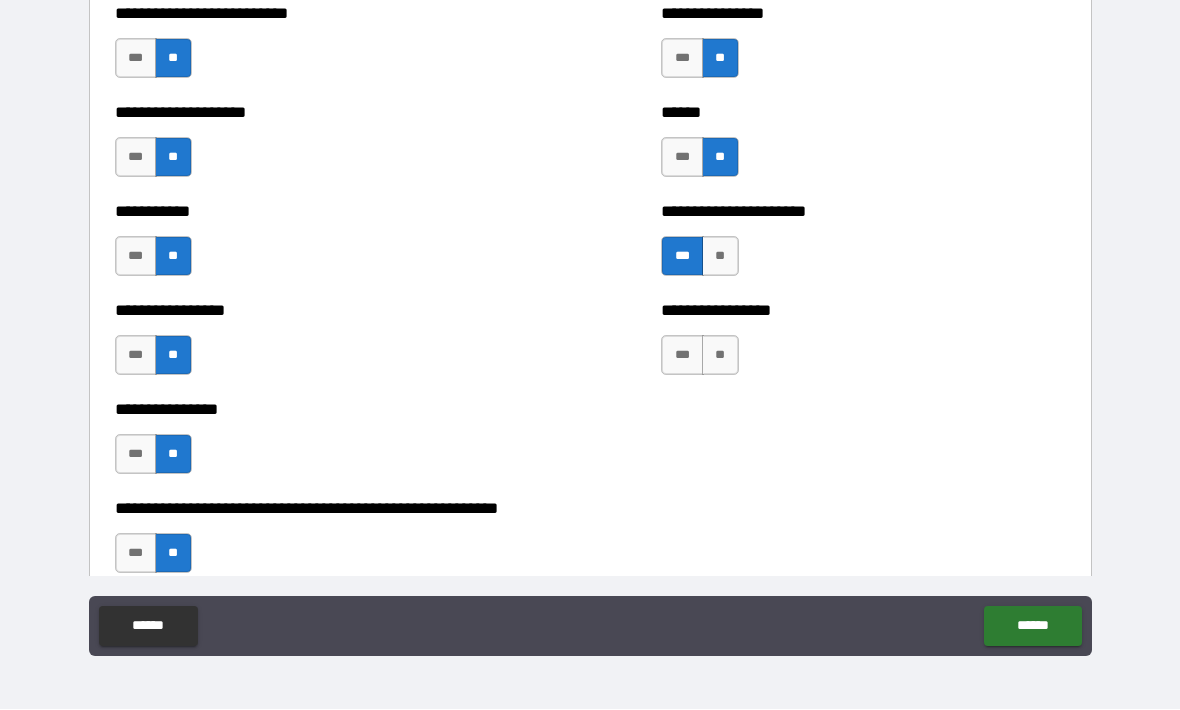 click on "**" at bounding box center [720, 356] 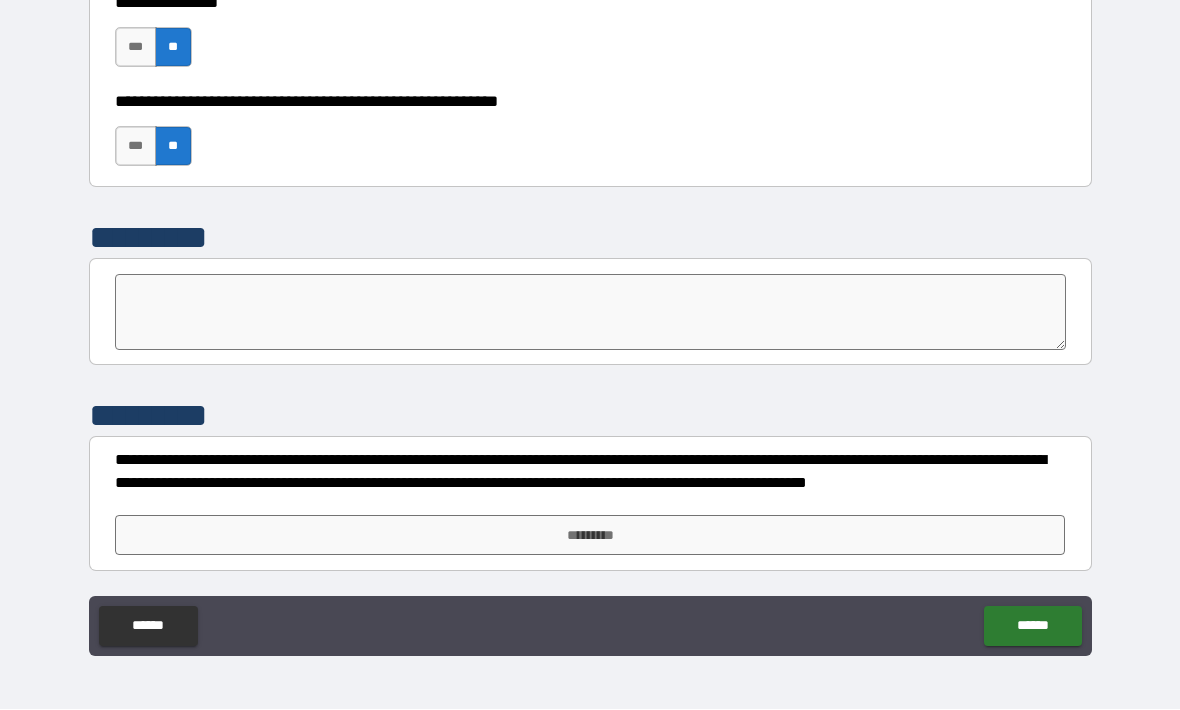 scroll, scrollTop: 6177, scrollLeft: 0, axis: vertical 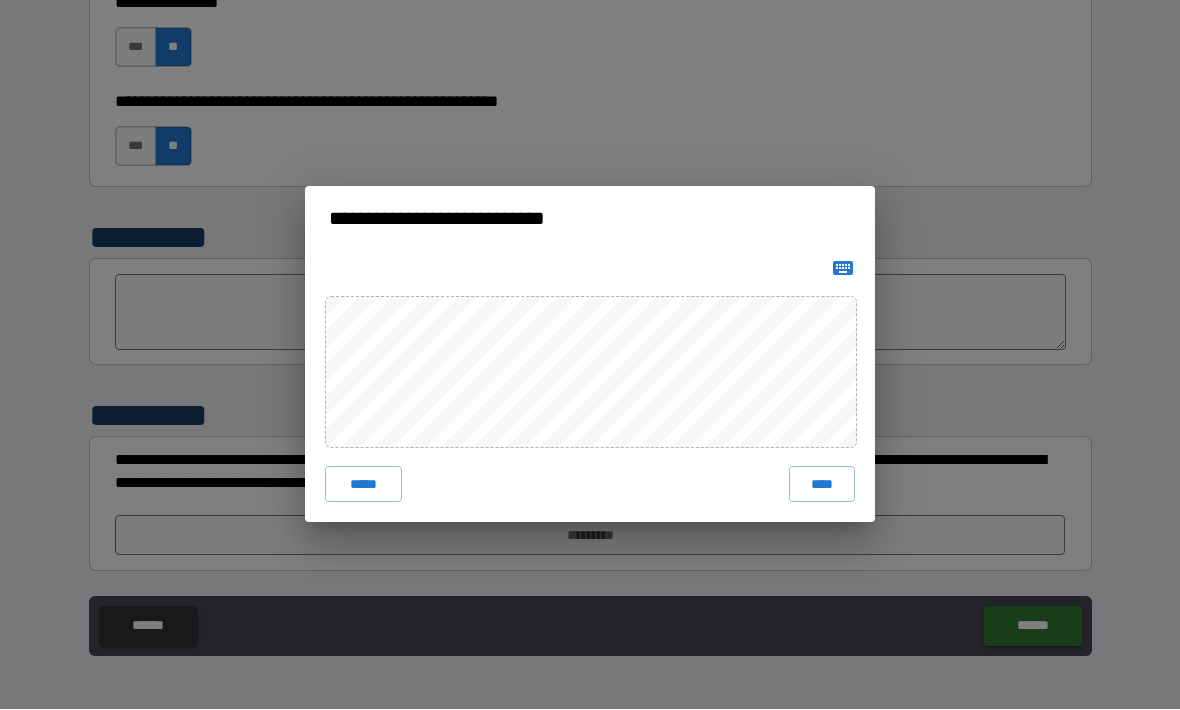 click on "****" at bounding box center (822, 485) 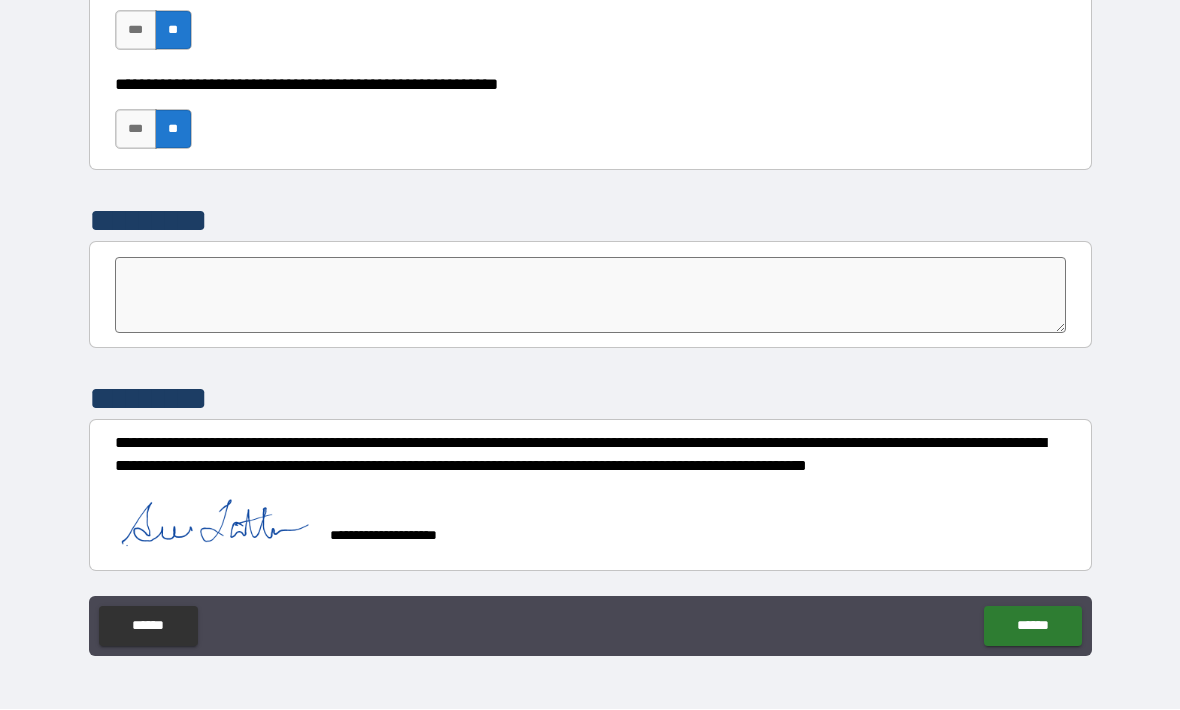scroll, scrollTop: 6194, scrollLeft: 0, axis: vertical 